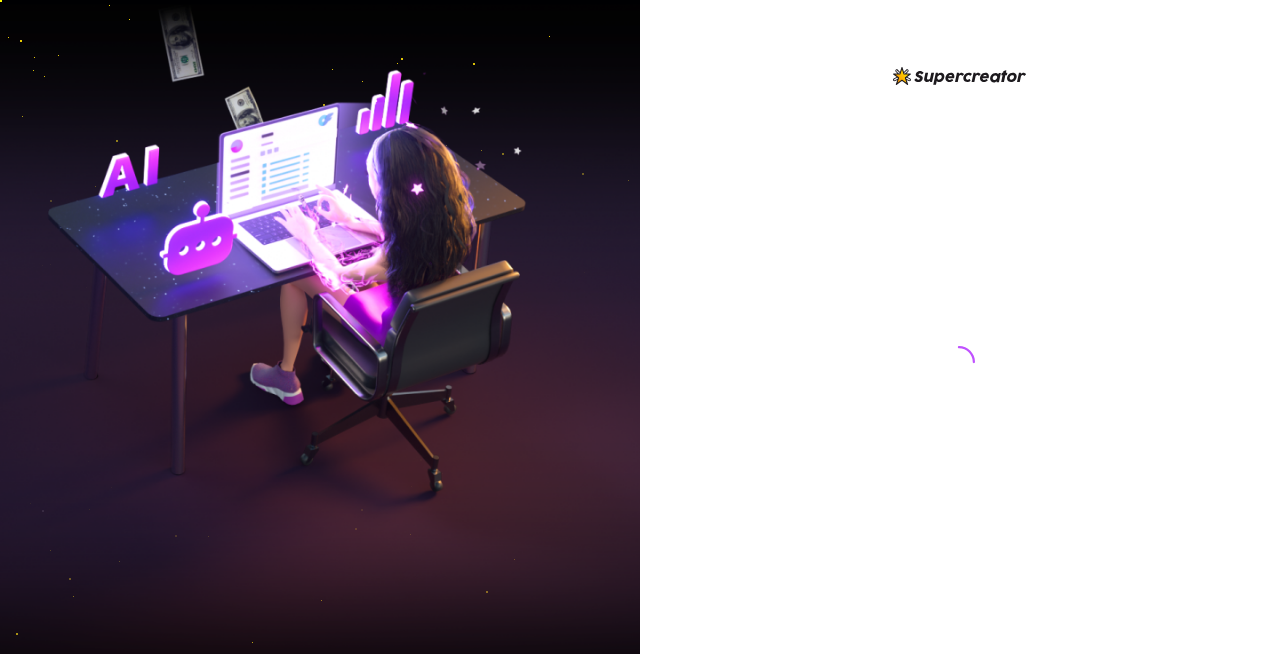 scroll, scrollTop: 0, scrollLeft: 0, axis: both 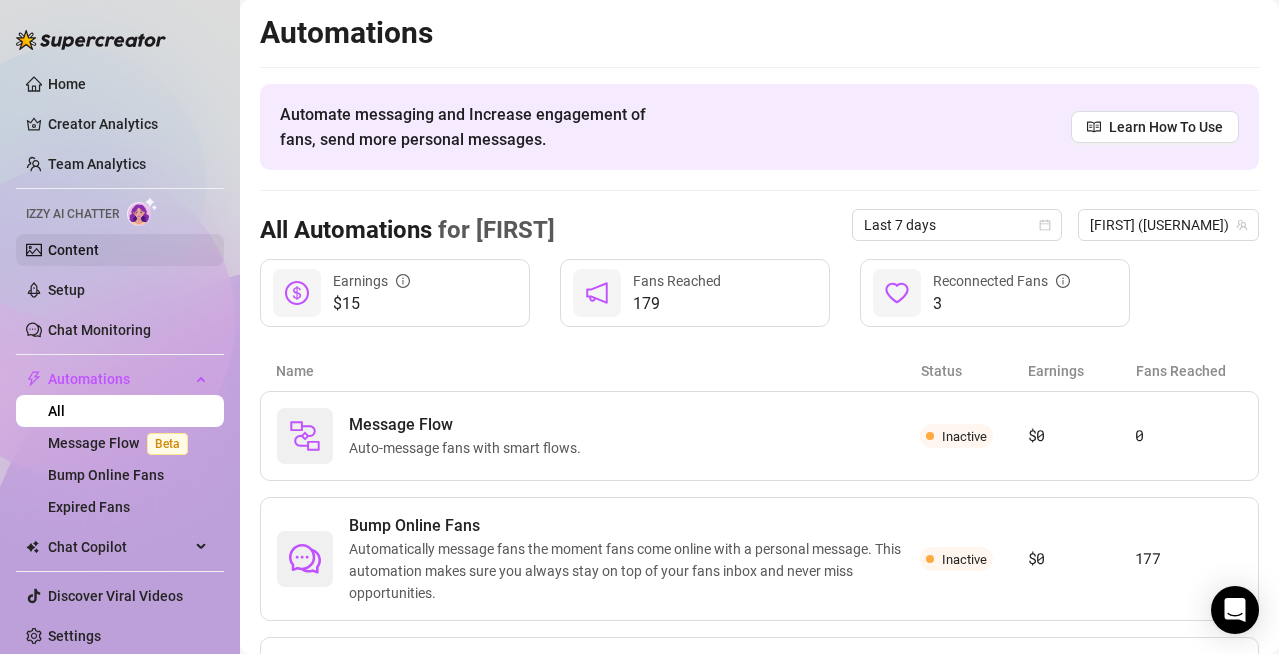 click on "Content" at bounding box center (73, 250) 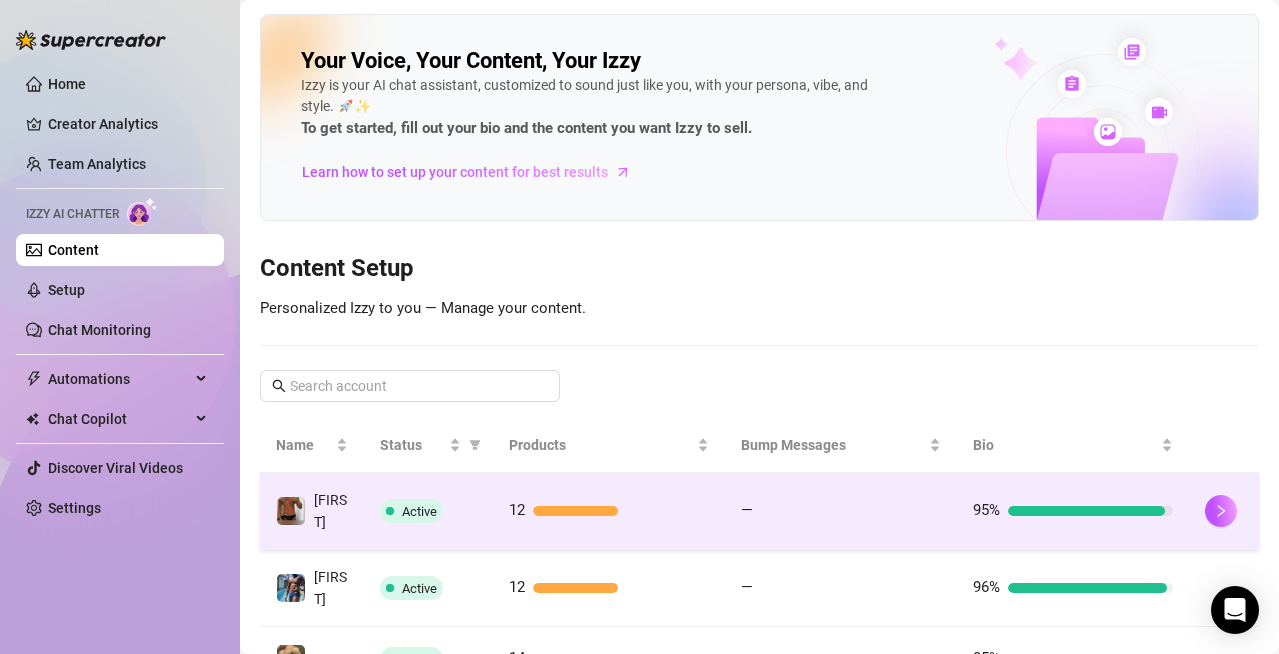 scroll, scrollTop: 100, scrollLeft: 0, axis: vertical 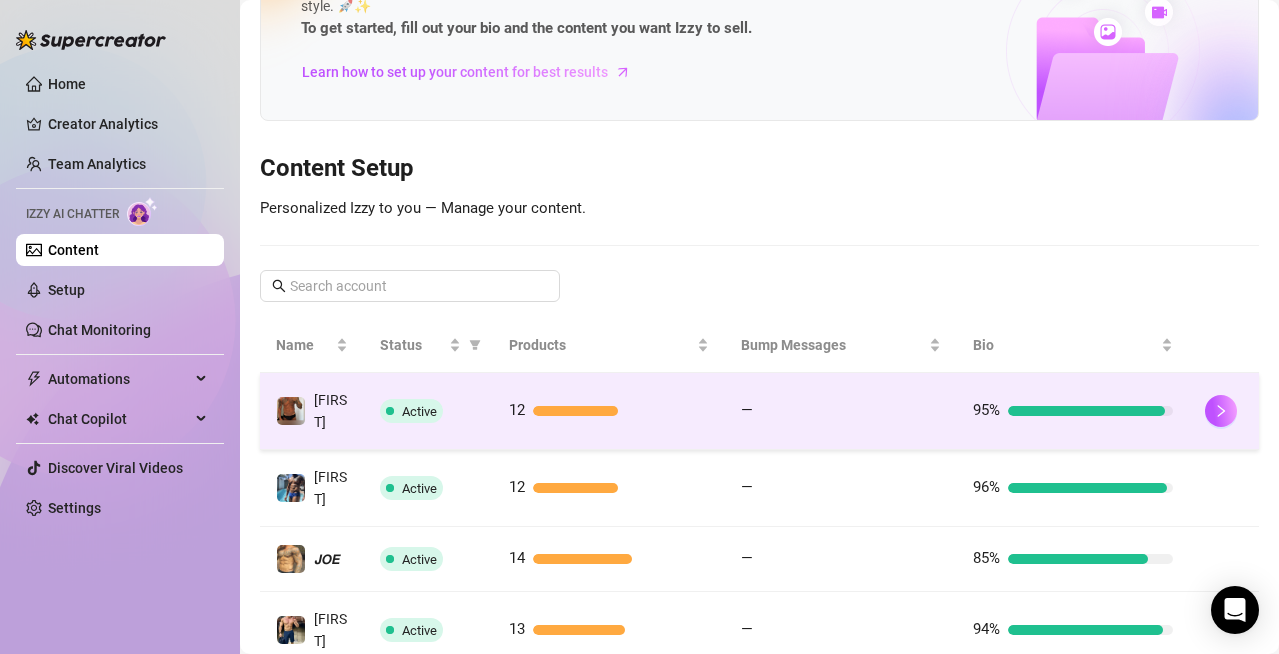 click on "Active" at bounding box center [428, 411] 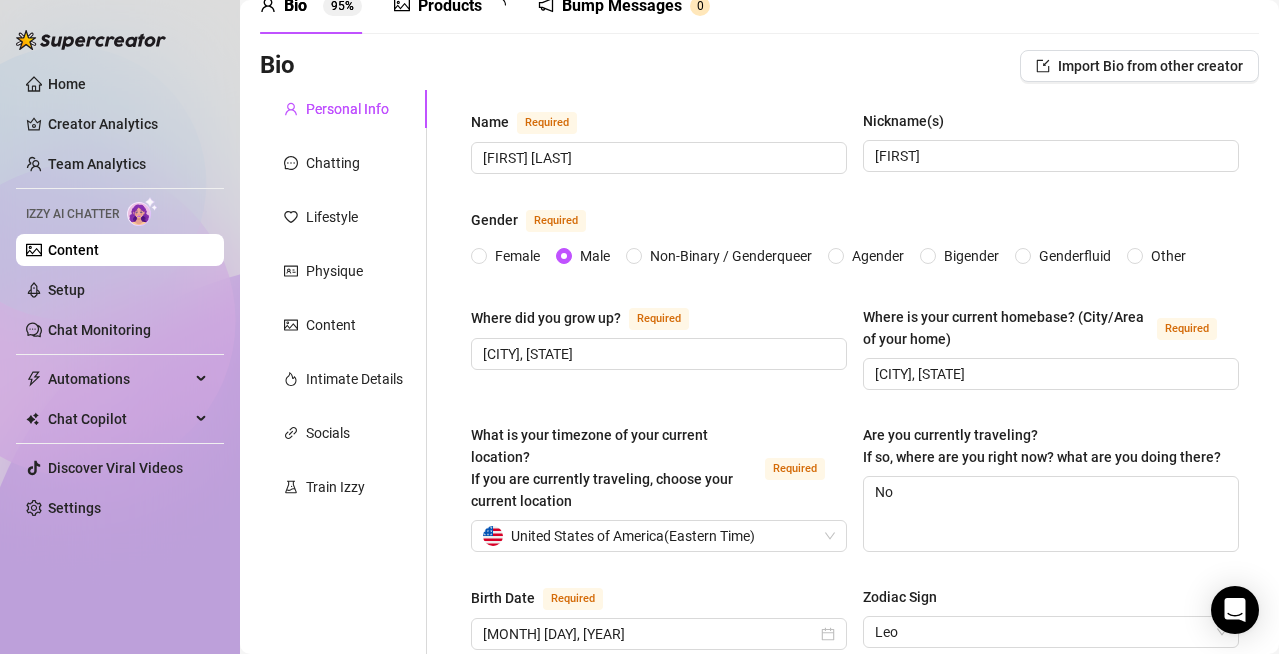 scroll, scrollTop: 0, scrollLeft: 0, axis: both 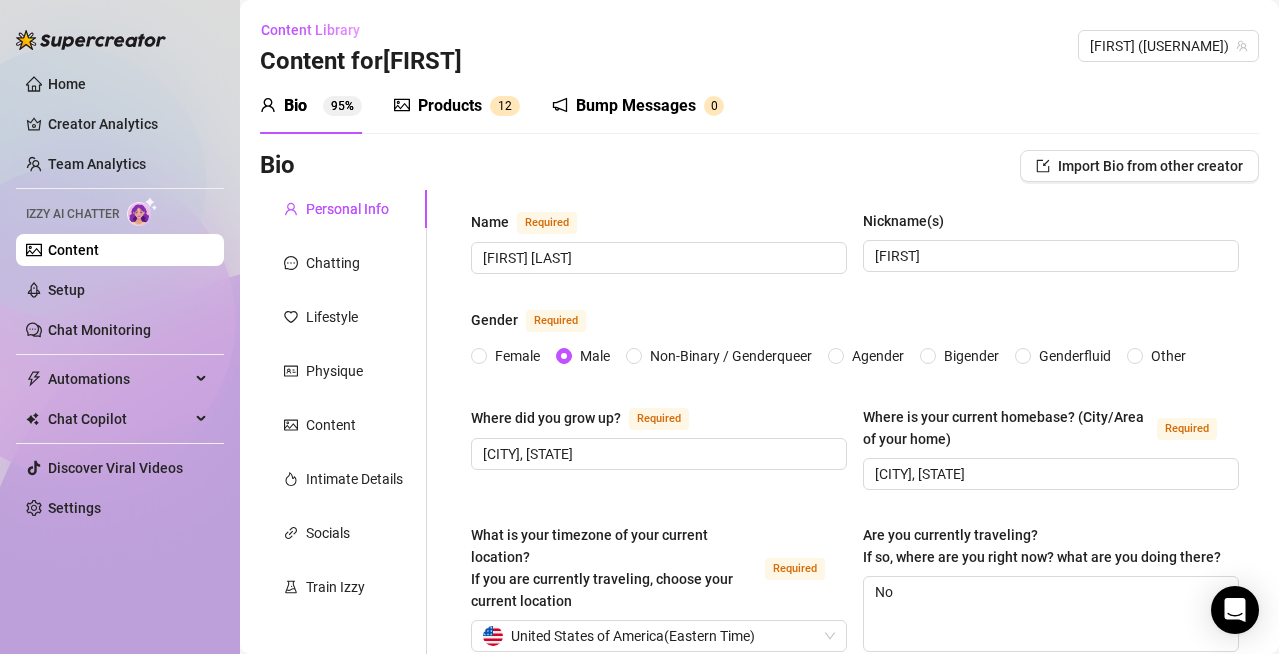 click on "Bump Messages" at bounding box center [636, 106] 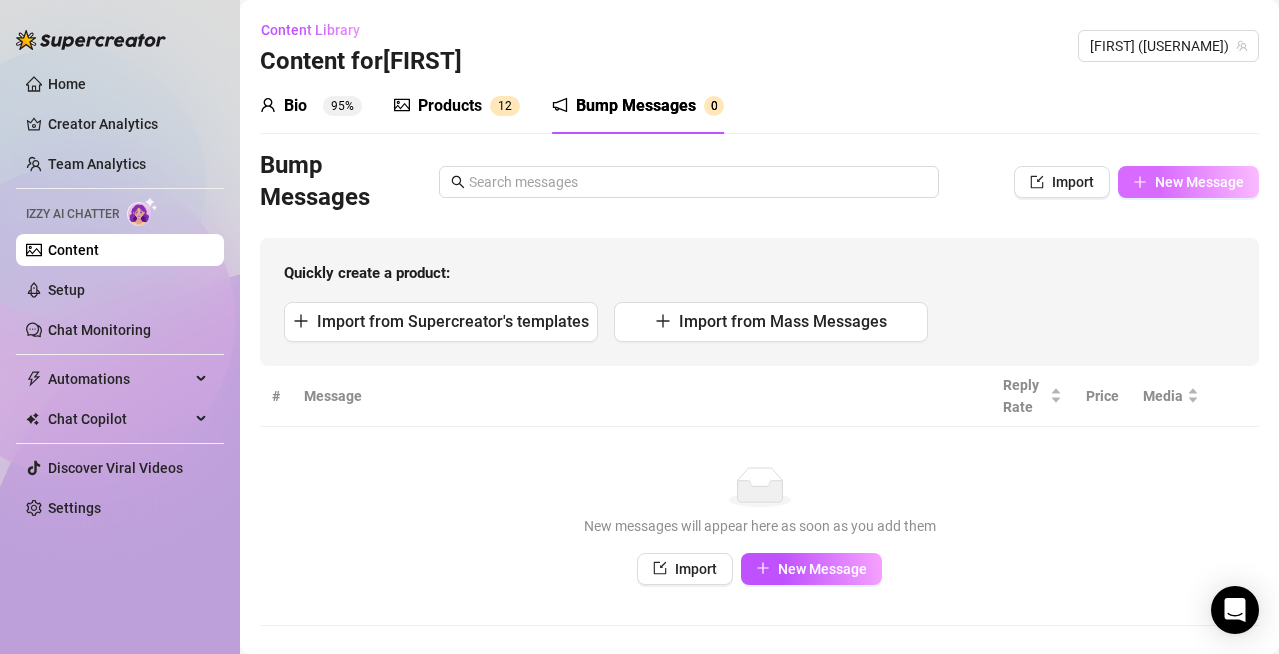 click on "New Message" at bounding box center [1199, 182] 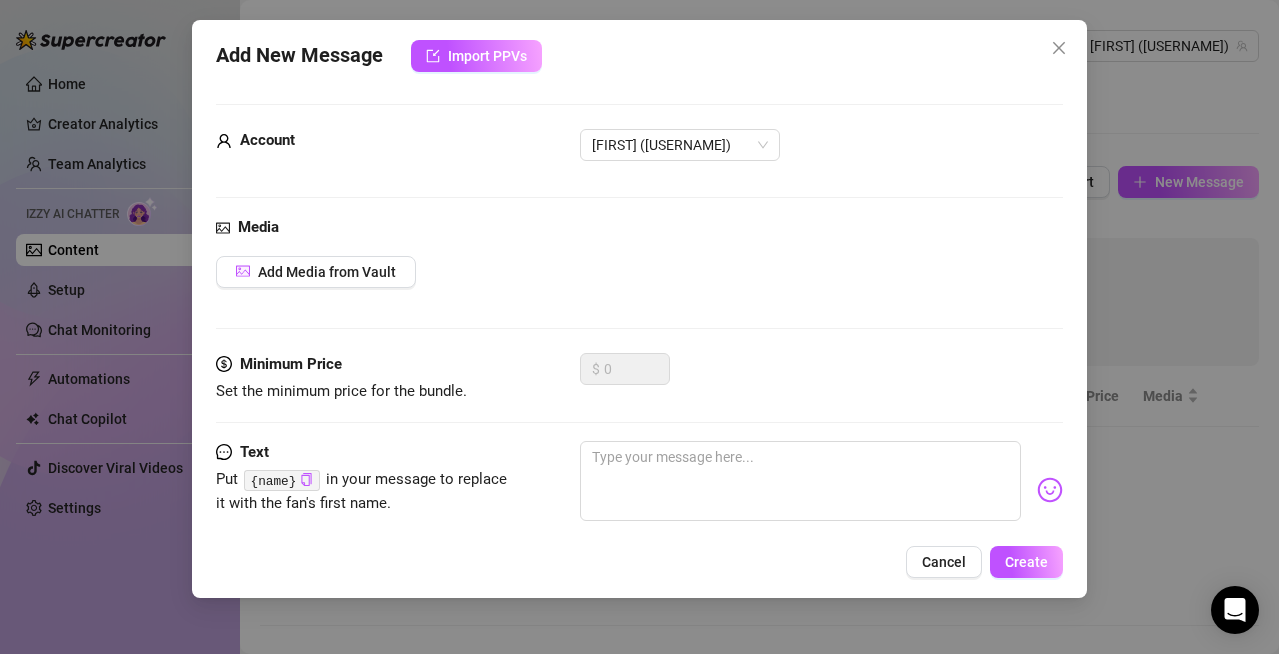 scroll, scrollTop: 42, scrollLeft: 0, axis: vertical 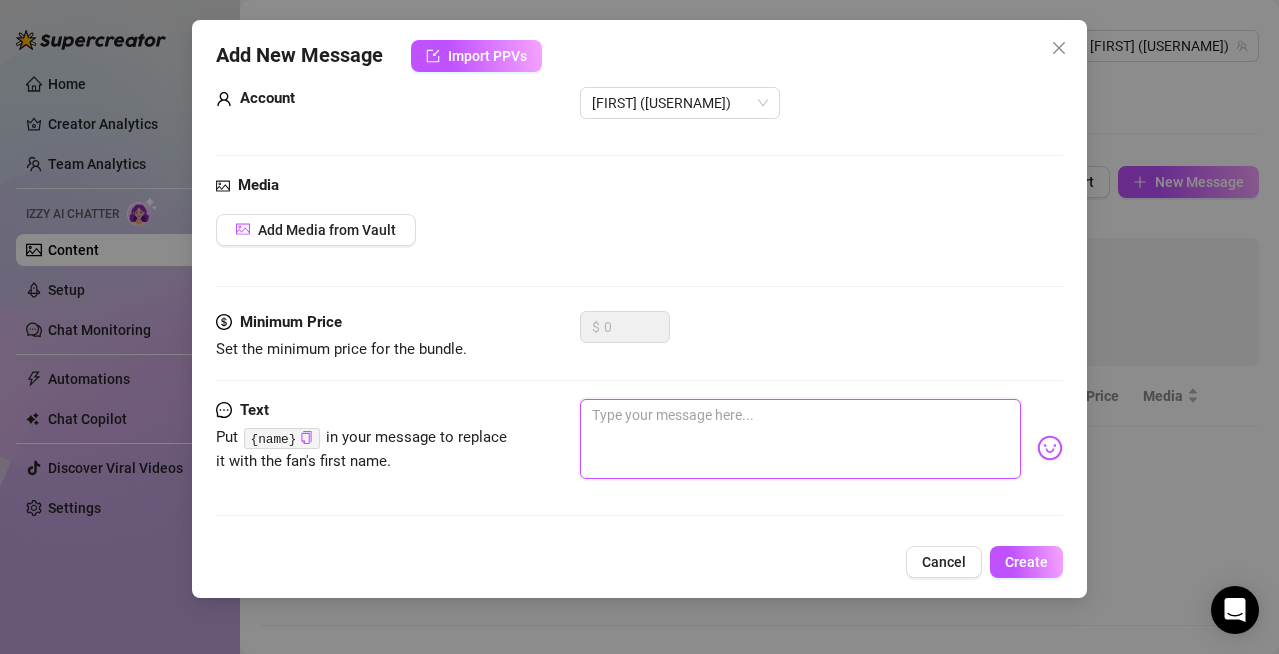 click at bounding box center [800, 439] 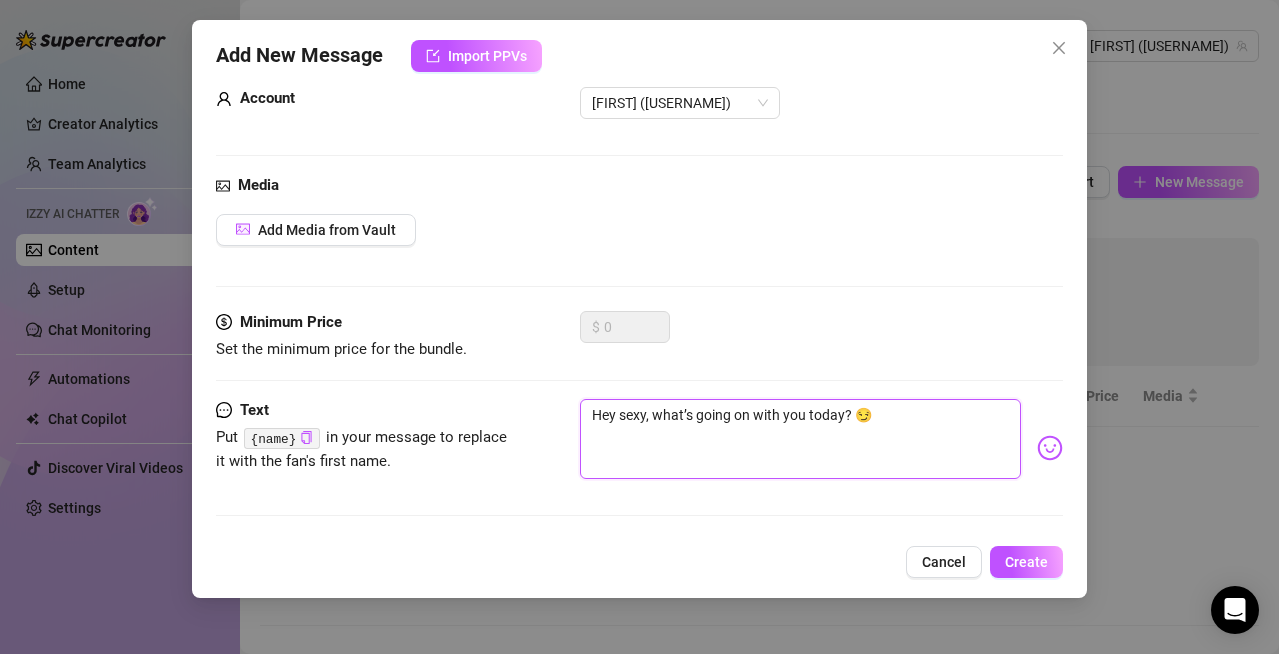 type on "Hey sexy, what’s going on with you today? 😏" 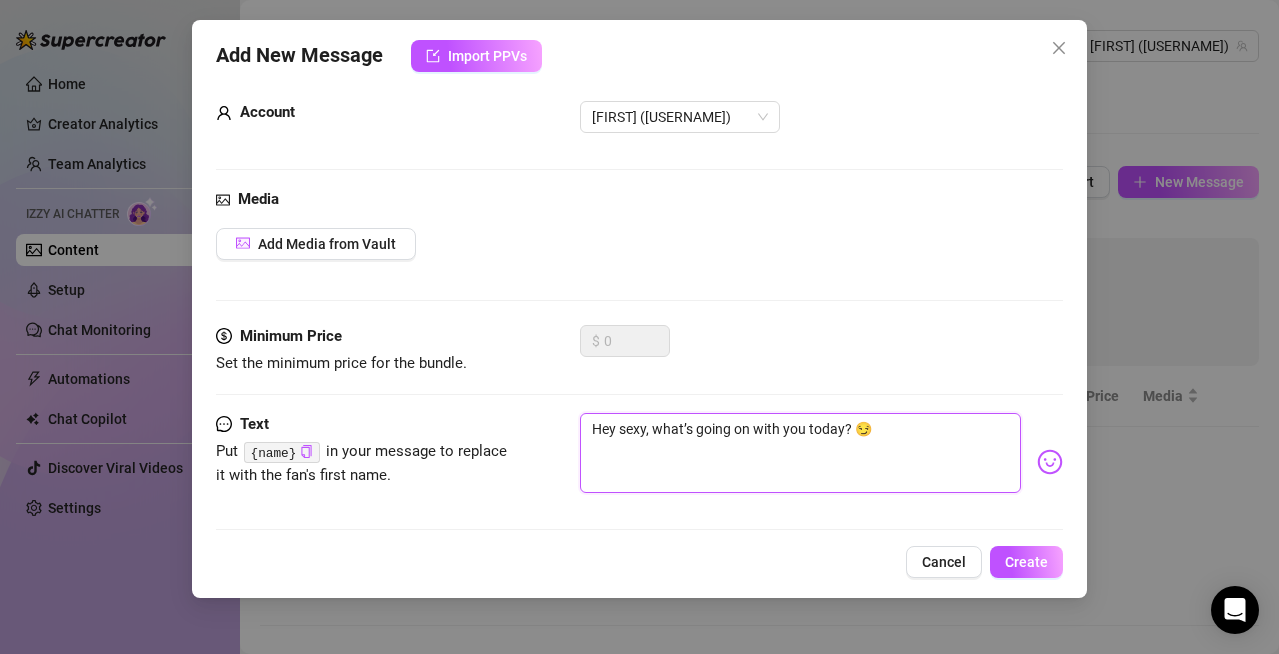 scroll, scrollTop: 42, scrollLeft: 0, axis: vertical 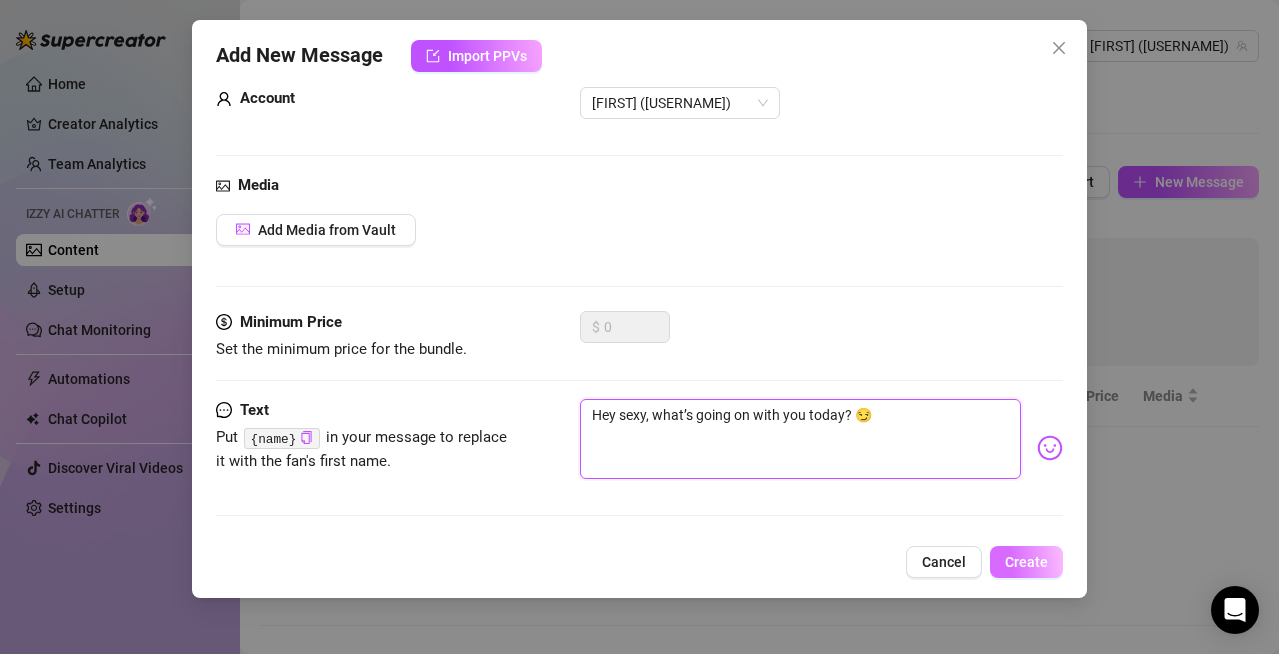 type on "Hey sexy, what’s going on with you today? 😏" 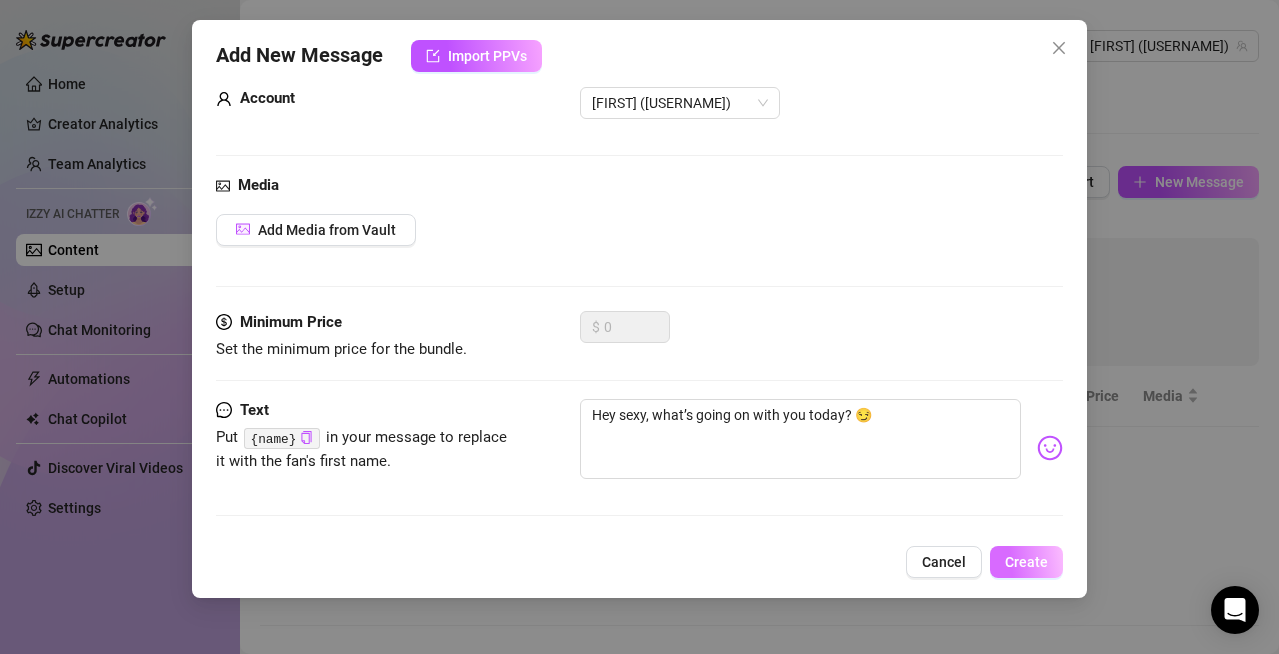 click on "Create" at bounding box center [1026, 562] 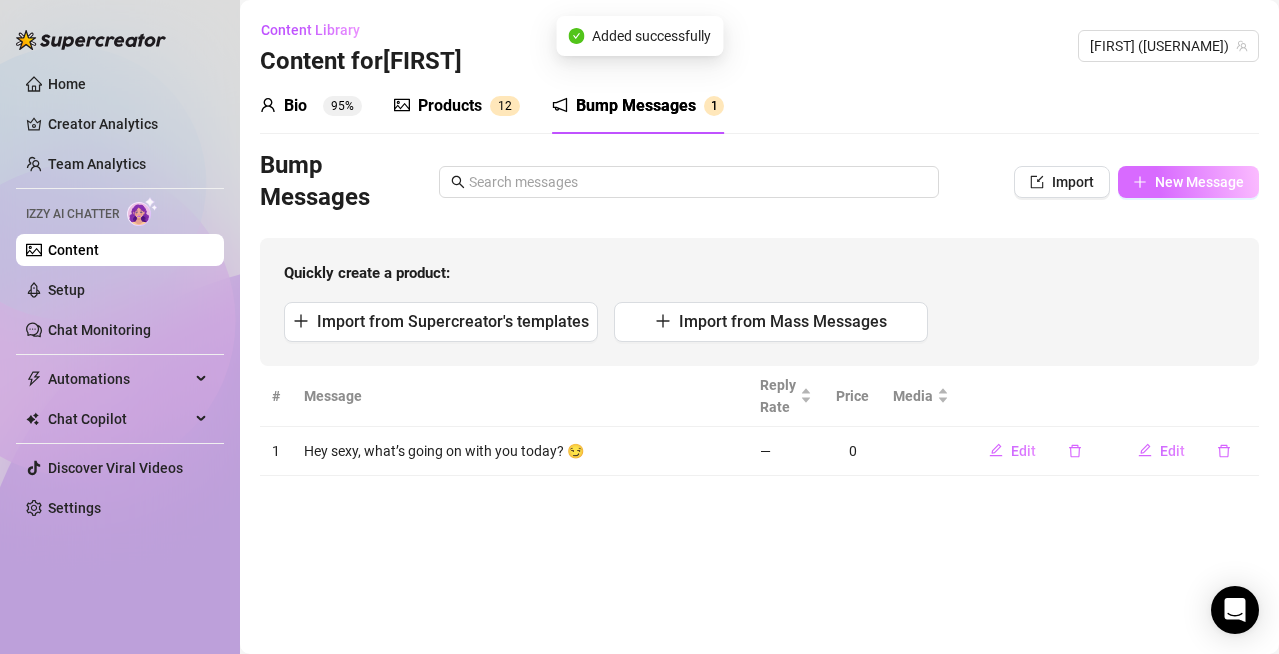 click on "New Message" at bounding box center [1199, 182] 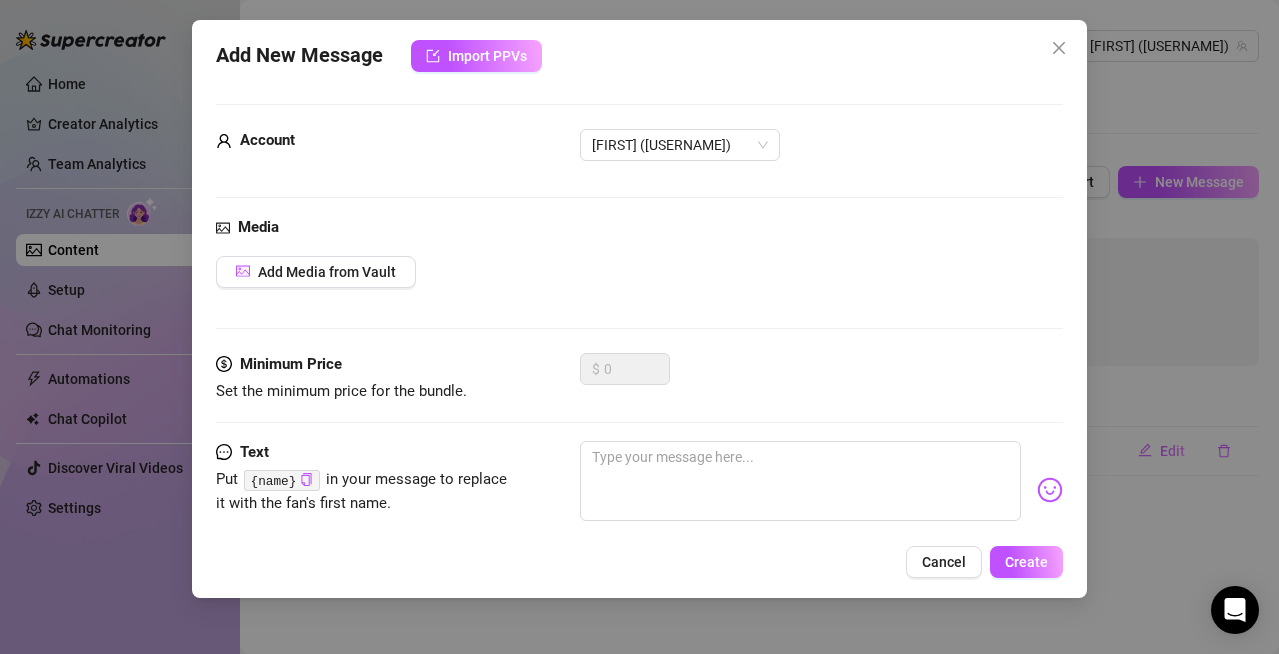 click on "Add New Message Import PPVs Account [FIRST] ([USERNAME]) Media Add Media from Vault Minimum Price Set the minimum price for the bundle. $ 0 Text Put   {name}   in your message to replace it with the fan's first name. Cancel Create" at bounding box center [639, 327] 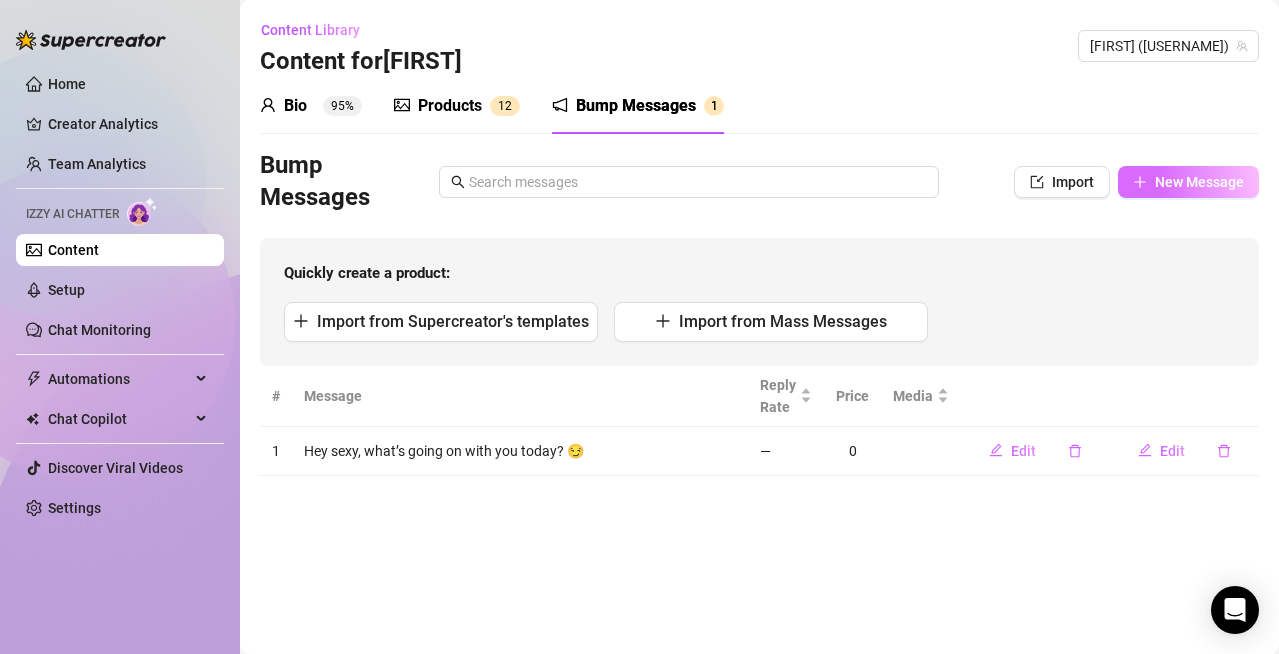 click on "New Message" at bounding box center [1199, 182] 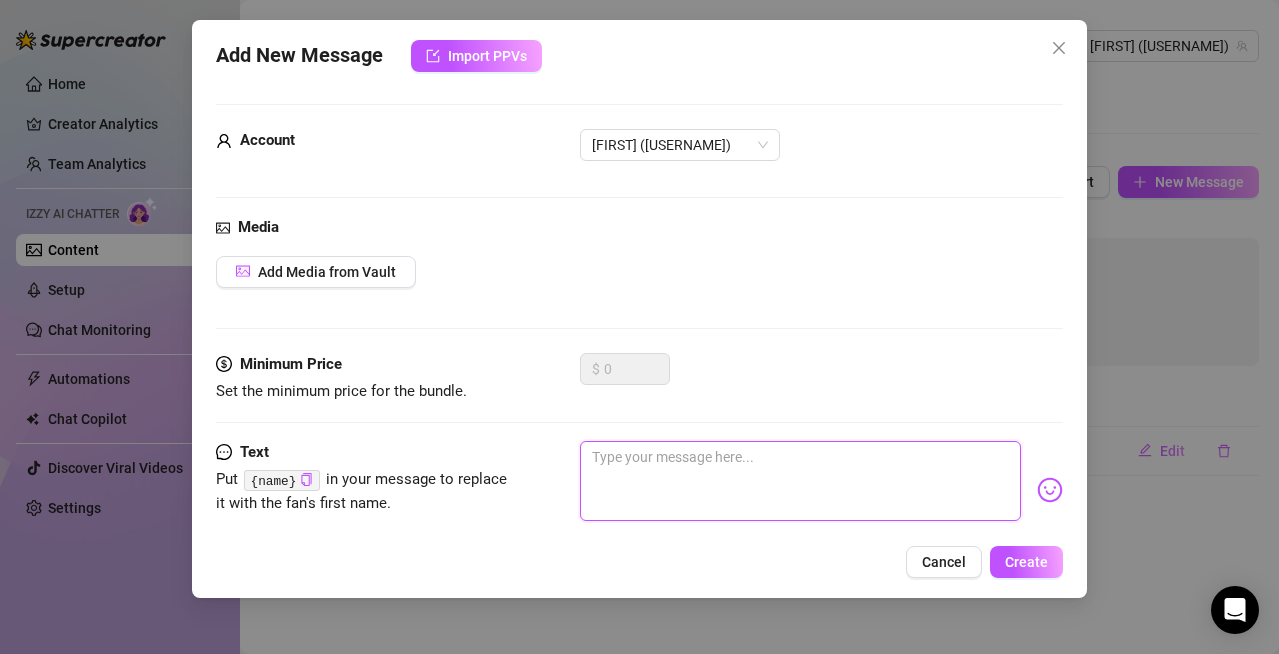 click at bounding box center [800, 481] 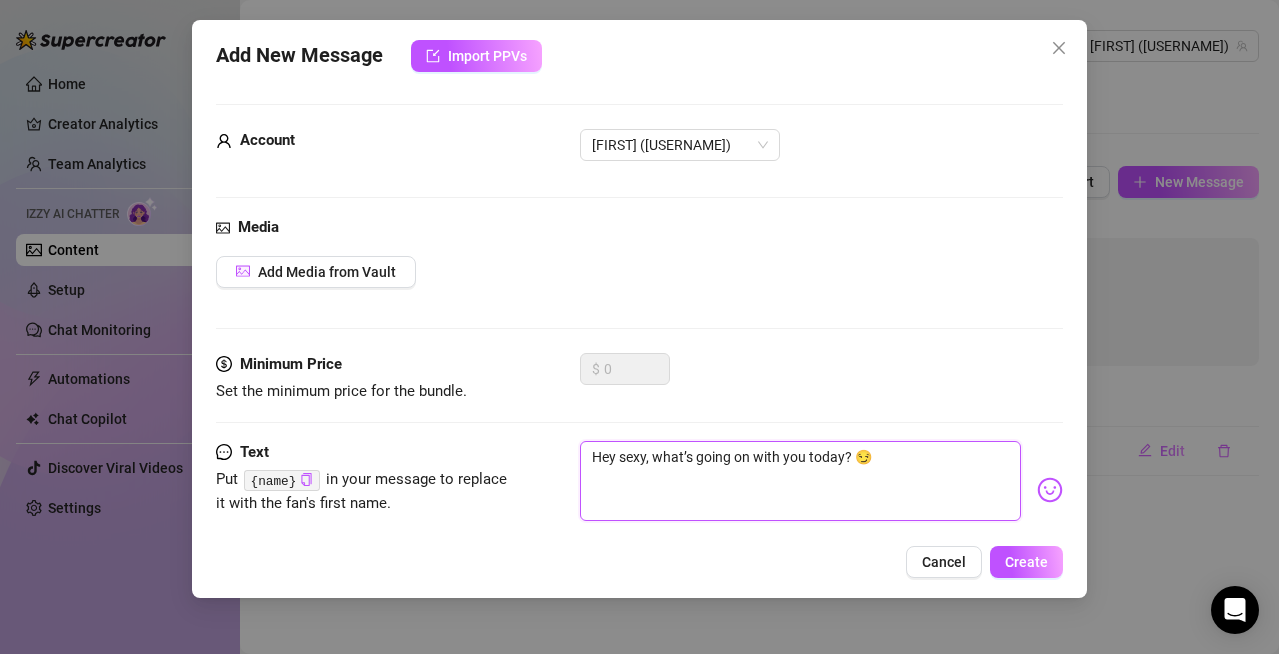 type on "Hey sexy, what’s going on with you today? 😏" 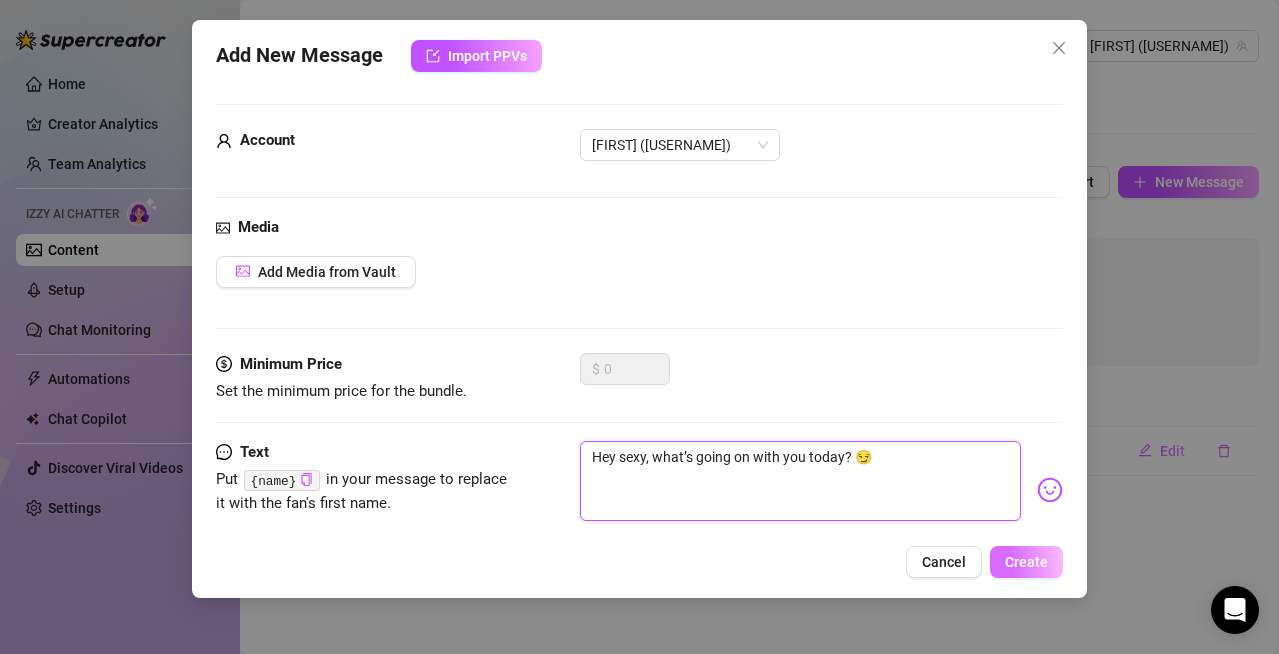 type on "Hey sexy, what’s going on with you today? 😏" 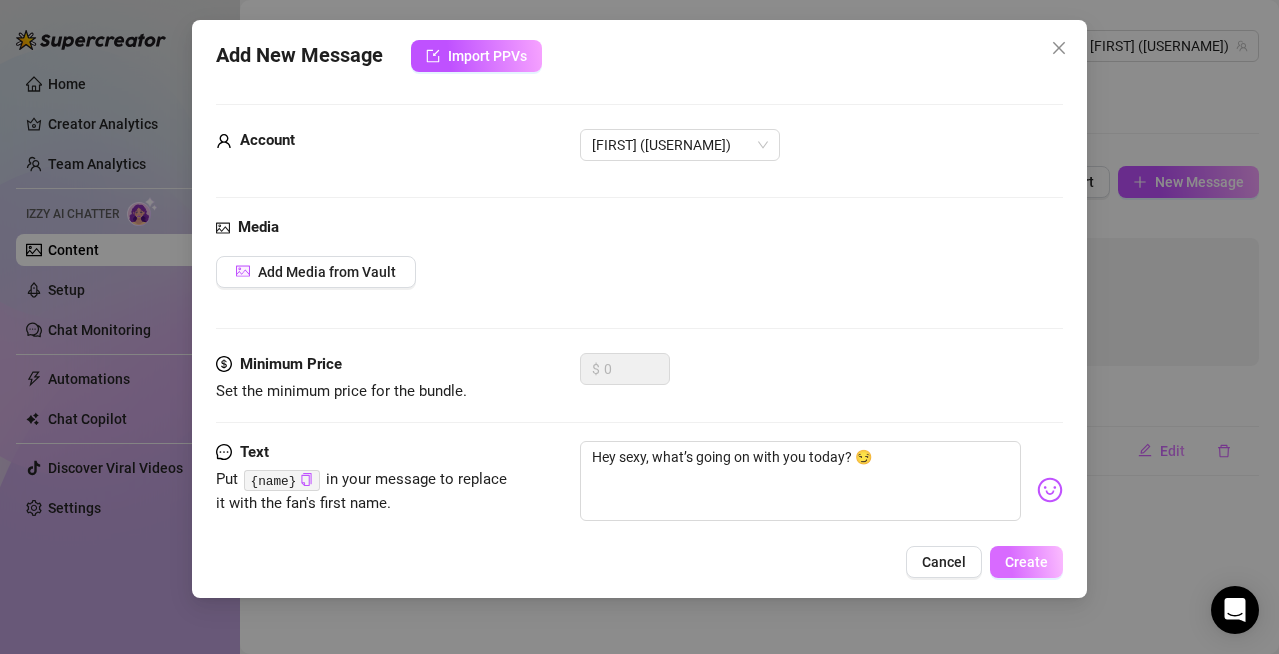 click on "Create" at bounding box center [1026, 562] 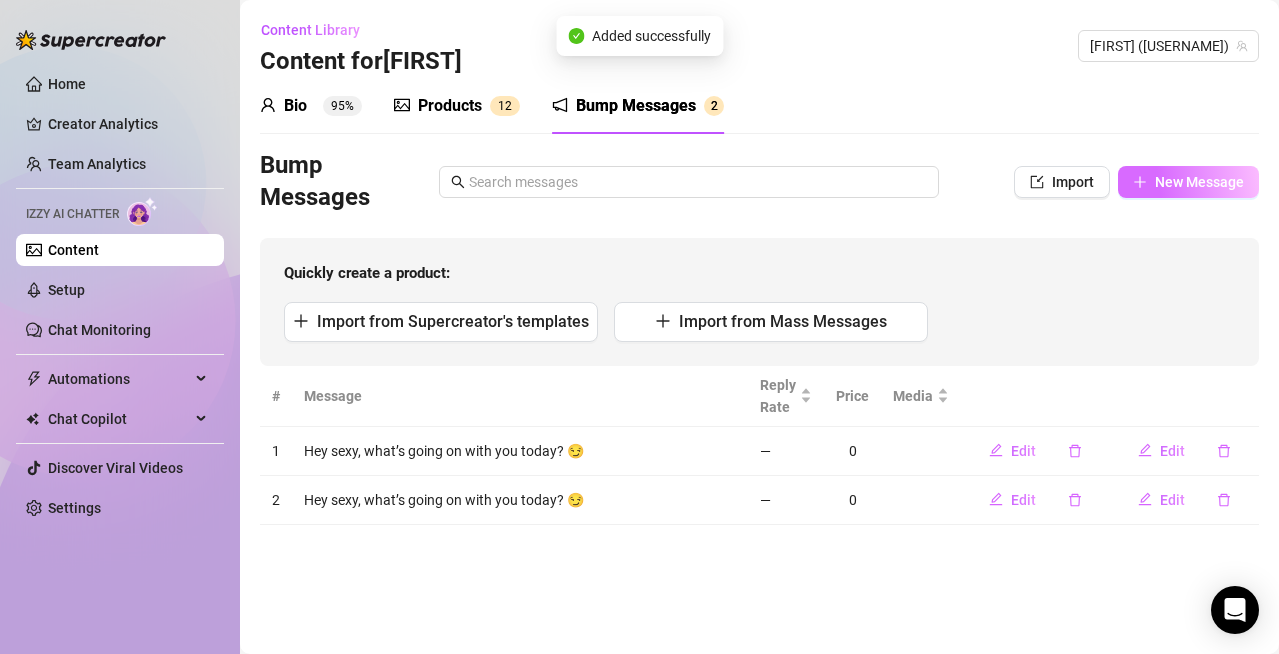 click on "New Message" at bounding box center (1199, 182) 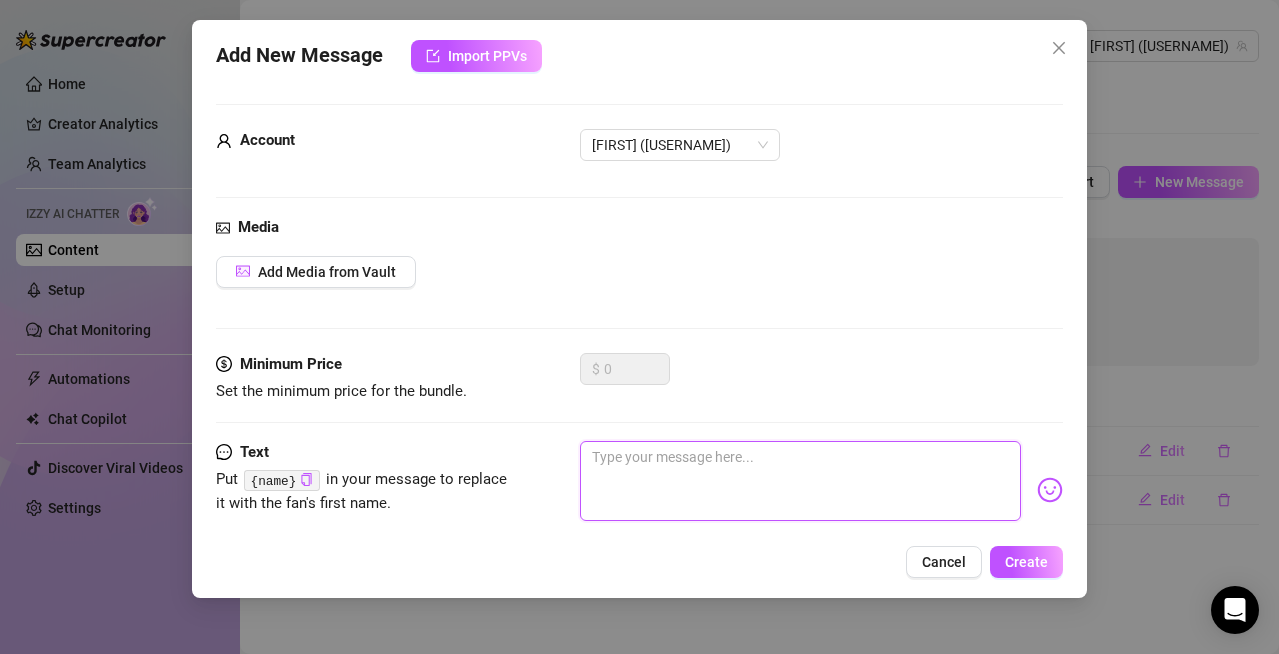click at bounding box center [800, 481] 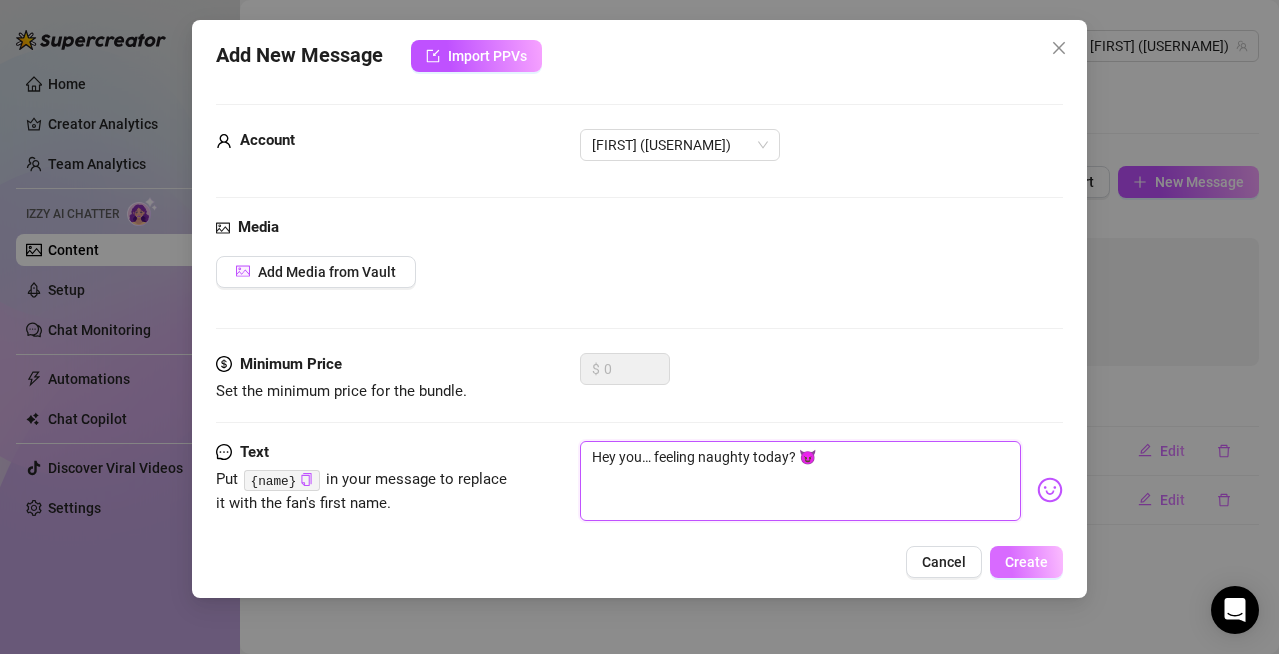 type on "Hey you… feeling naughty today? 😈" 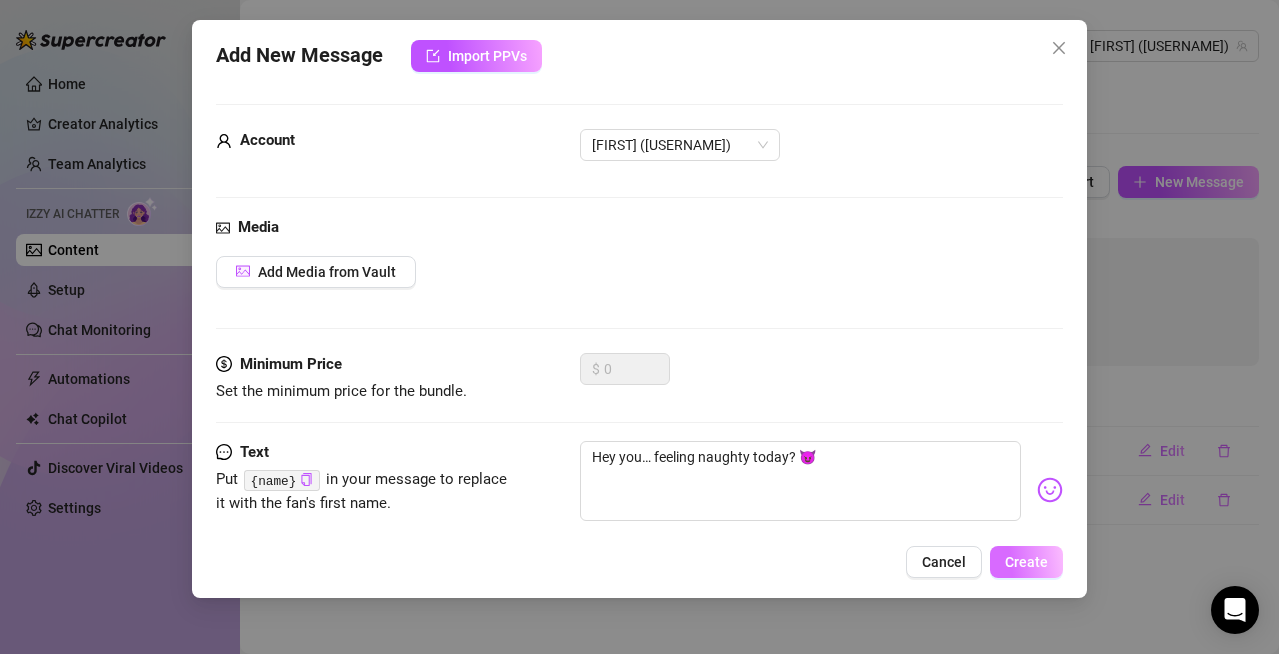 click on "Create" at bounding box center [1026, 562] 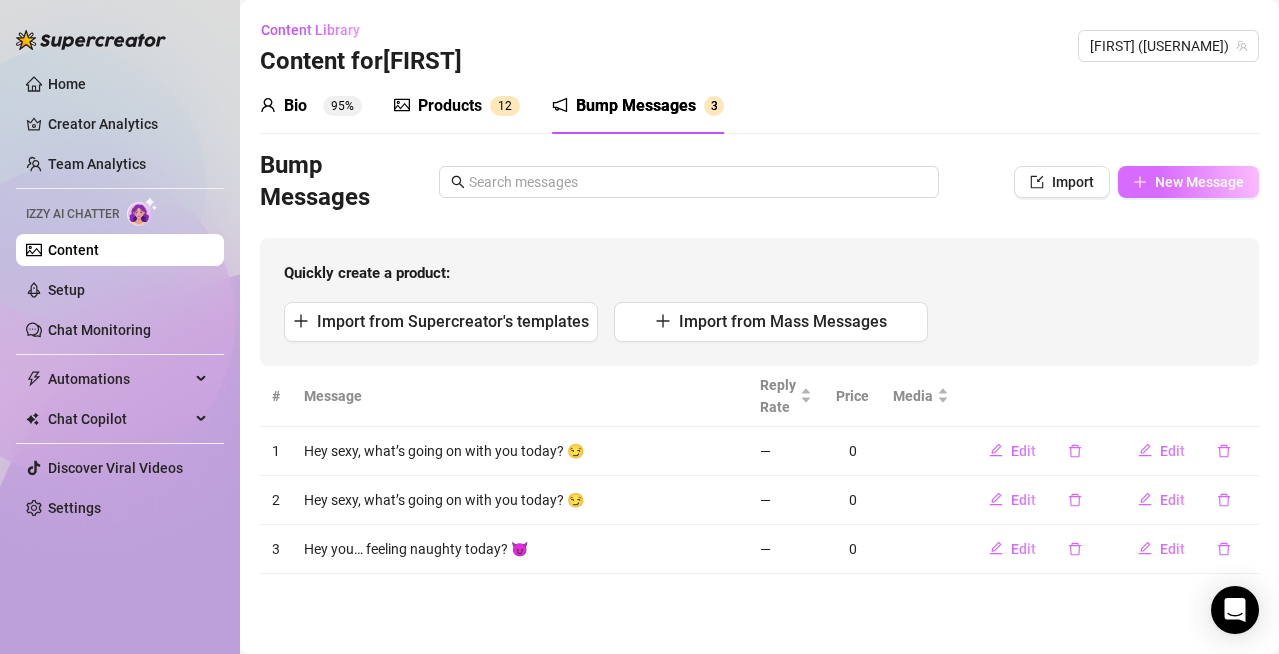 click on "New Message" at bounding box center [1199, 182] 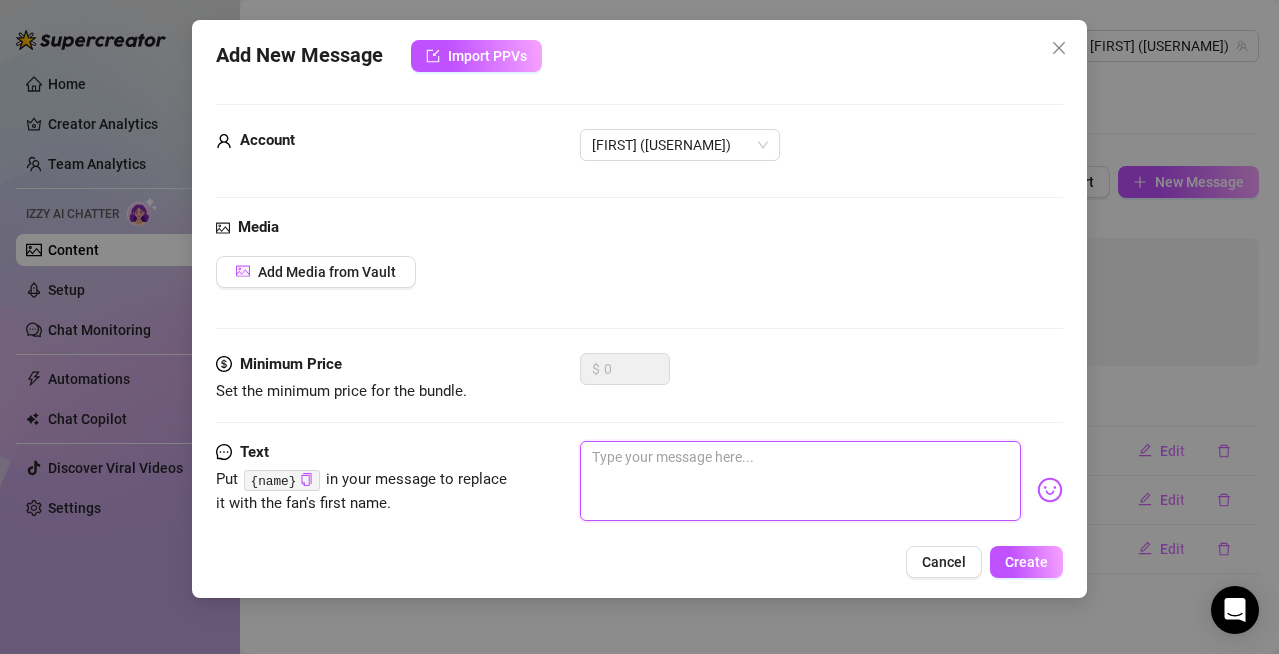 click at bounding box center (800, 481) 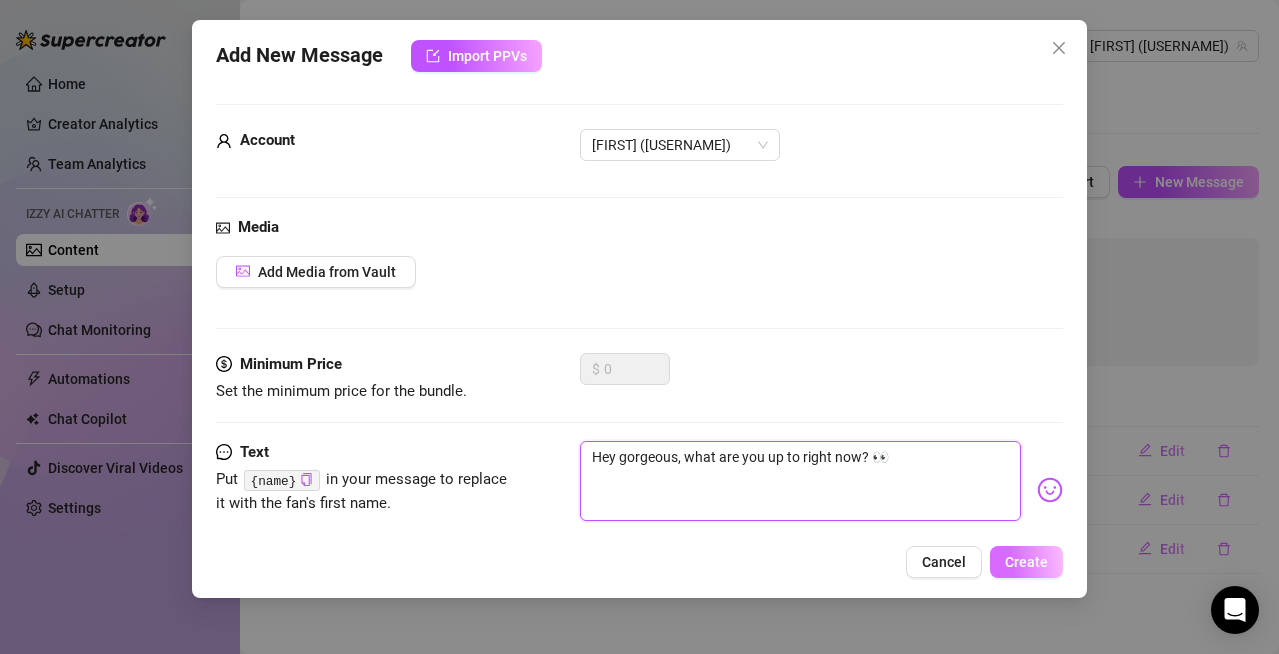 type on "Hey gorgeous, what are you up to right now? 👀" 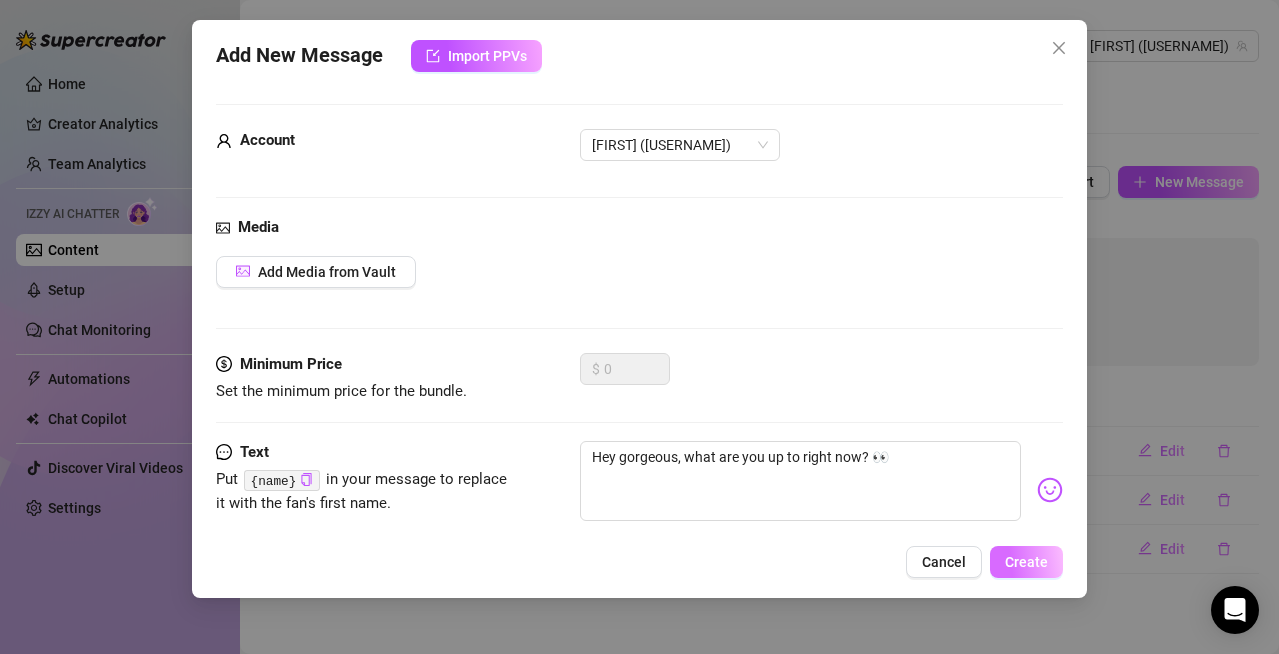 click on "Create" at bounding box center [1026, 562] 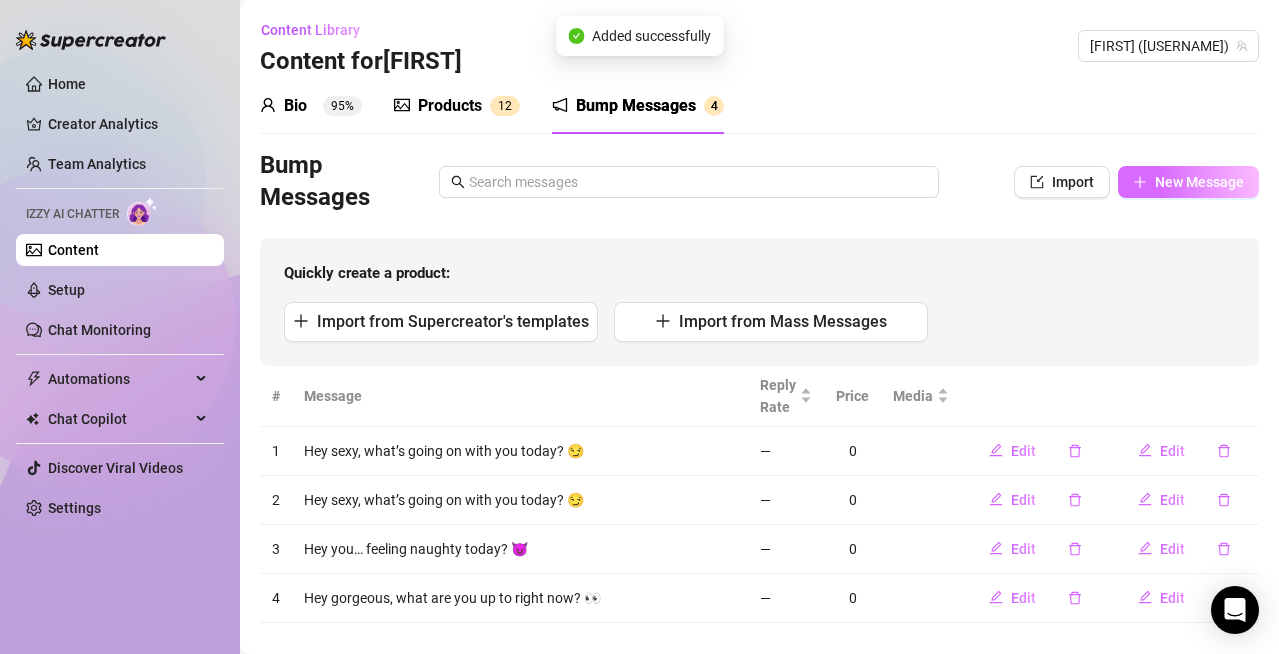 click on "New Message" at bounding box center (1199, 182) 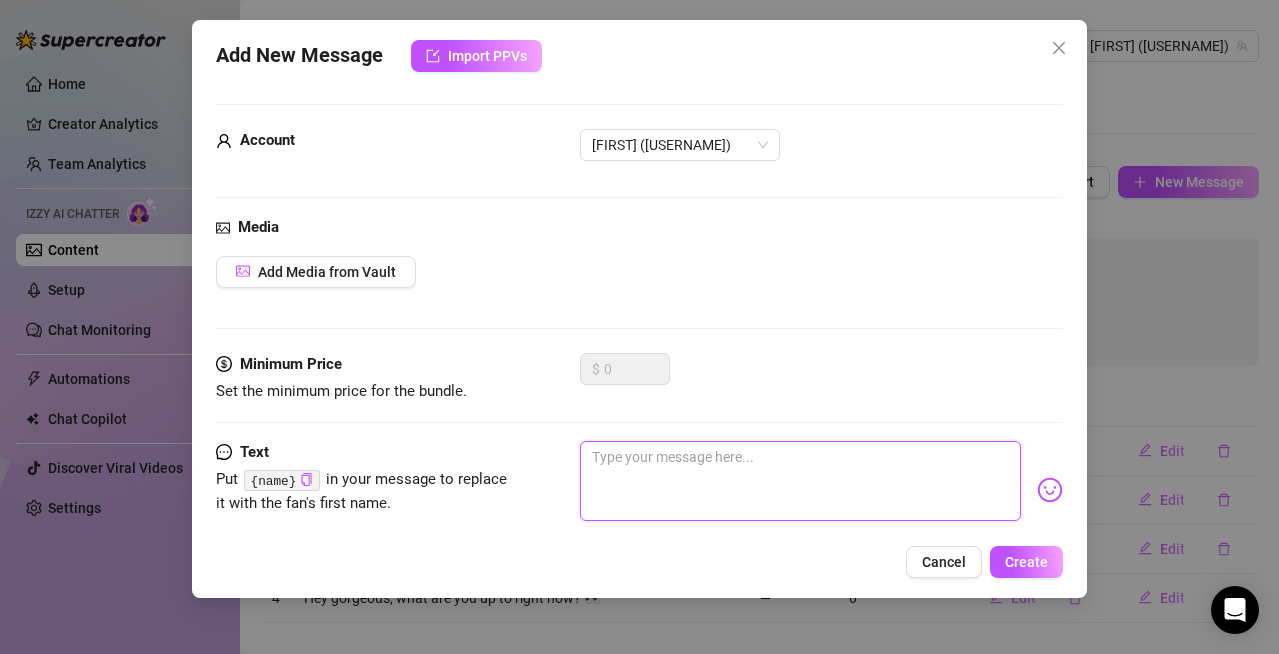 click at bounding box center [800, 481] 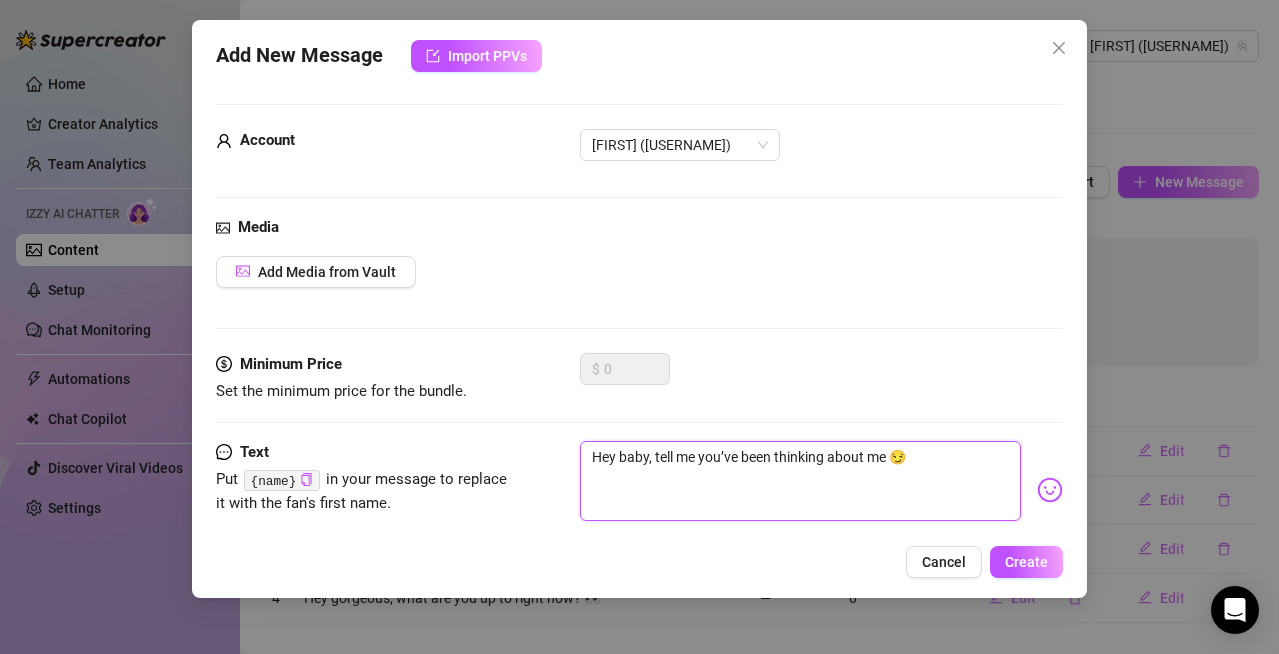 scroll, scrollTop: 42, scrollLeft: 0, axis: vertical 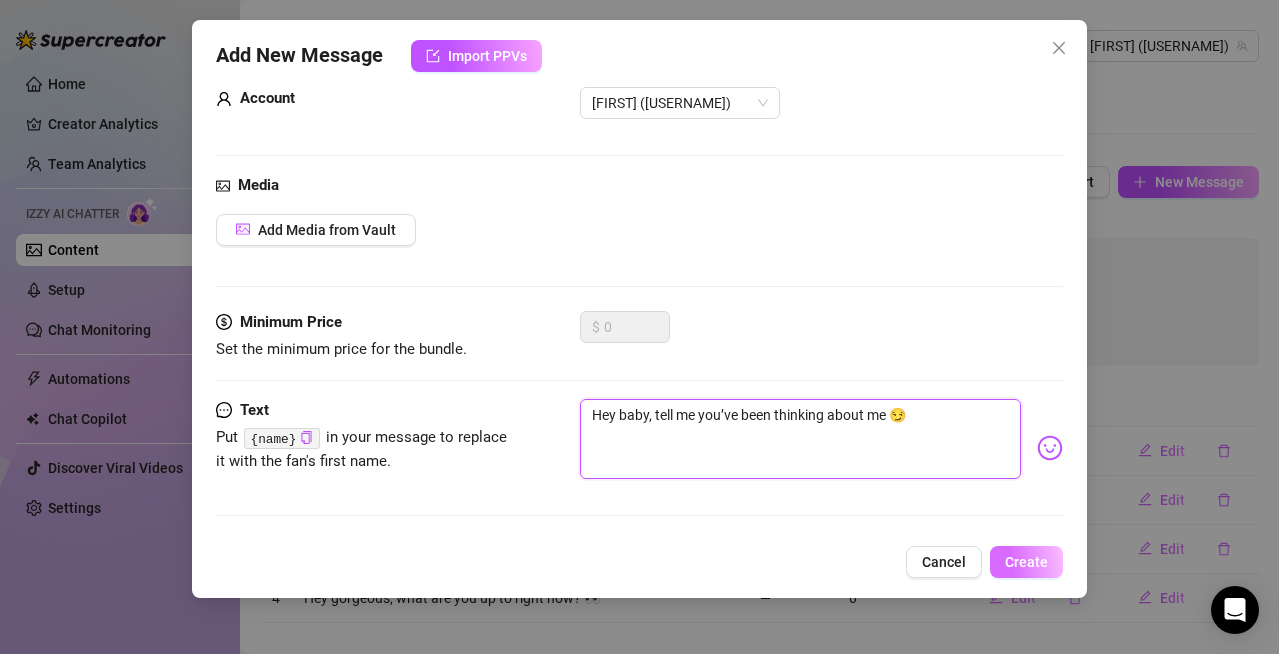 type on "Hey baby, tell me you’ve been thinking about me 😏" 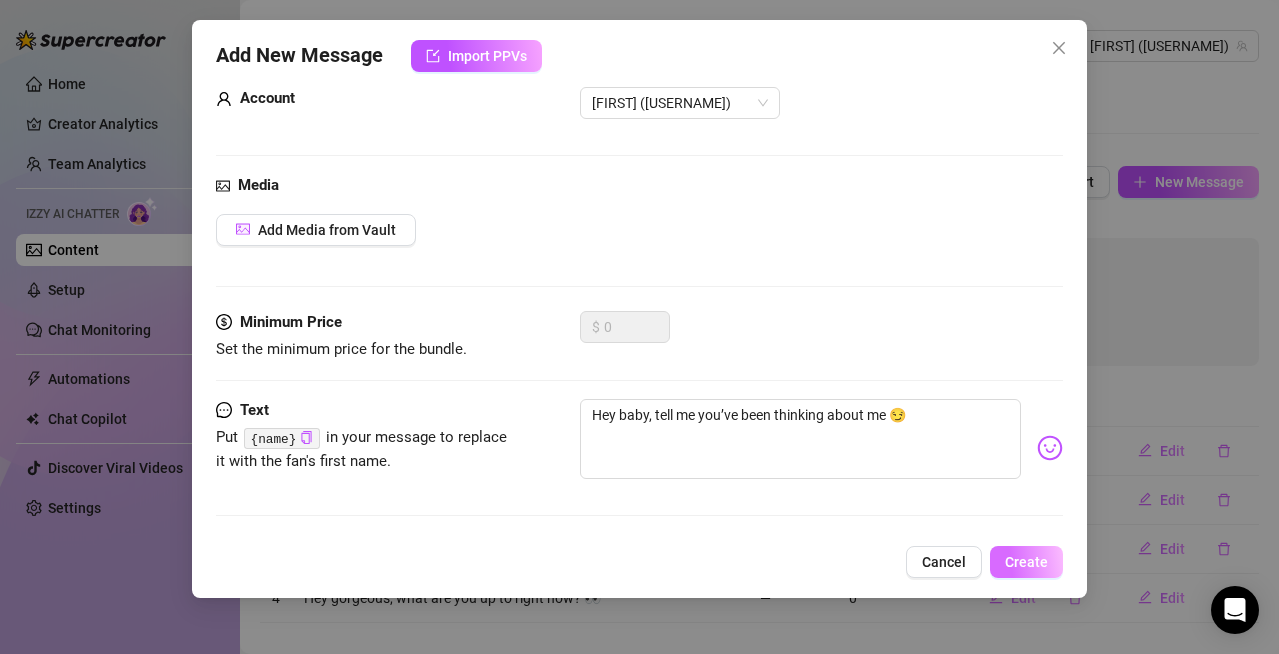 click on "Create" at bounding box center (1026, 562) 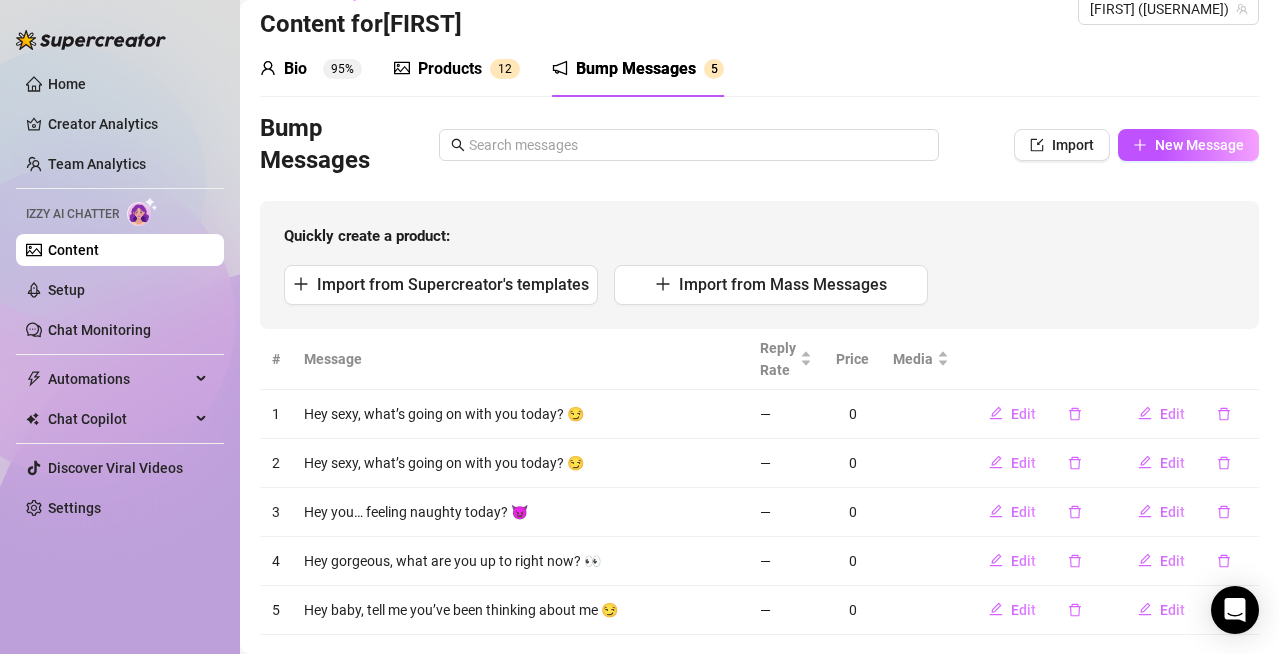 scroll, scrollTop: 0, scrollLeft: 0, axis: both 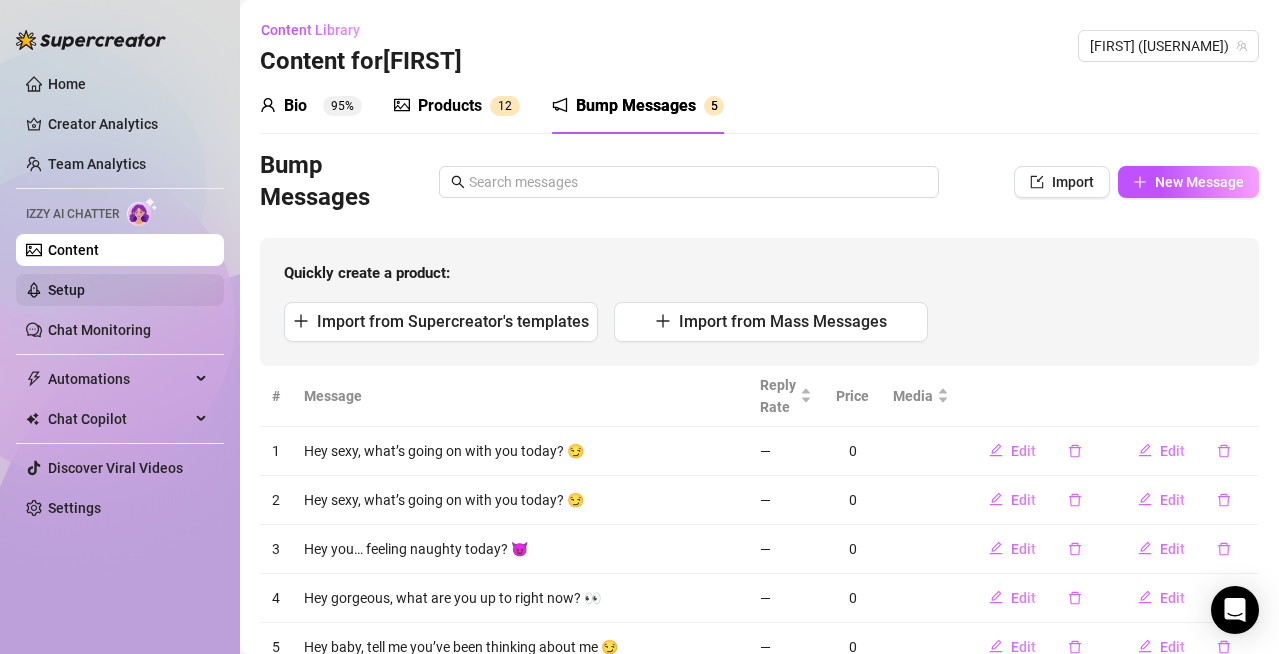 click on "Setup" at bounding box center [66, 290] 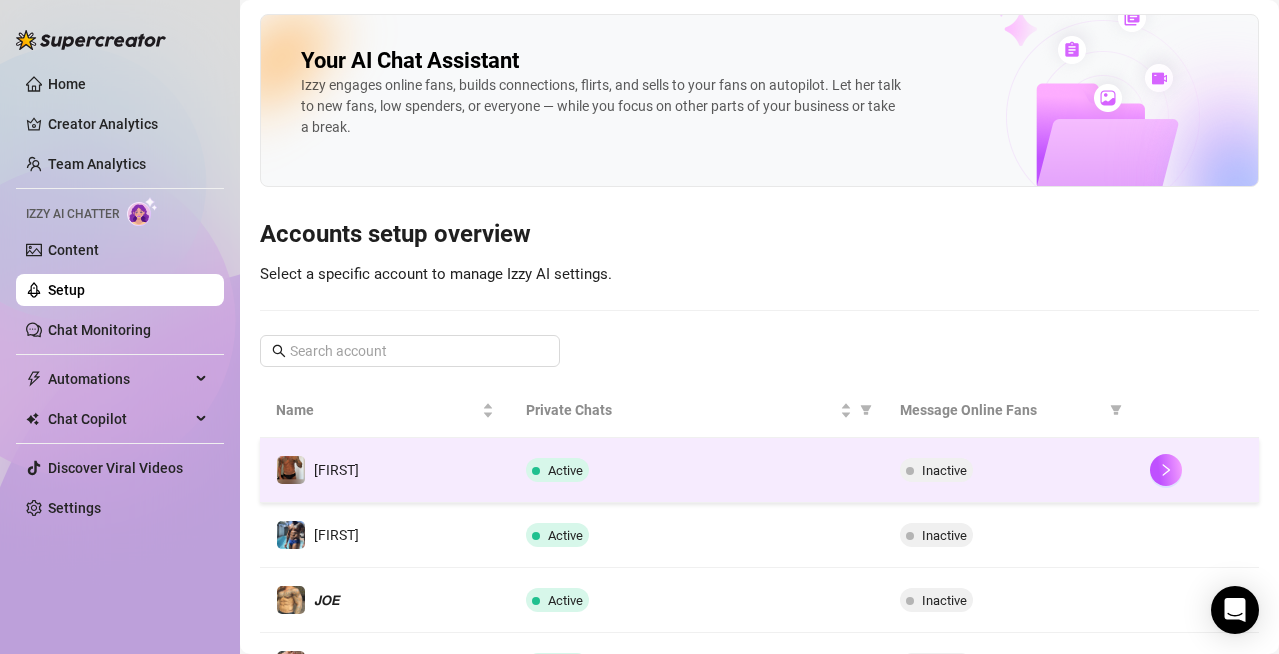 click on "Inactive" at bounding box center [944, 470] 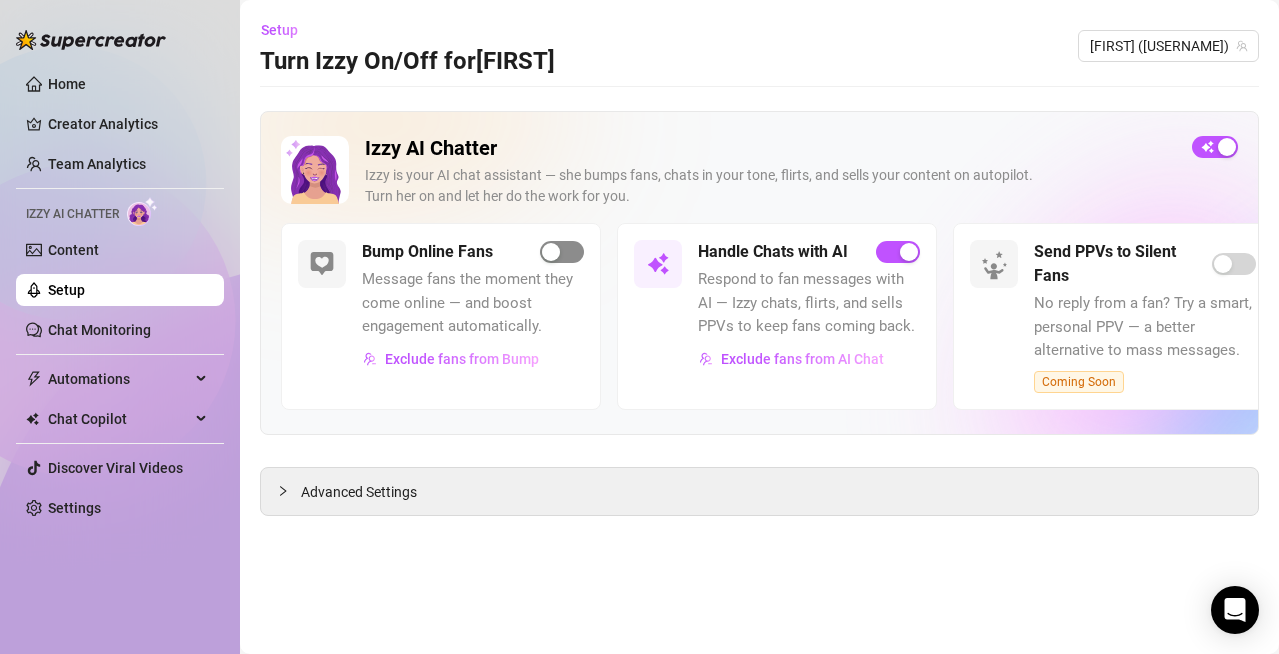 click at bounding box center (551, 252) 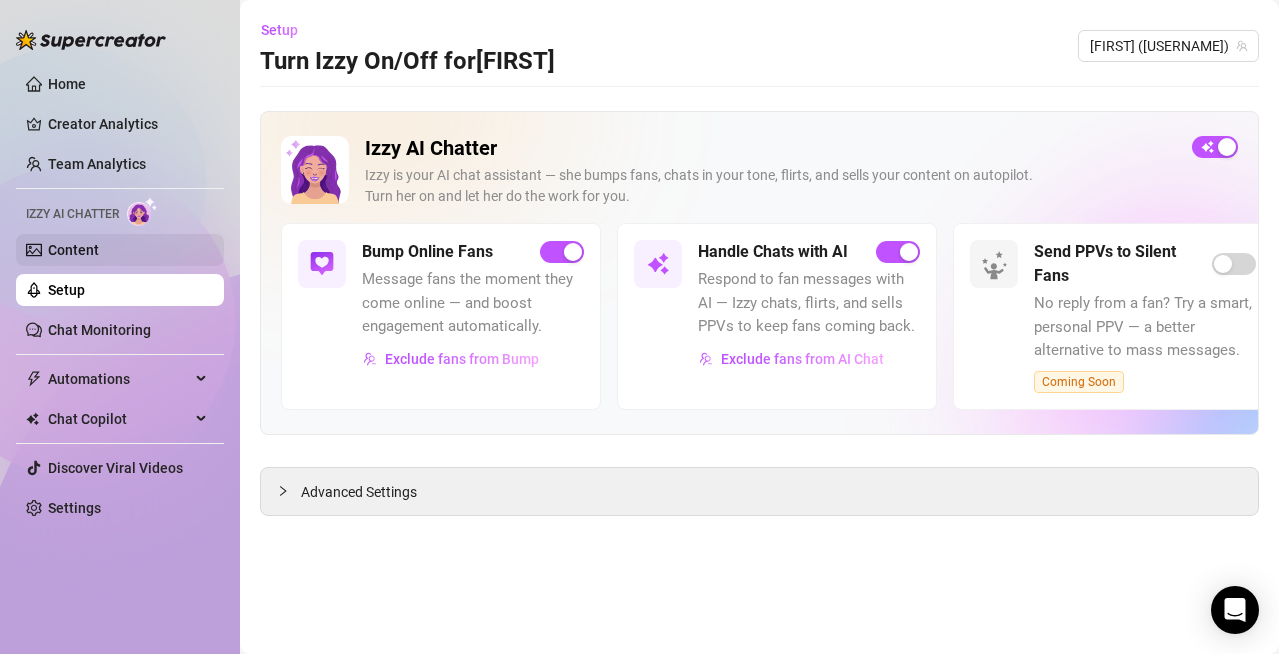 click on "Content" at bounding box center (73, 250) 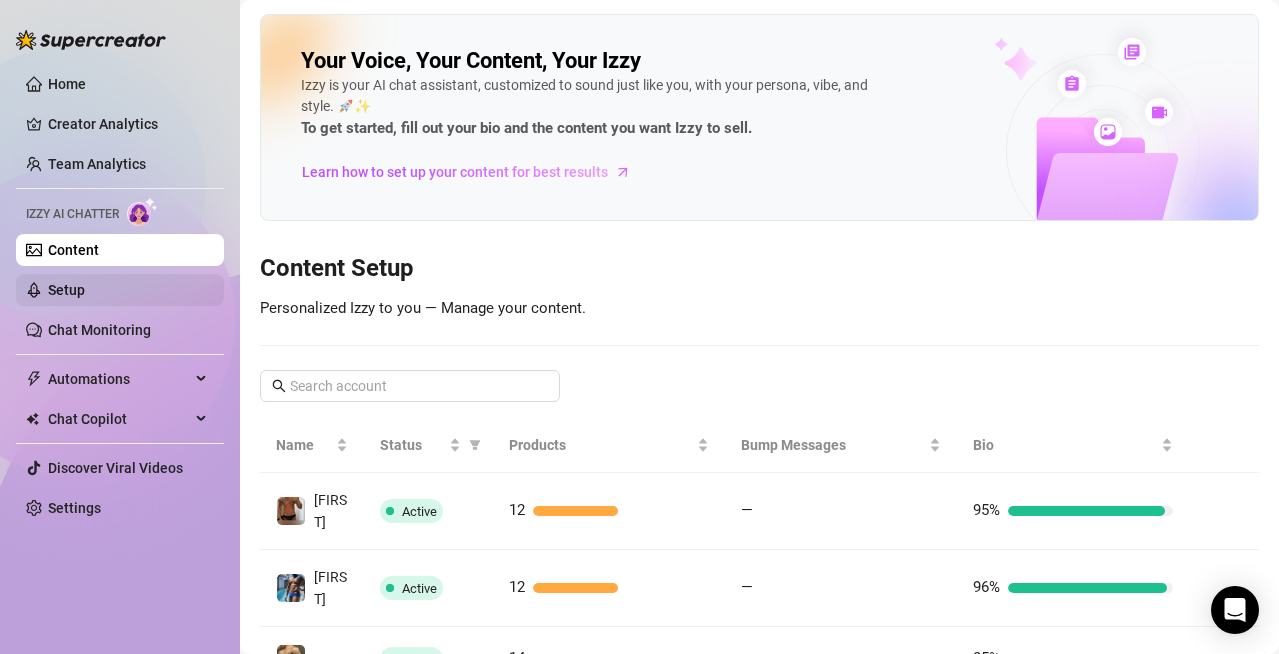 click on "Setup" at bounding box center [66, 290] 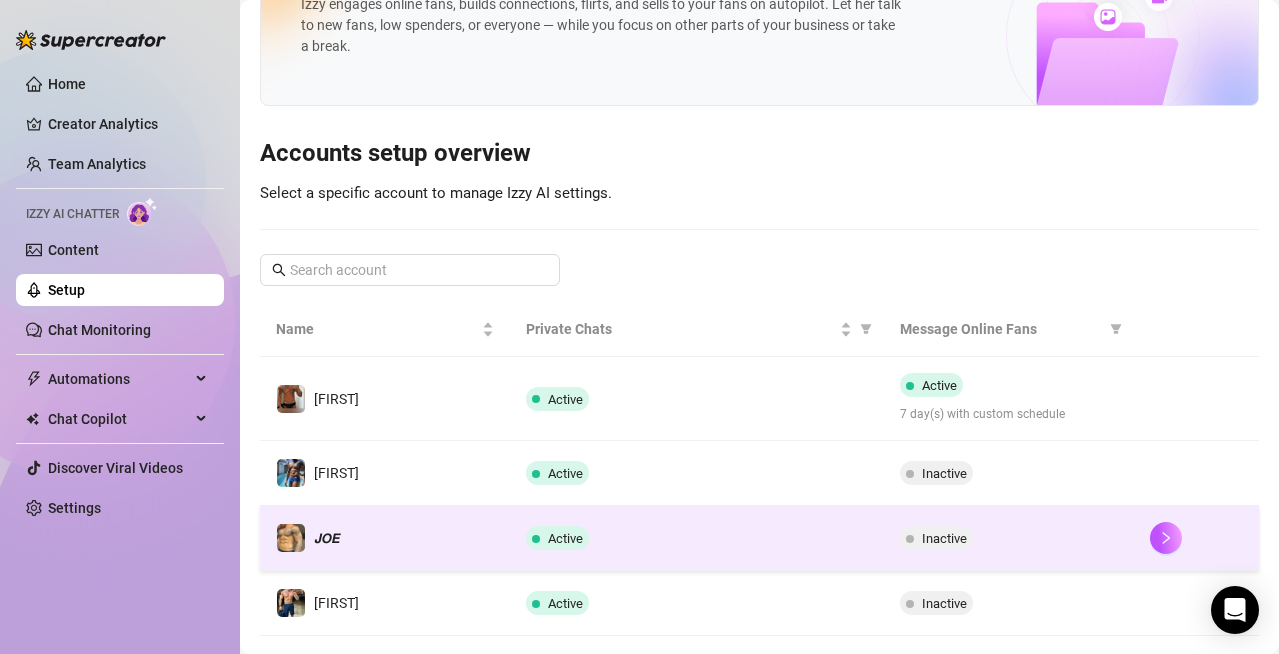 scroll, scrollTop: 200, scrollLeft: 0, axis: vertical 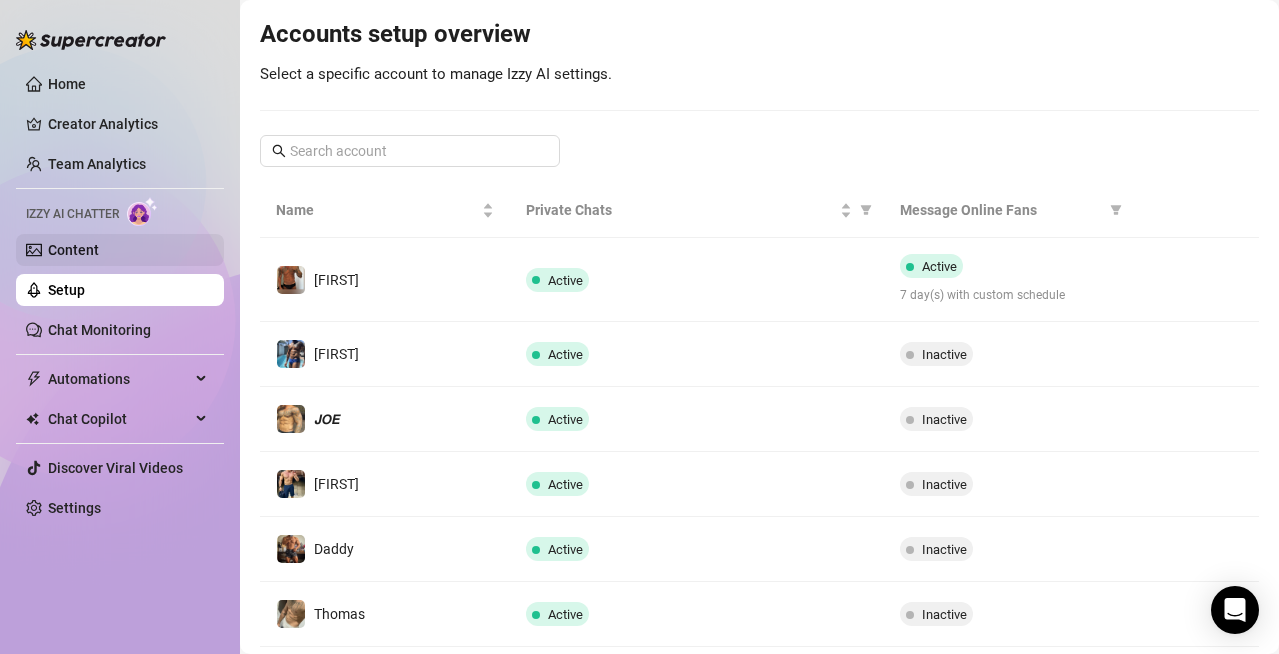 click on "Content" at bounding box center (73, 250) 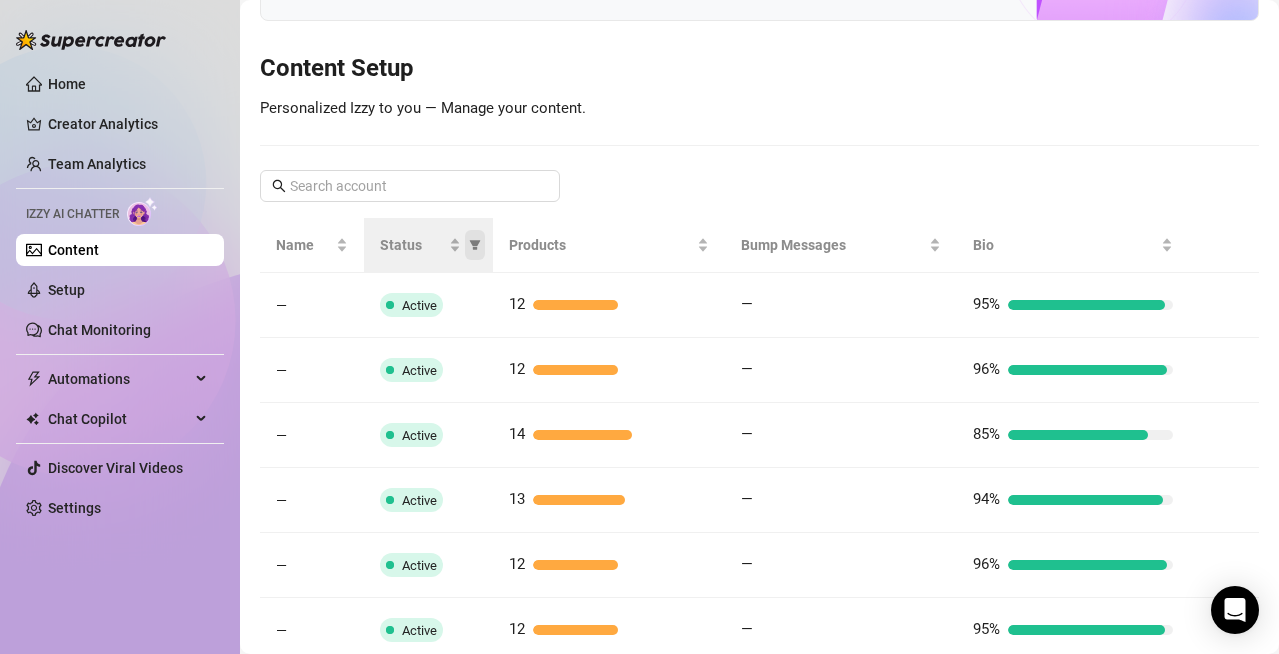 scroll, scrollTop: 200, scrollLeft: 0, axis: vertical 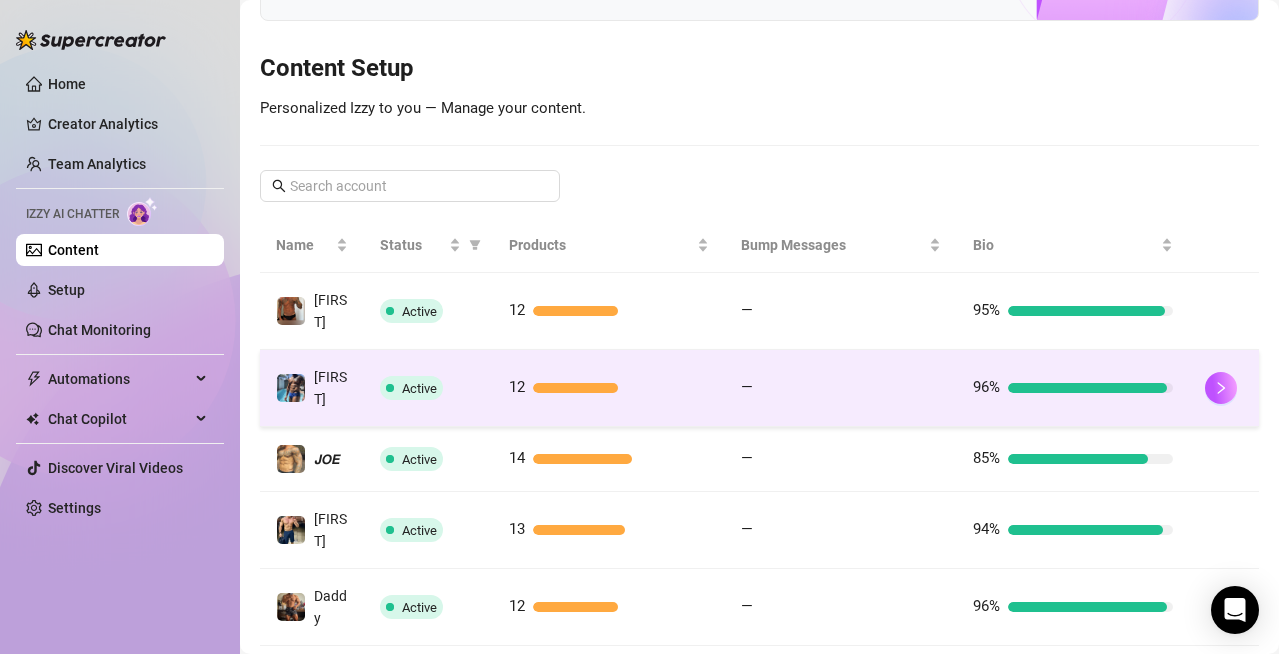 click on "Active" at bounding box center [411, 388] 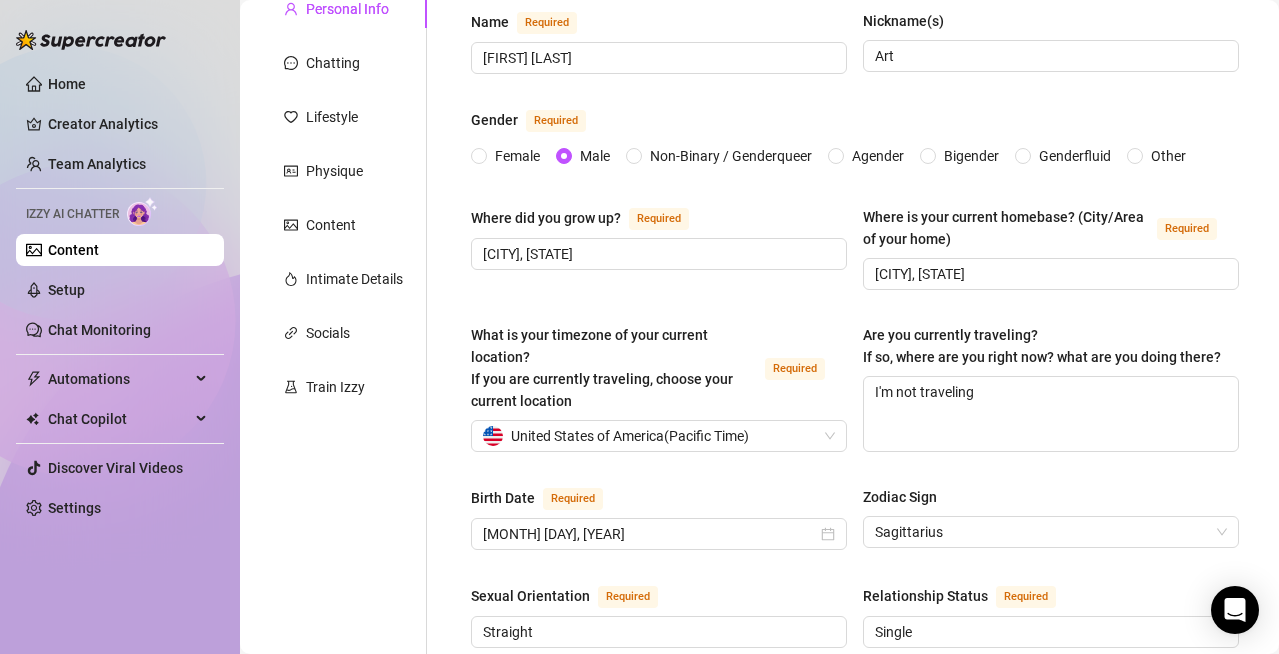 scroll, scrollTop: 0, scrollLeft: 0, axis: both 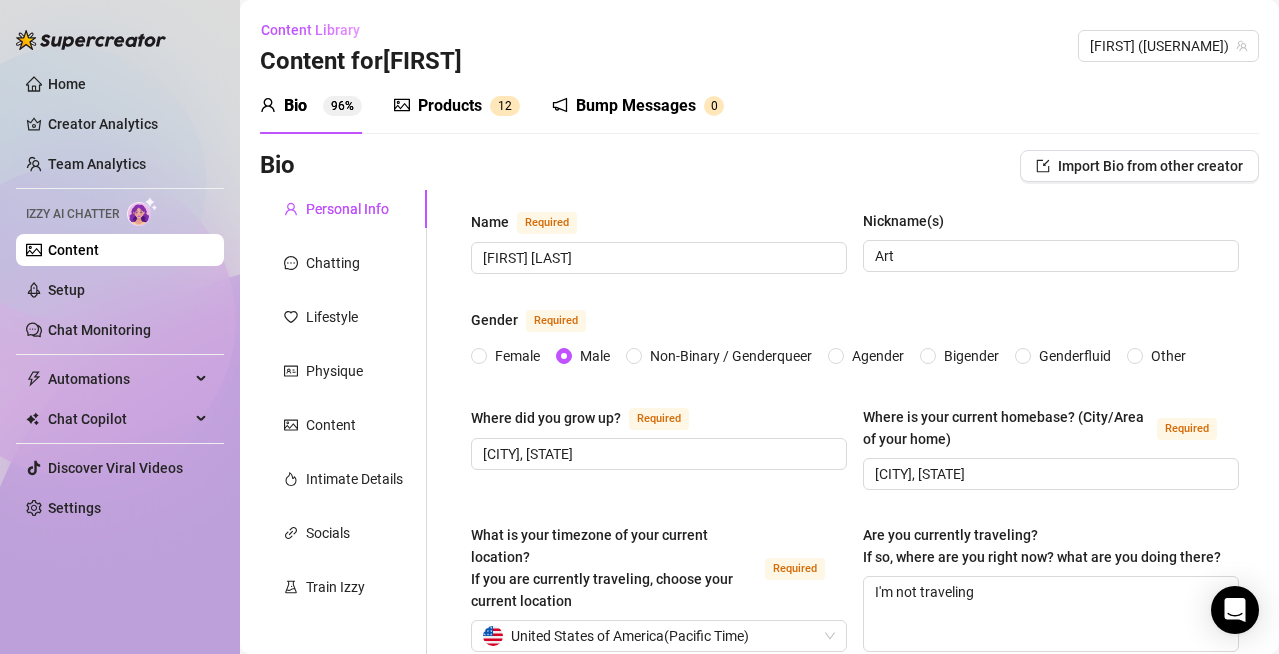 click on "Content" at bounding box center [73, 250] 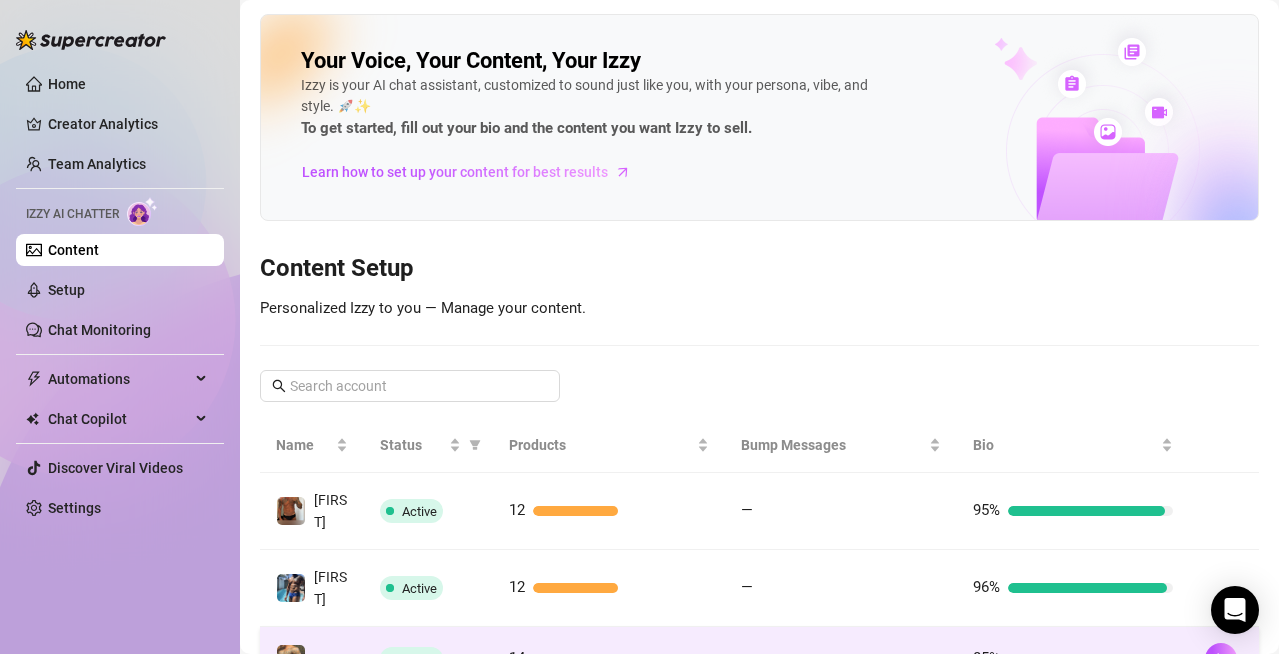 scroll, scrollTop: 100, scrollLeft: 0, axis: vertical 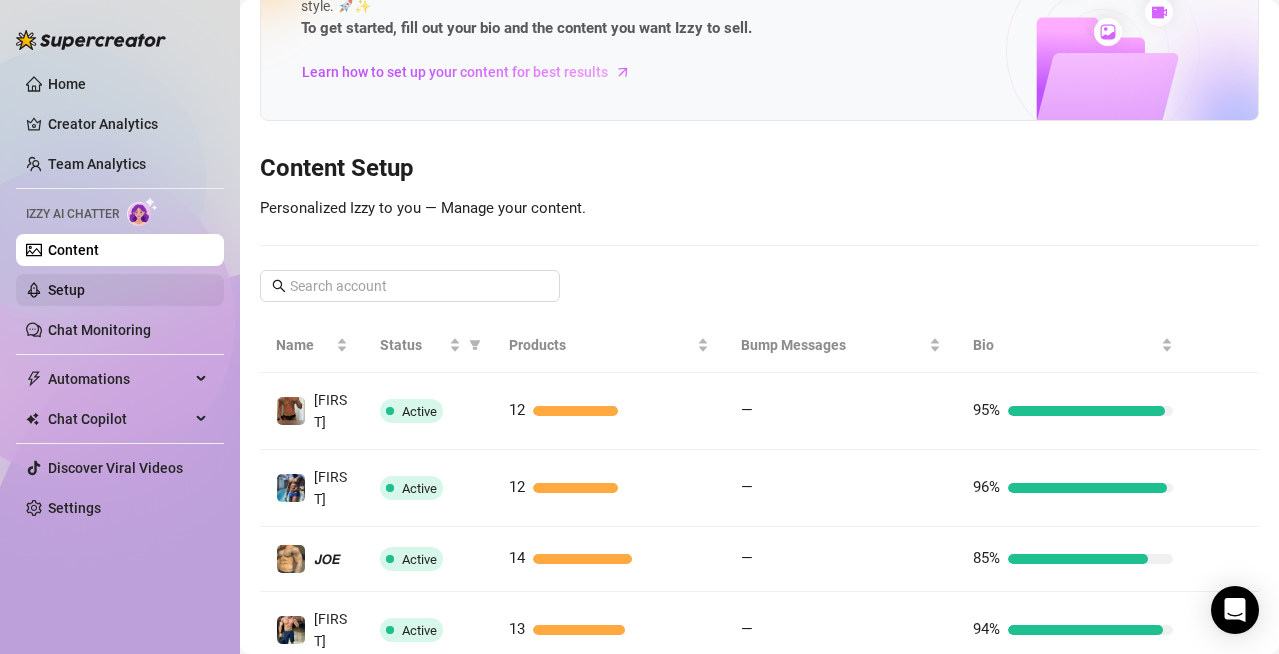 click on "Setup" at bounding box center [66, 290] 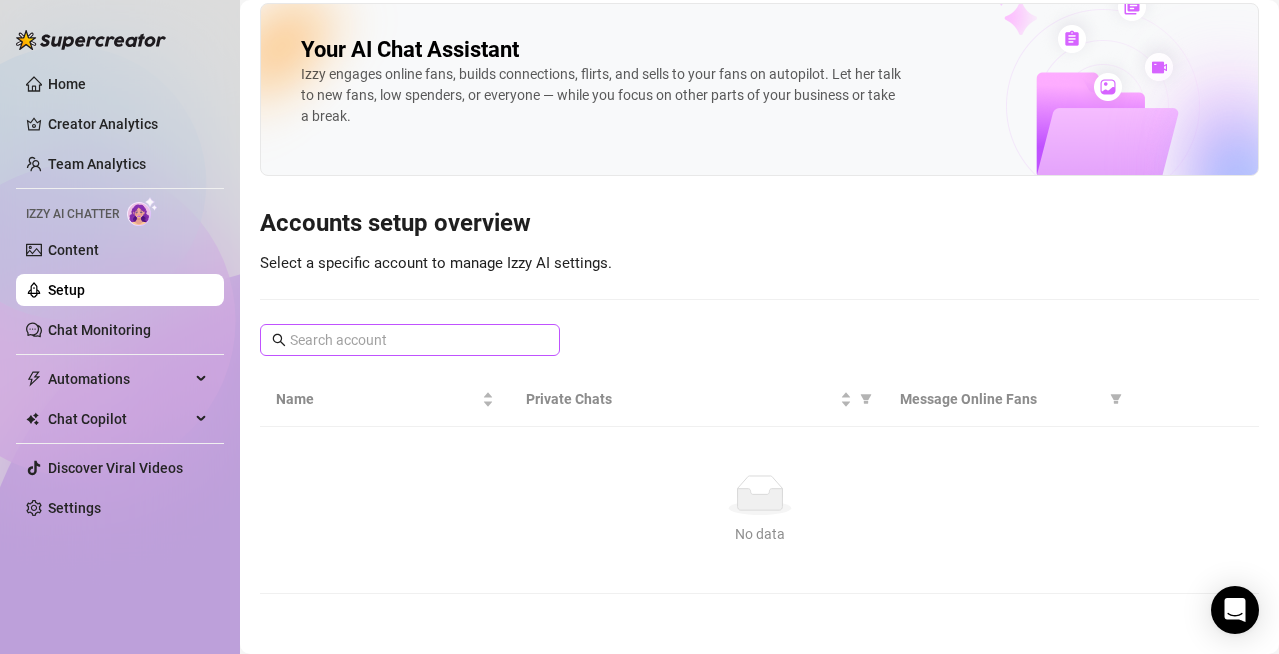 scroll, scrollTop: 100, scrollLeft: 0, axis: vertical 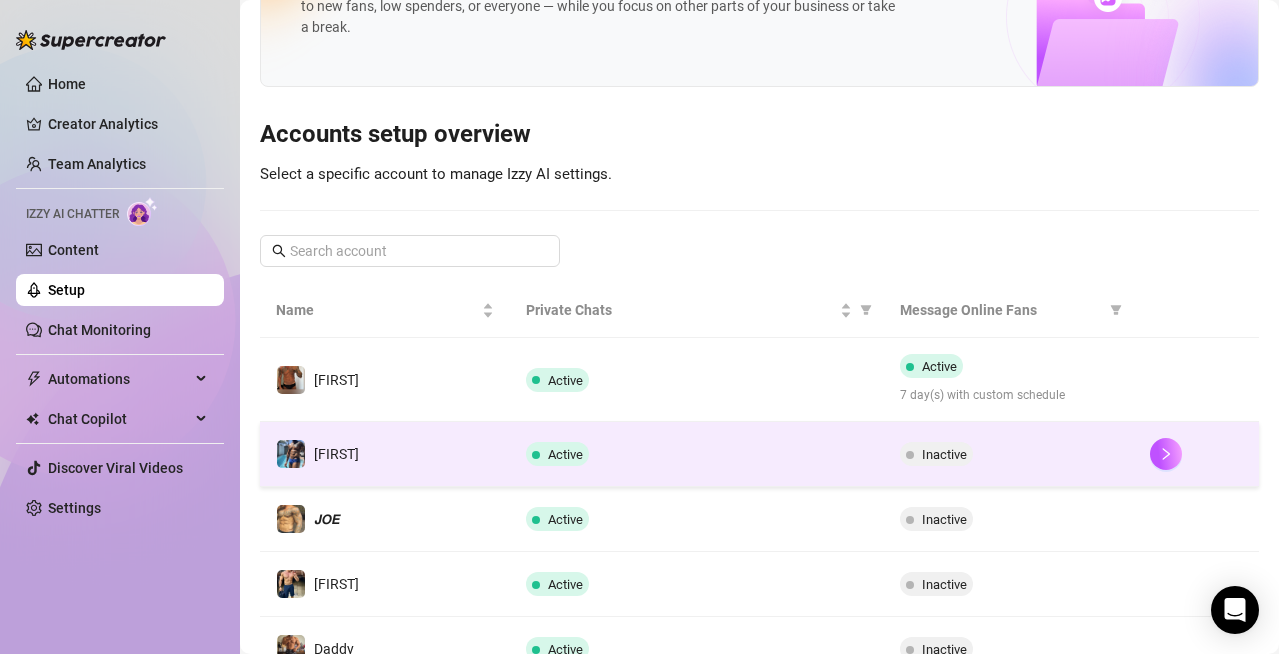 click on "Inactive" at bounding box center (944, 454) 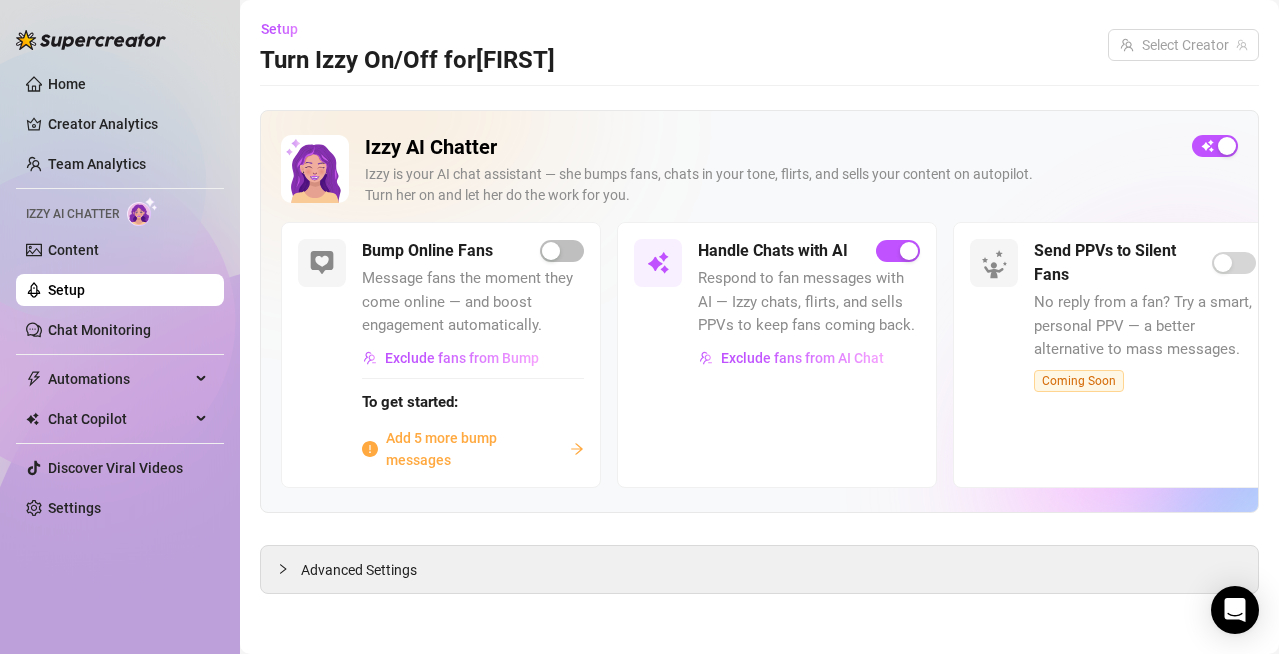 scroll, scrollTop: 2, scrollLeft: 0, axis: vertical 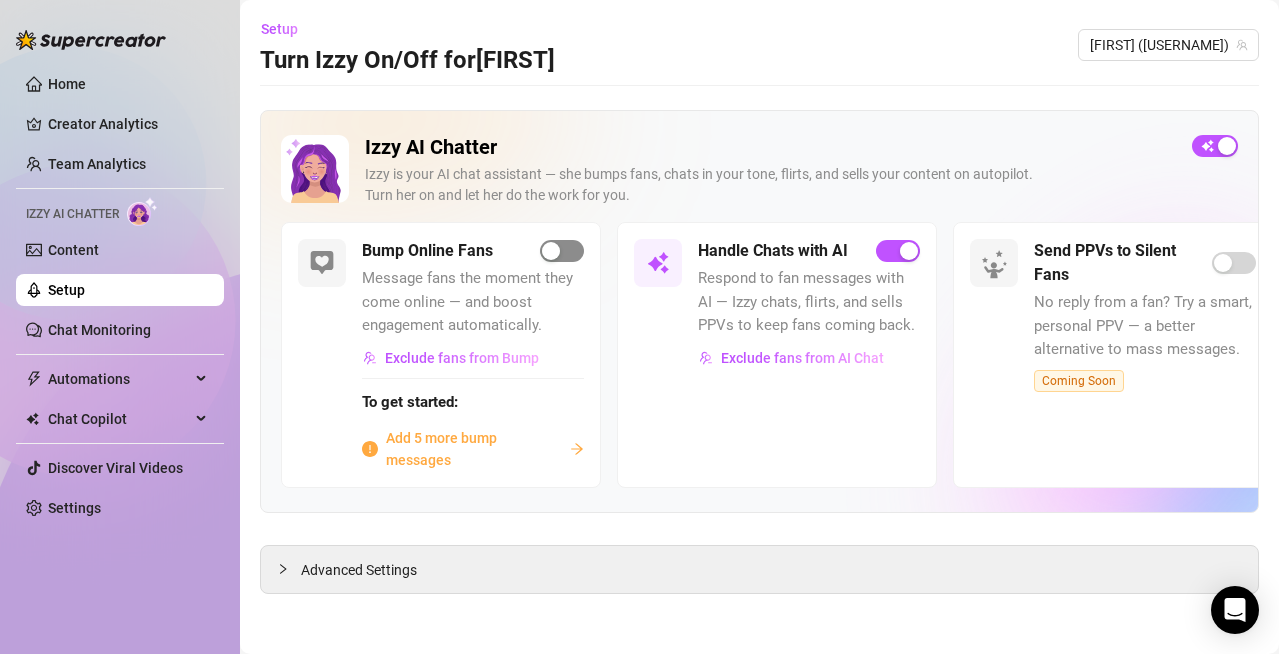 click at bounding box center (551, 251) 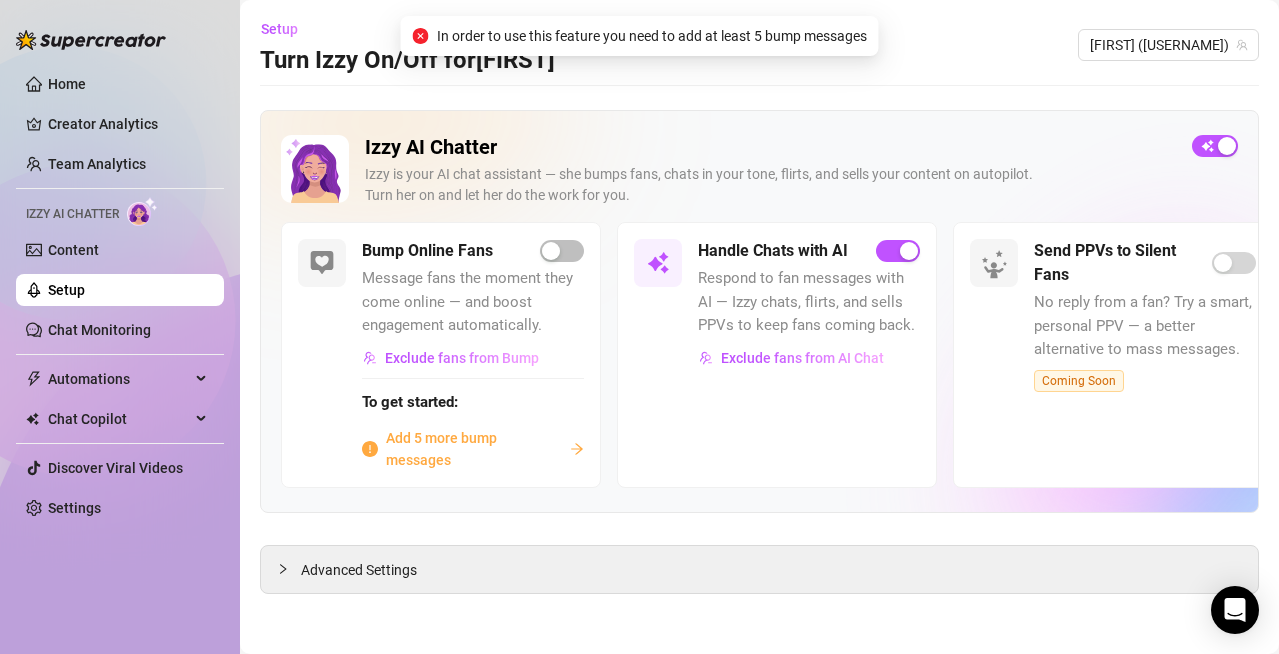click on "Add 5 more bump messages" at bounding box center [474, 449] 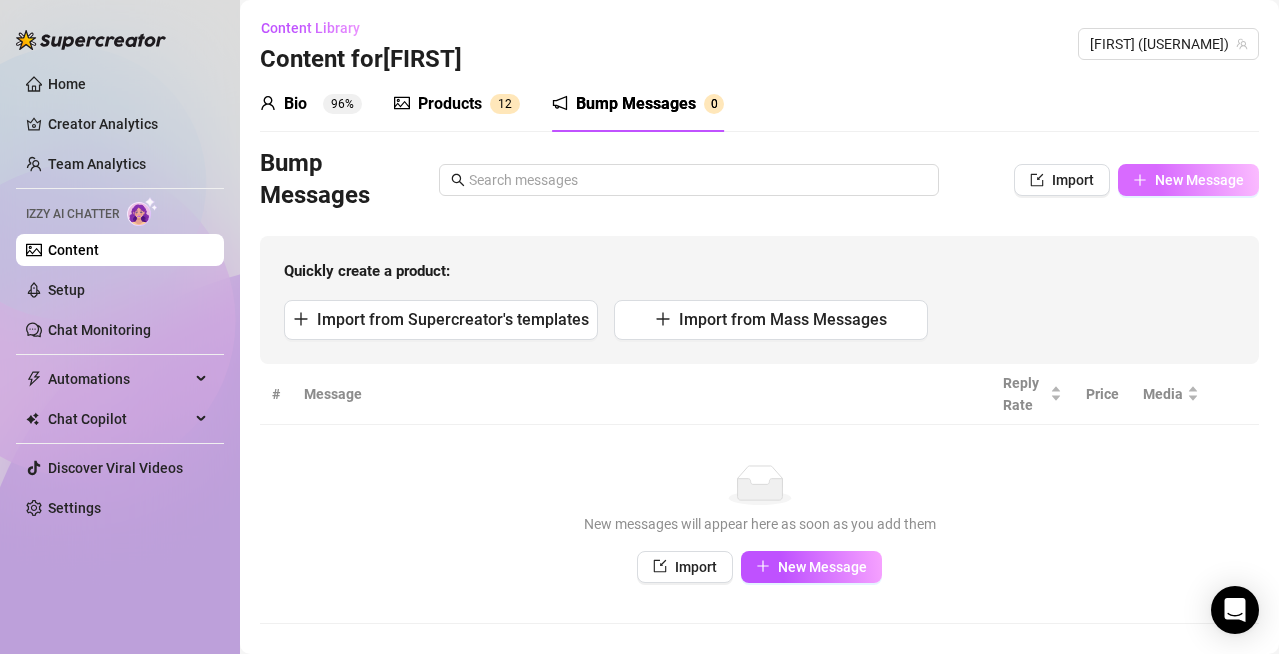 click on "New Message" at bounding box center (1188, 180) 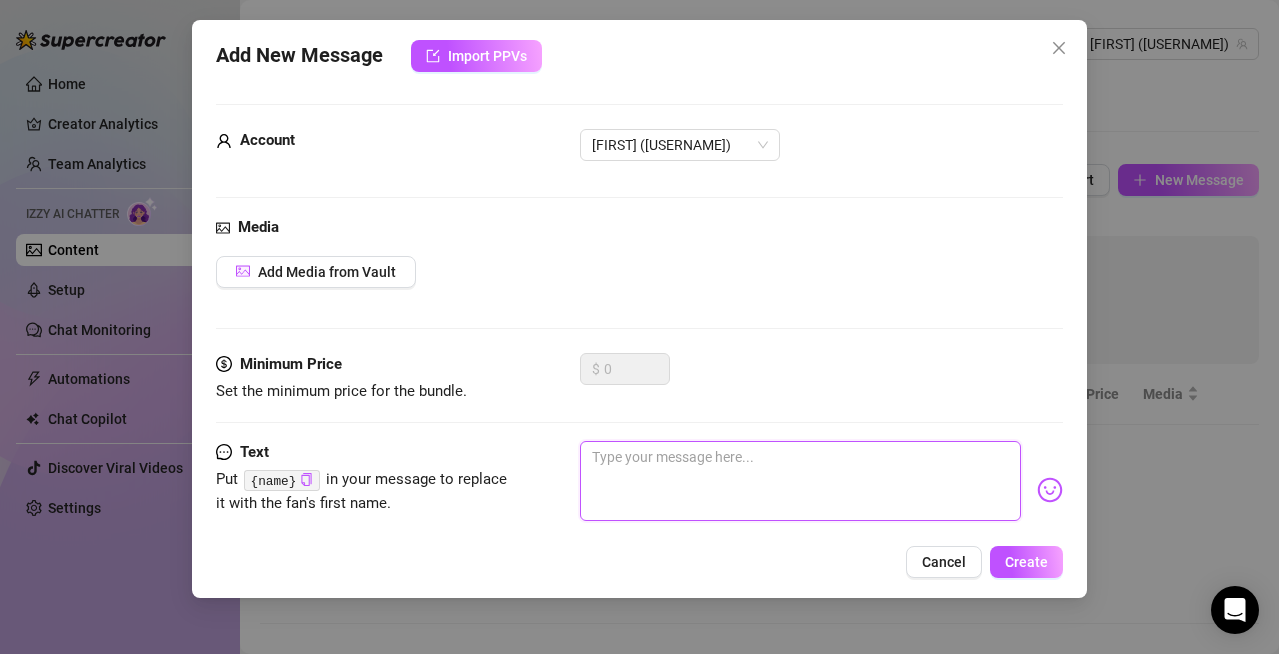 click at bounding box center [800, 481] 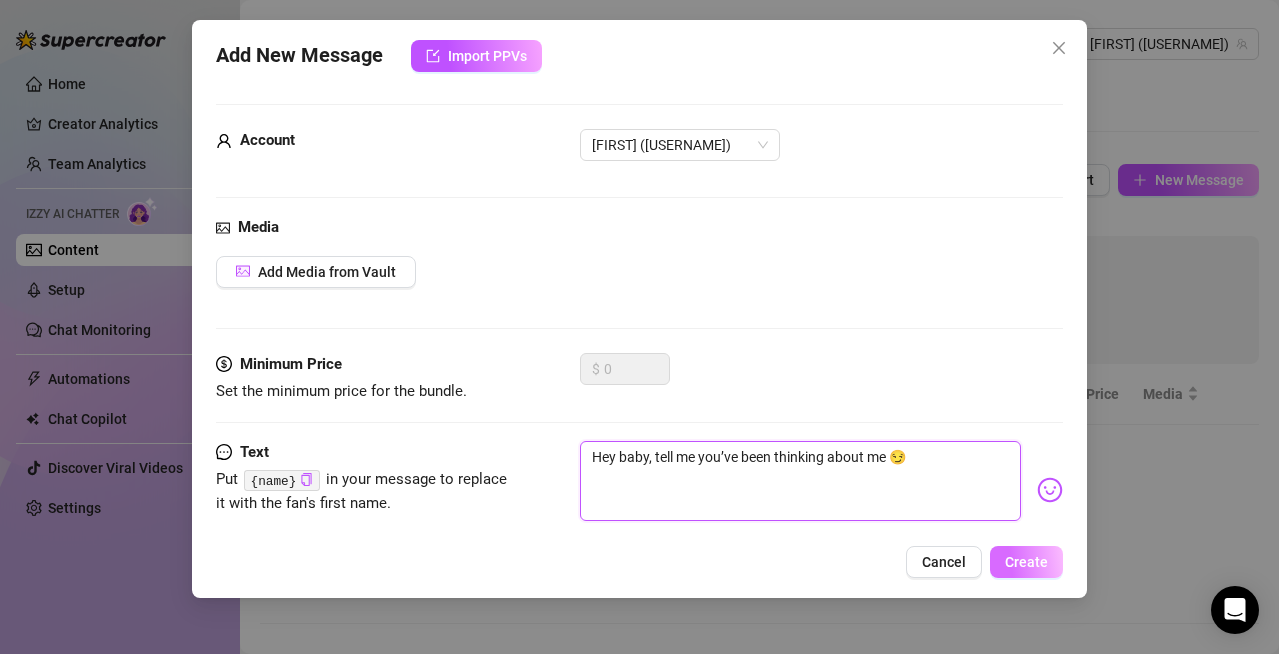 type on "Hey baby, tell me you’ve been thinking about me 😏" 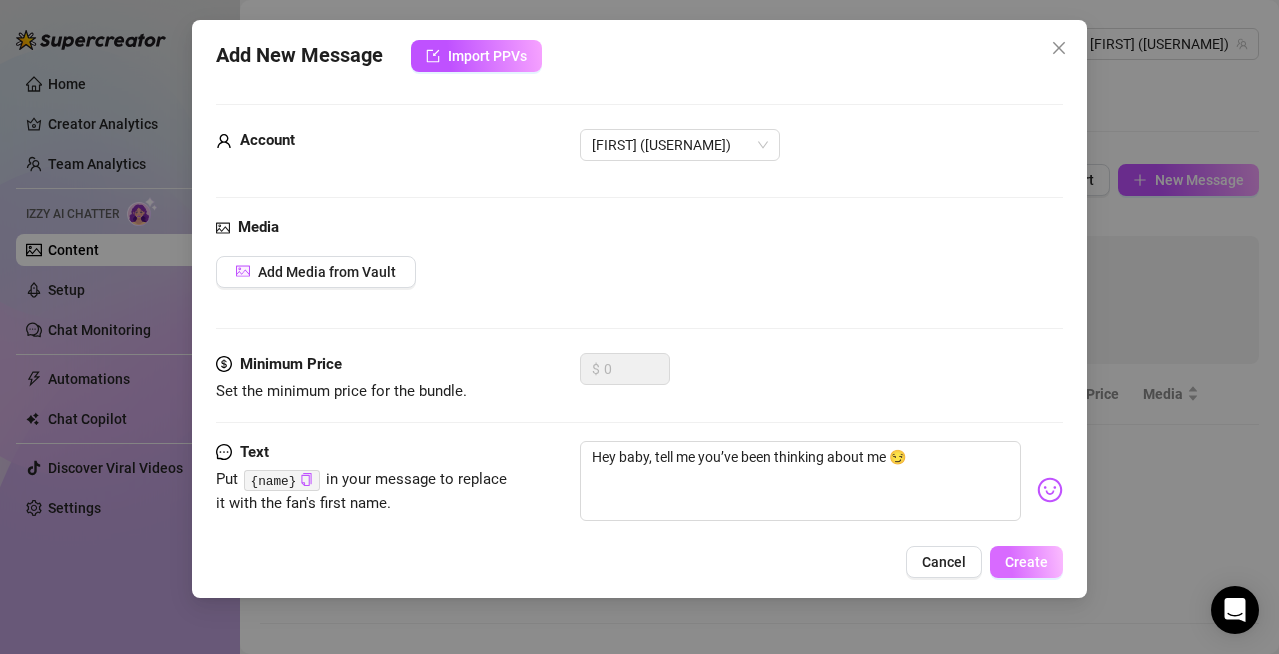 click on "Create" at bounding box center [1026, 562] 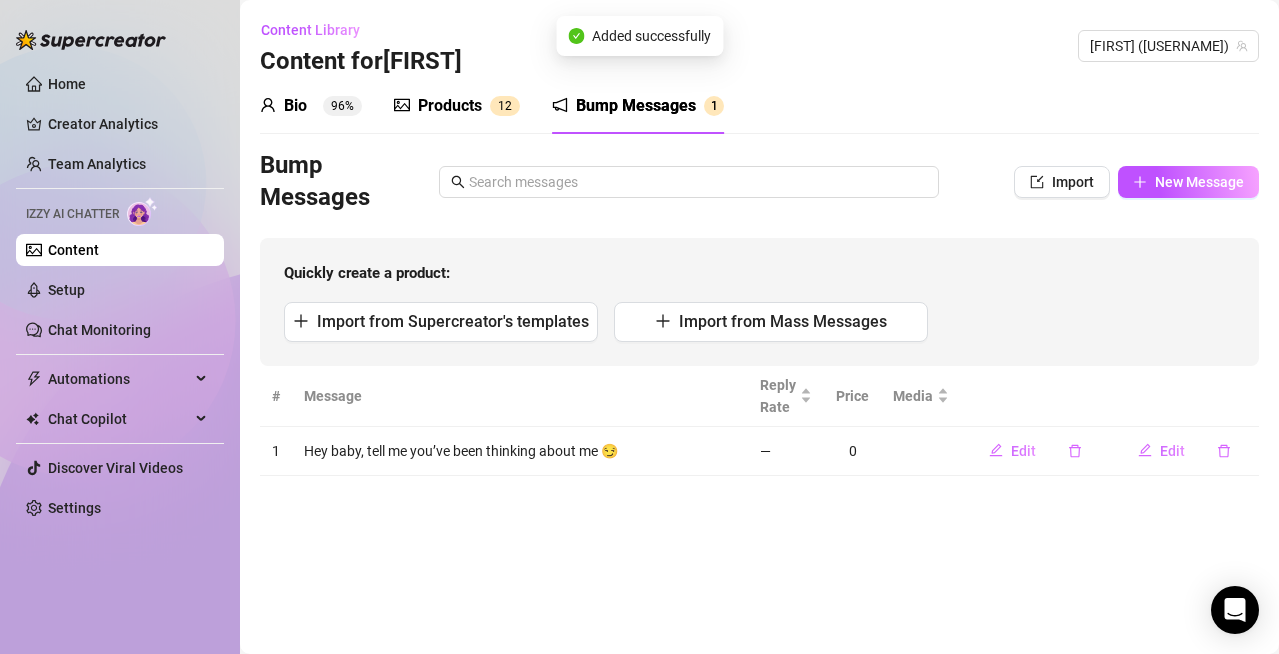 scroll, scrollTop: 0, scrollLeft: 0, axis: both 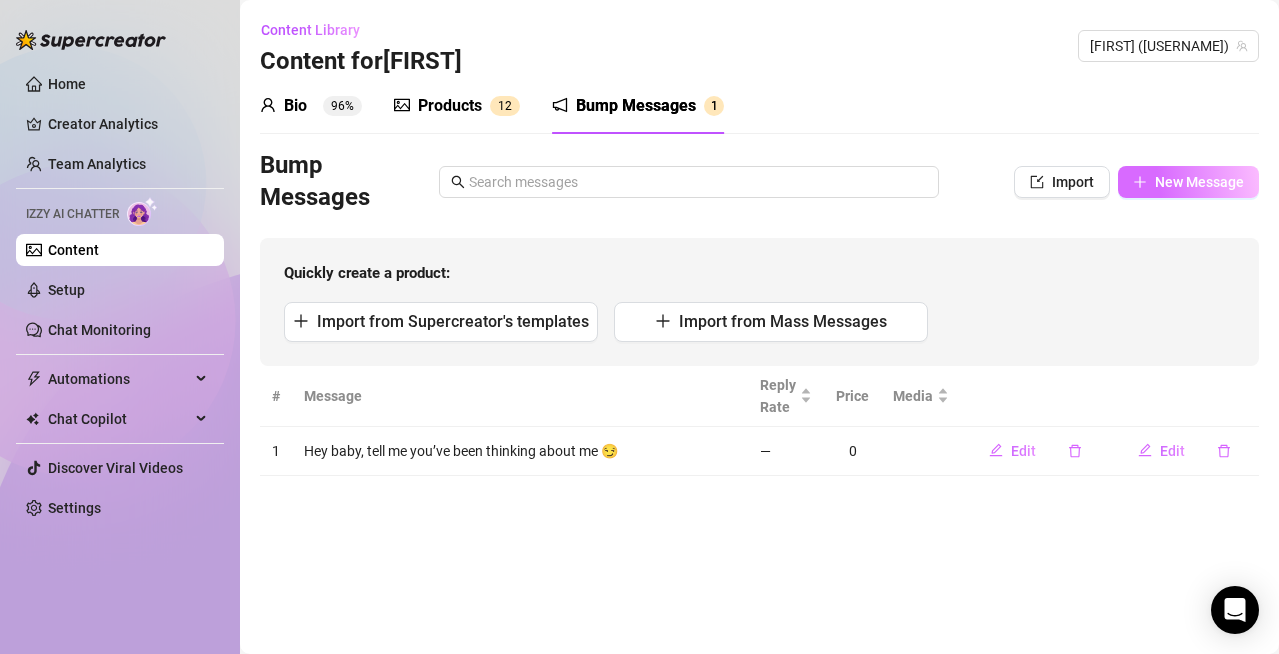 click on "New Message" at bounding box center (1188, 182) 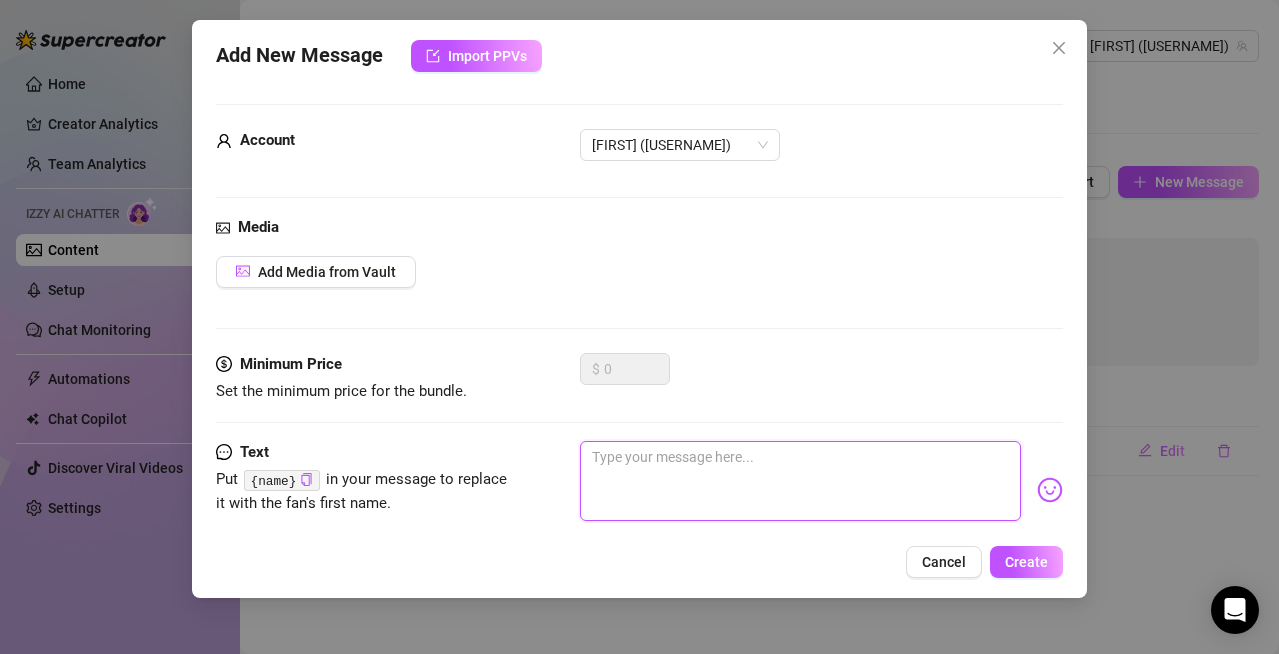 click at bounding box center [800, 481] 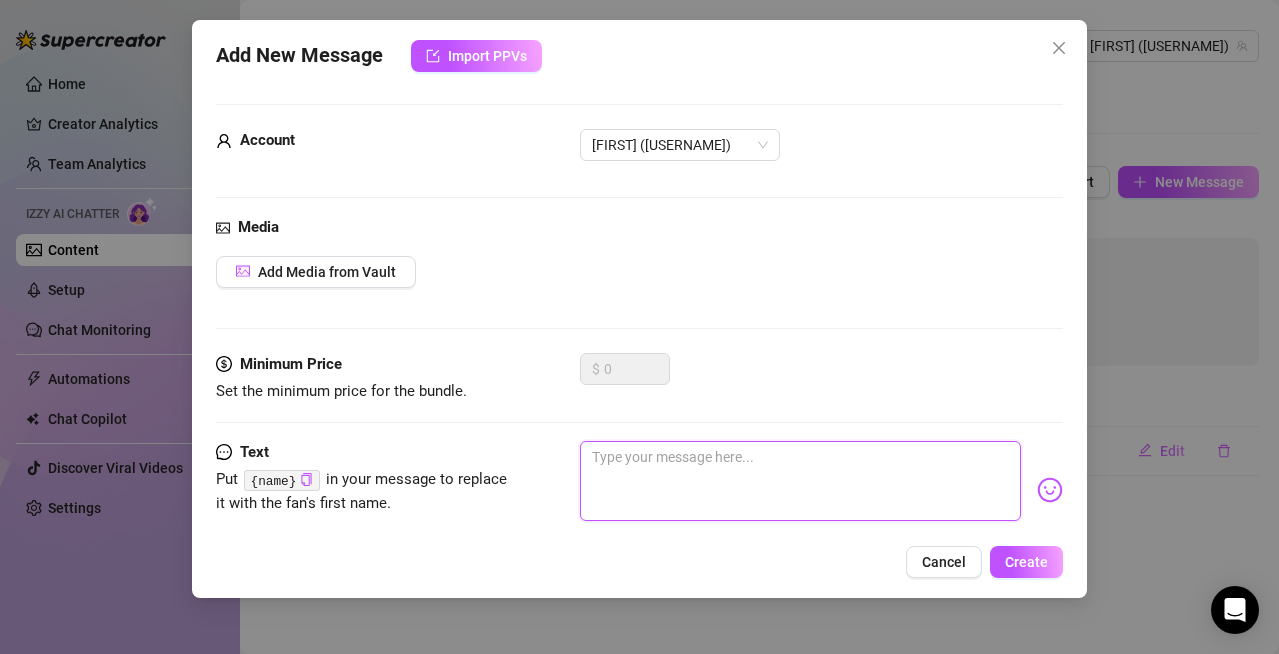click at bounding box center (800, 481) 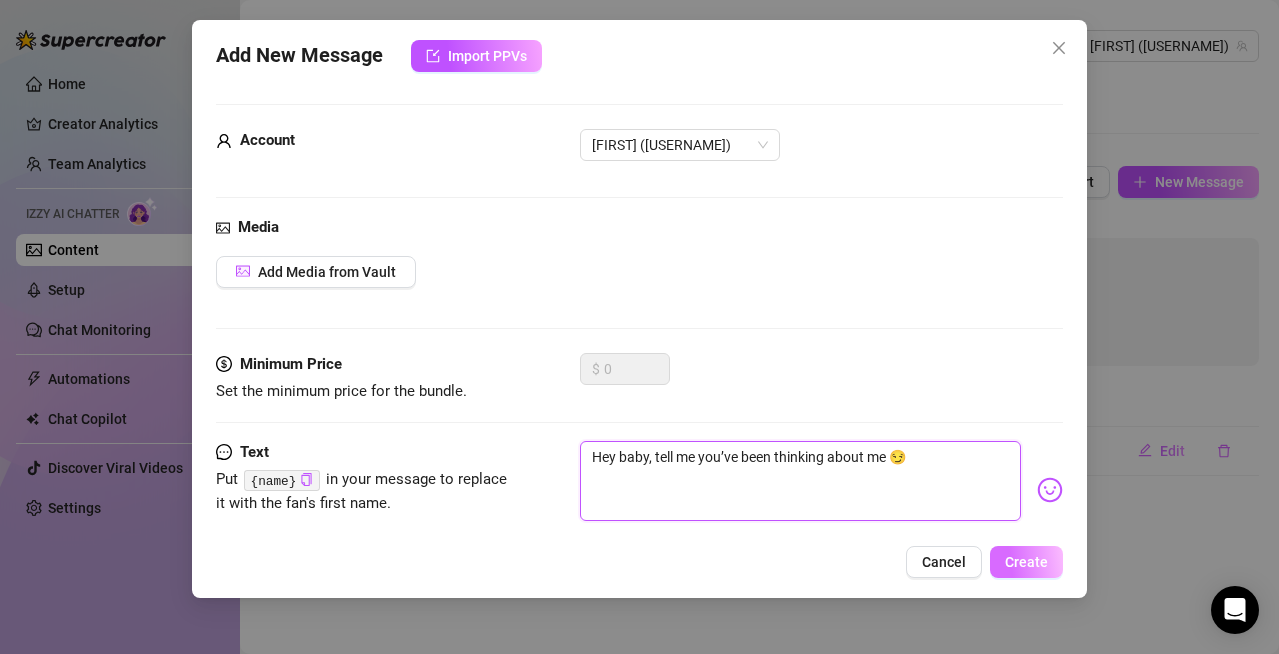type on "Hey baby, tell me you’ve been thinking about me 😏" 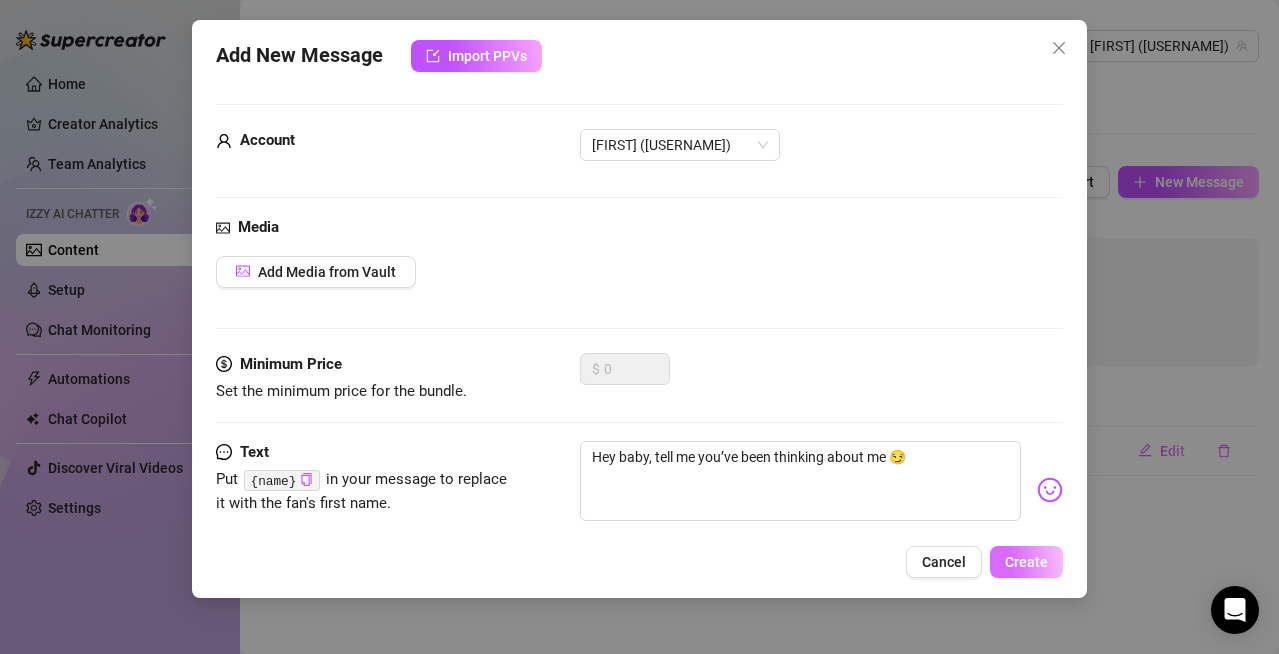 click on "Create" at bounding box center (1026, 562) 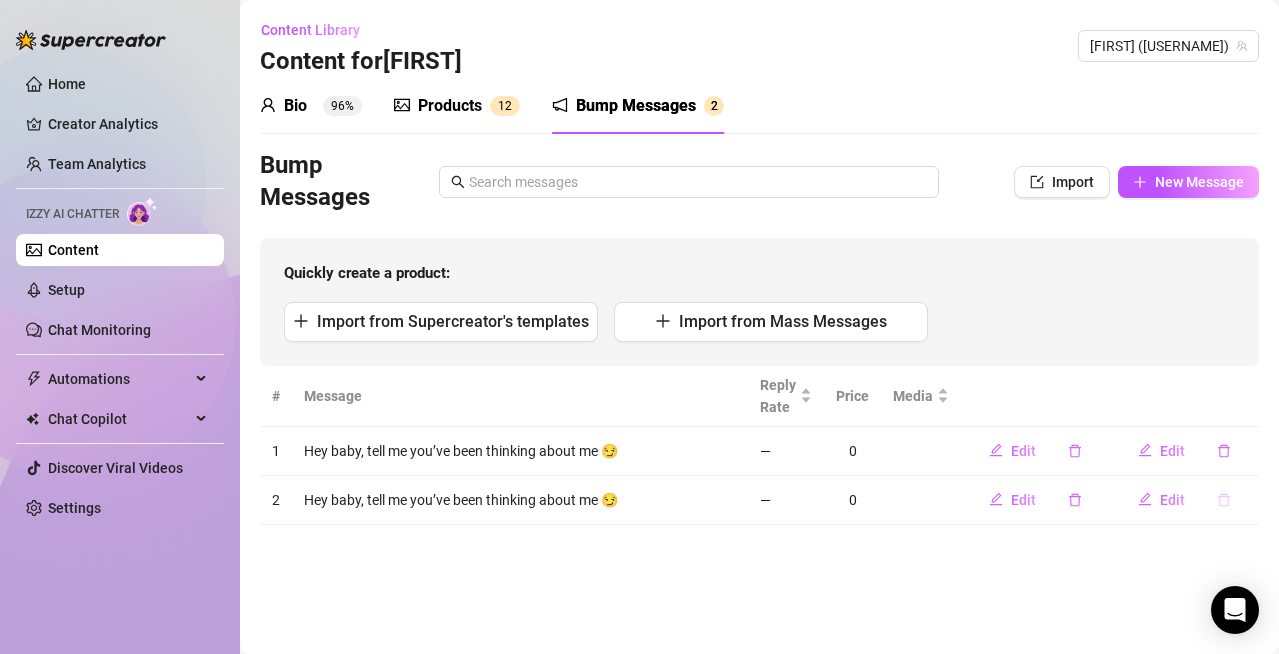 click 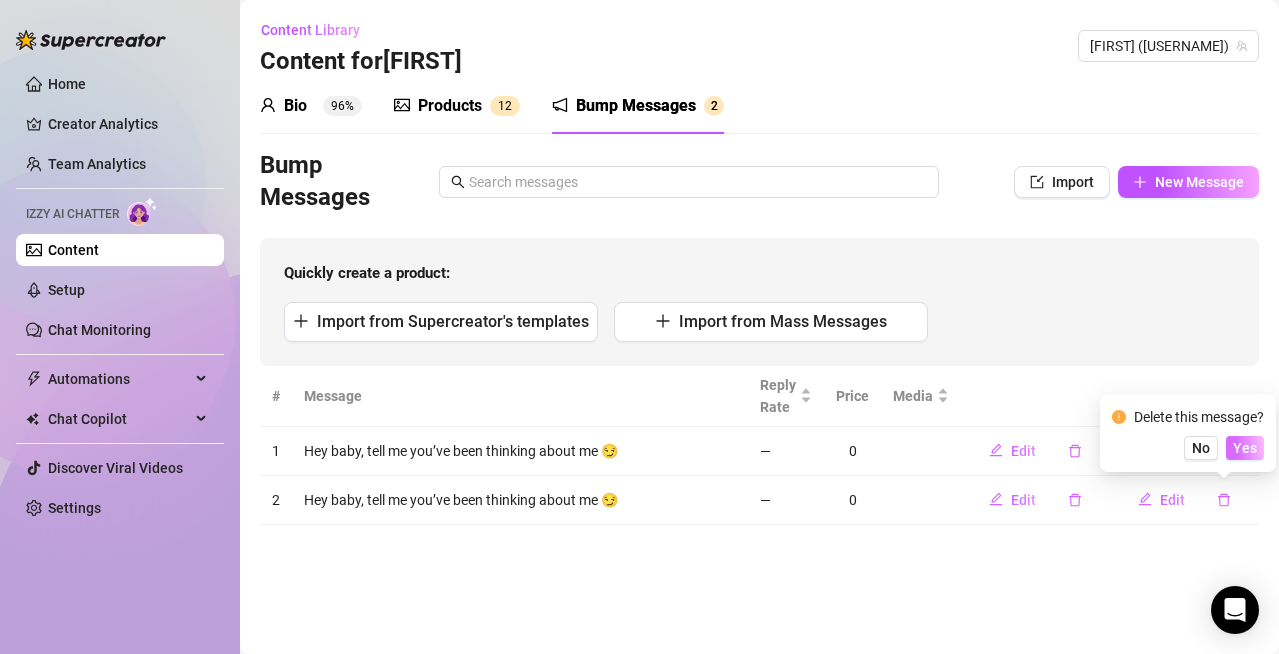 click on "Yes" at bounding box center (1245, 448) 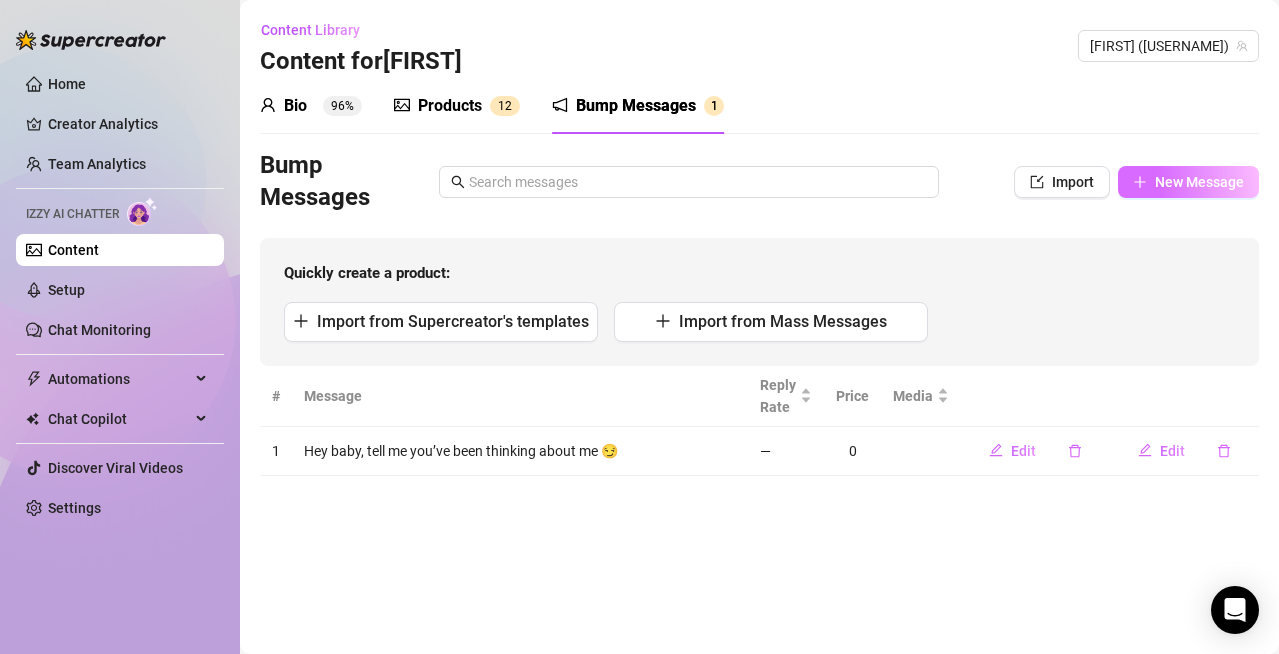 click on "New Message" at bounding box center (1199, 182) 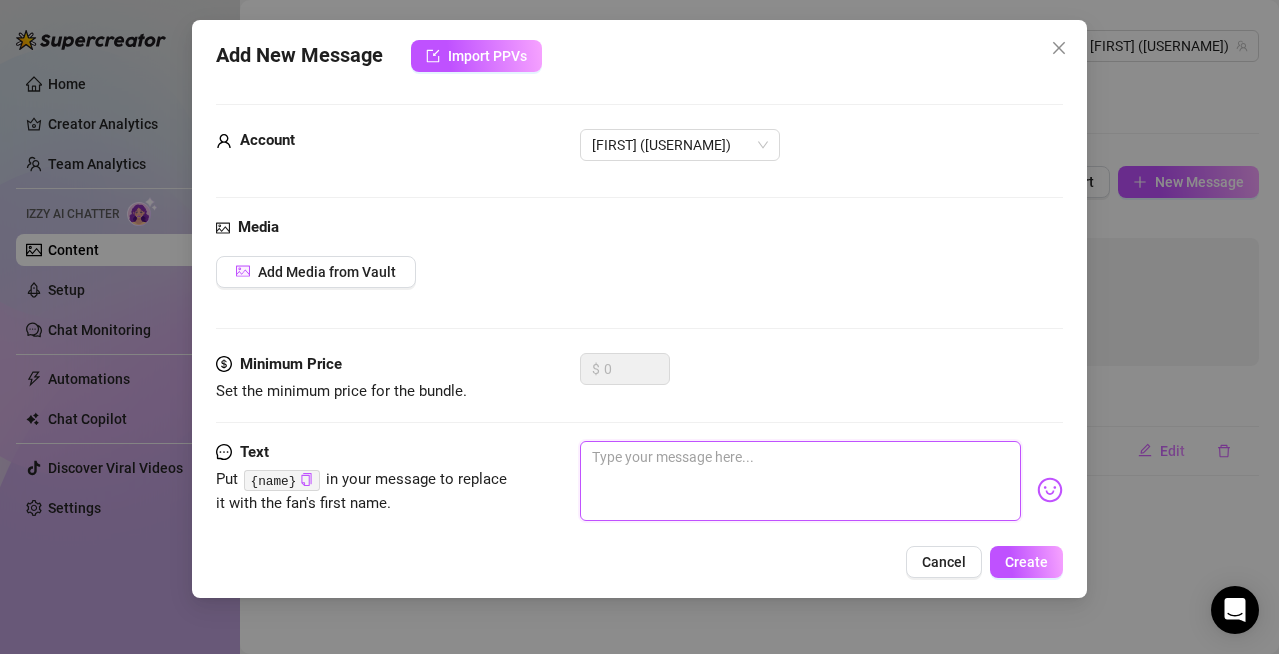 click at bounding box center [800, 481] 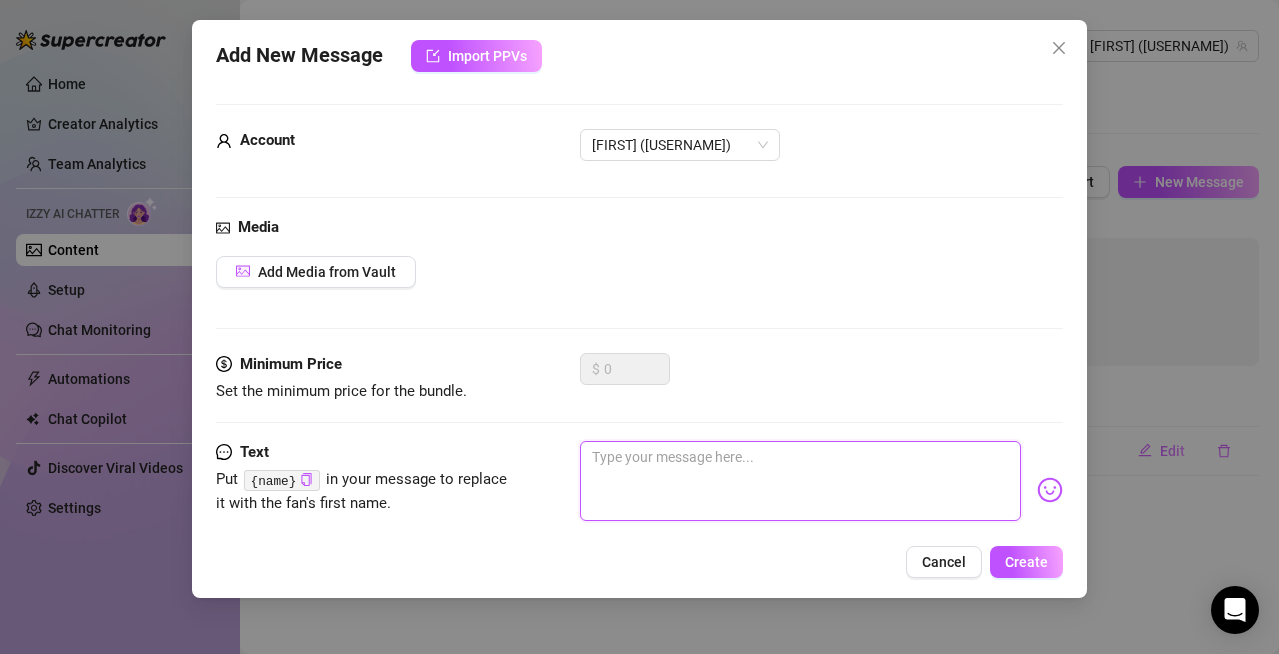 paste on "Hey gorgeous, what are you up to right now? 👀" 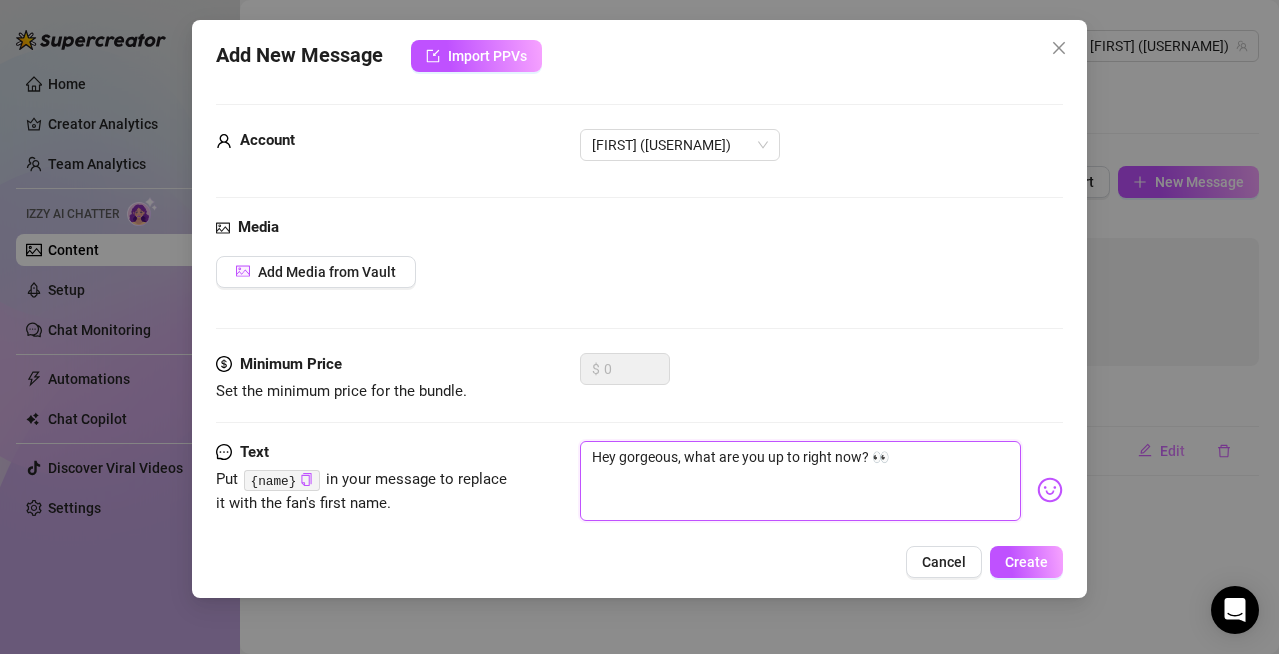 type on "Hey gorgeous, what are you up to right now? 👀" 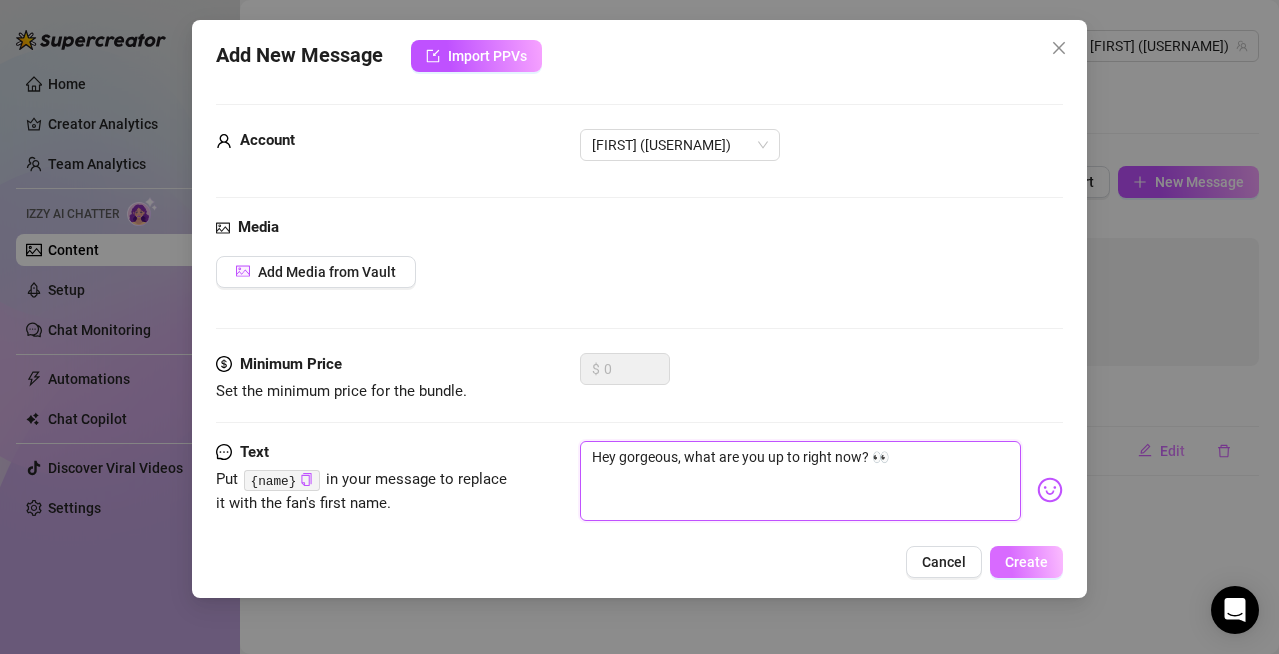 type on "Hey gorgeous, what are you up to right now? 👀" 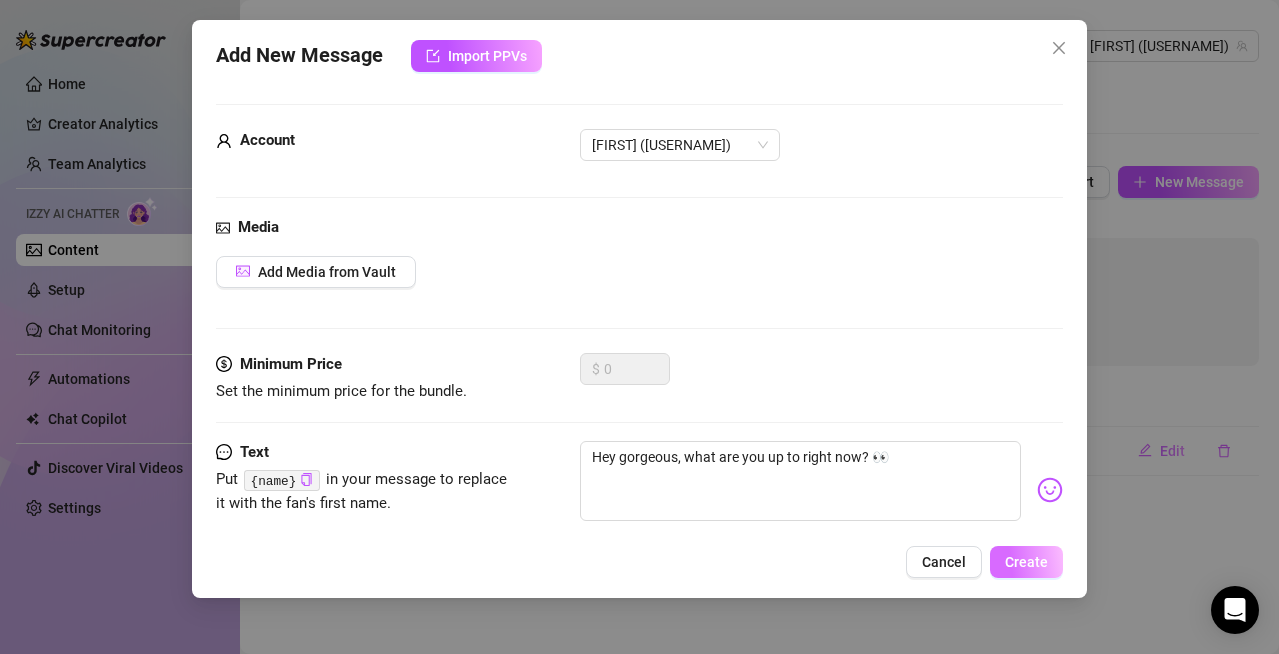 click on "Create" at bounding box center [1026, 562] 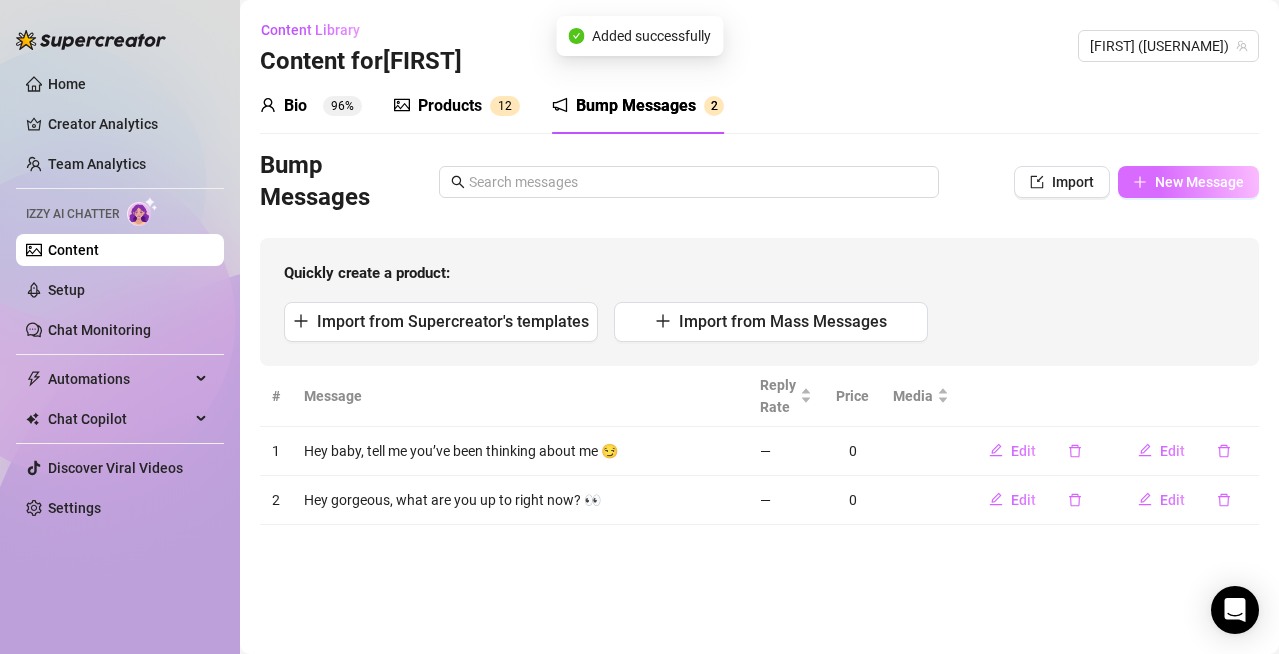 click on "New Message" at bounding box center [1199, 182] 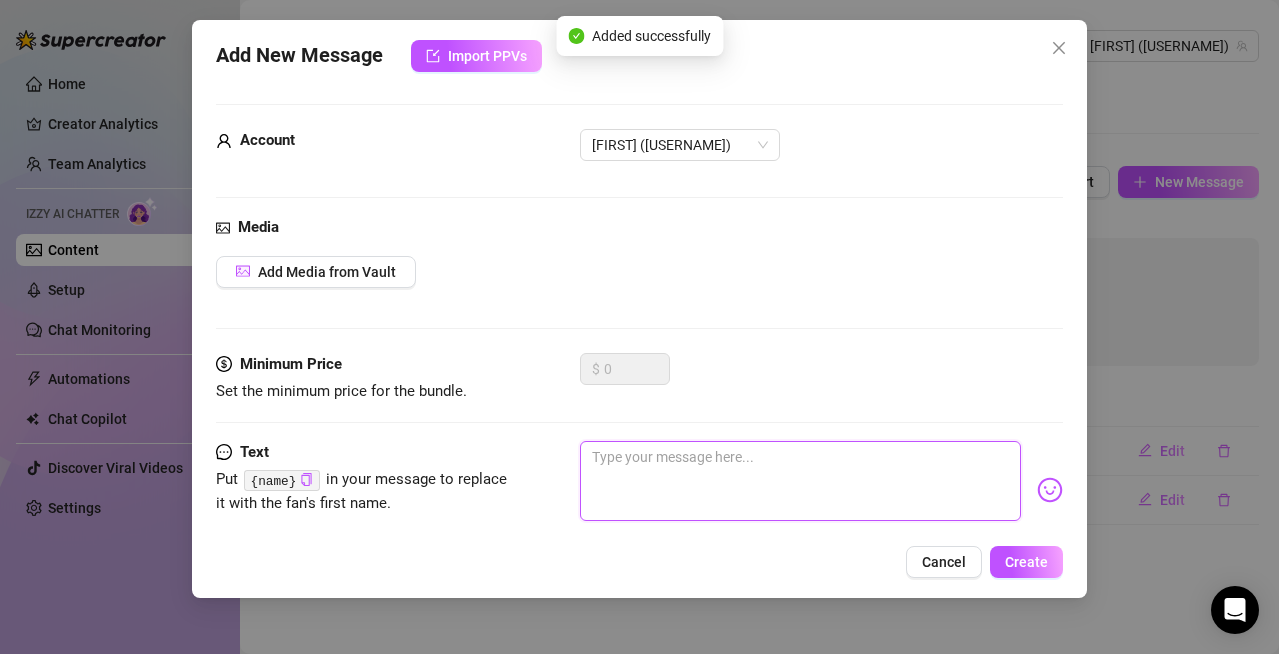 click at bounding box center (800, 481) 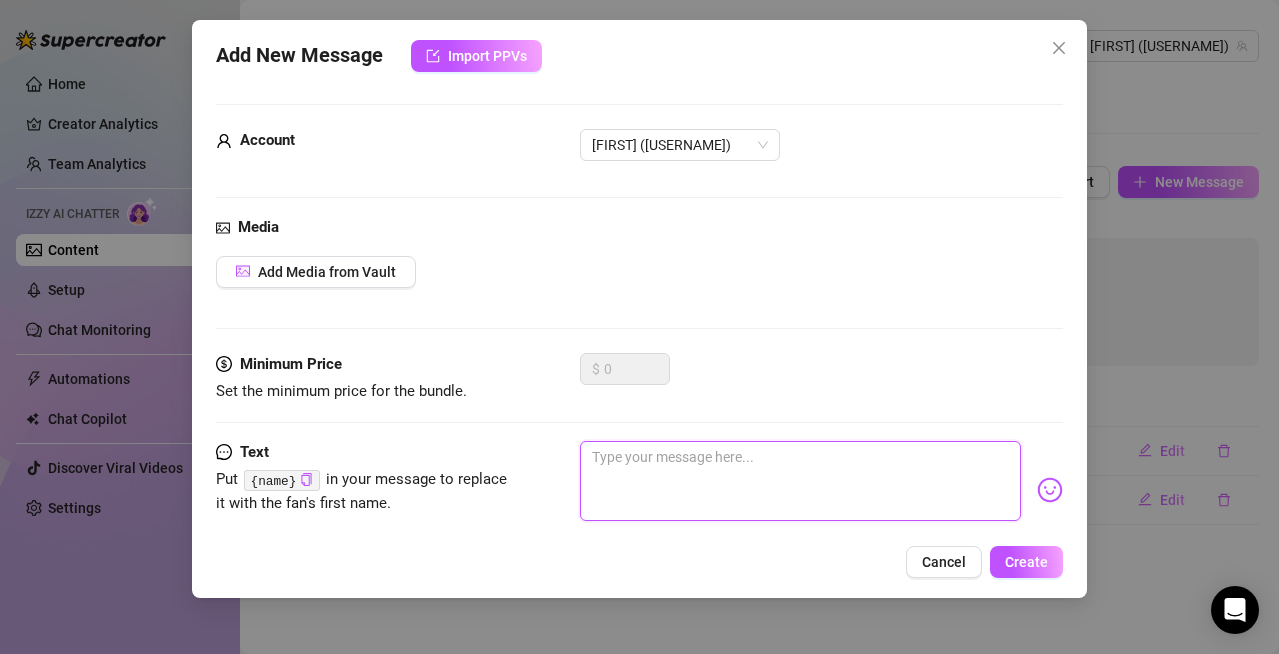 paste on "Hey you… feeling naughty today? 😈" 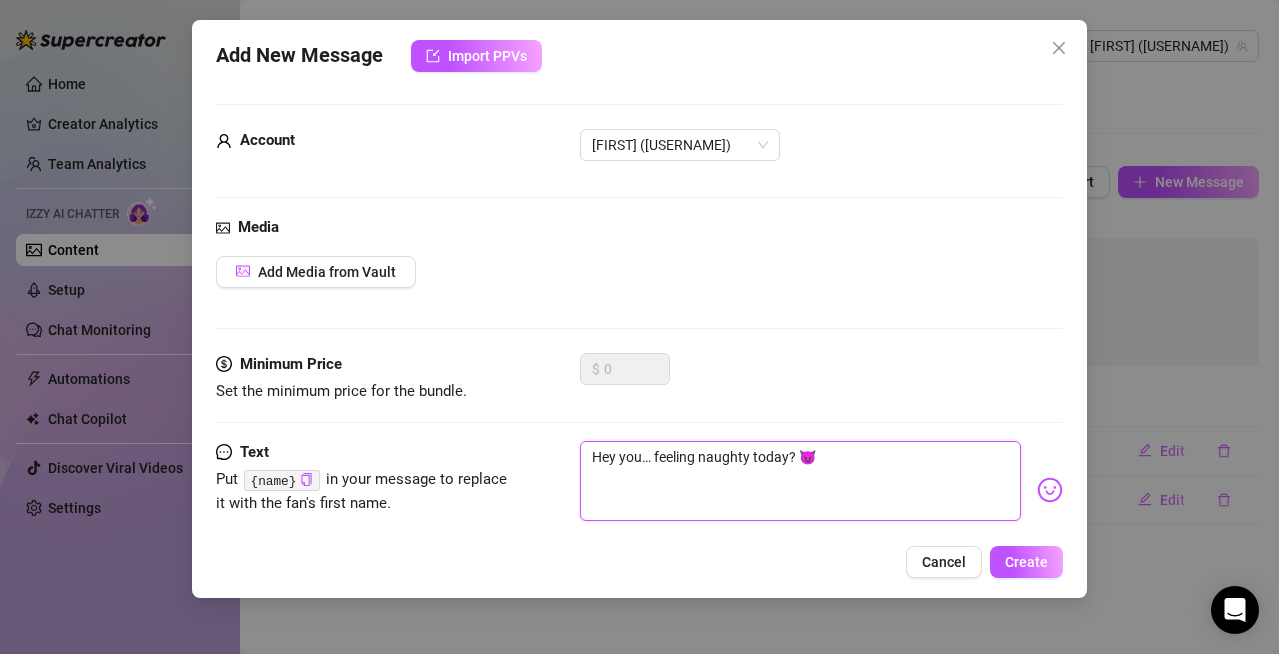 type on "Hey you… feeling naughty today? 😈" 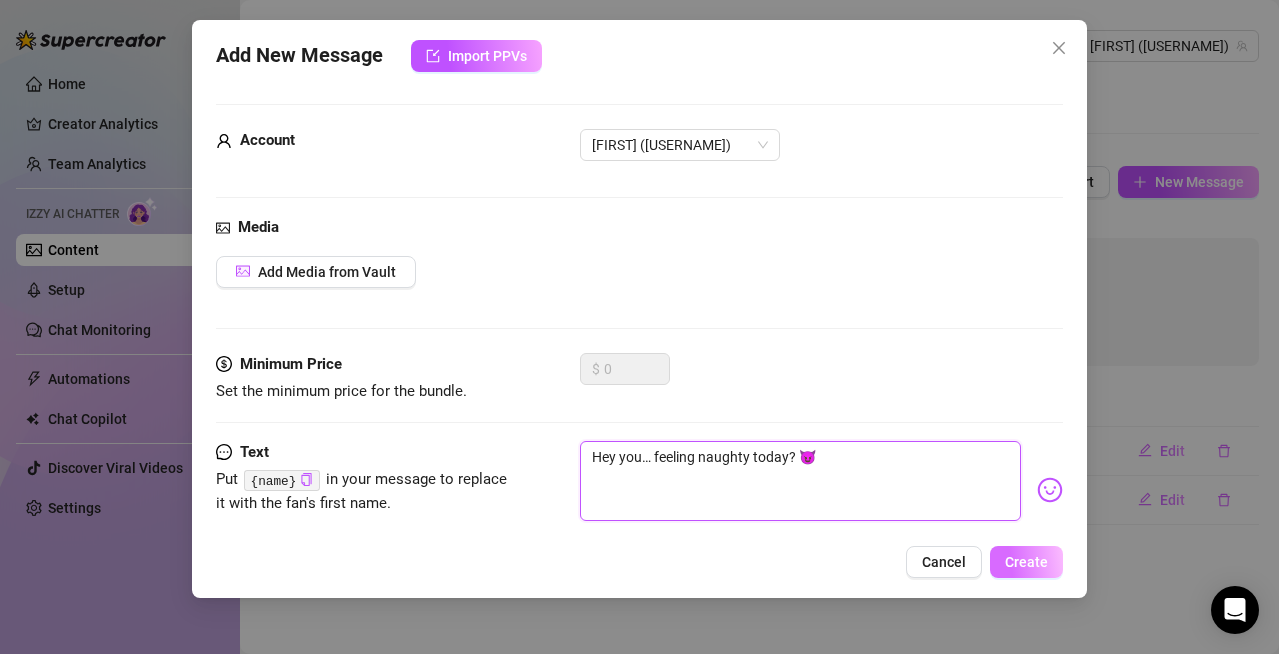 type on "Hey you… feeling naughty today? 😈" 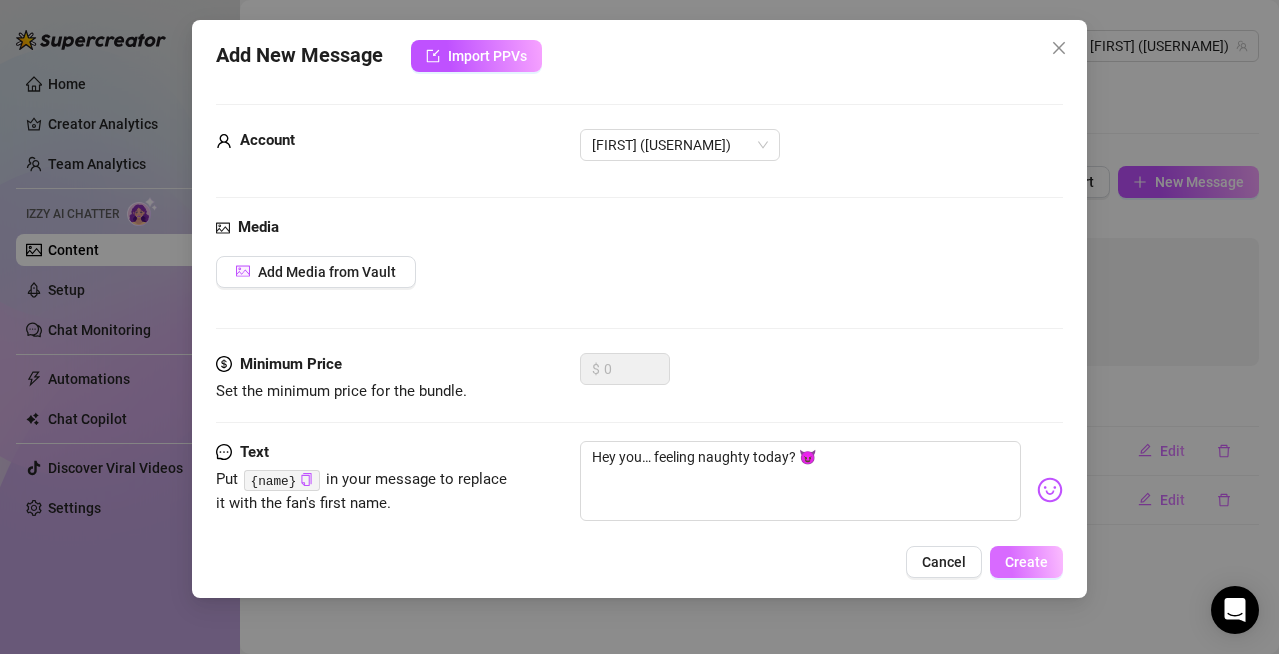 click on "Create" at bounding box center [1026, 562] 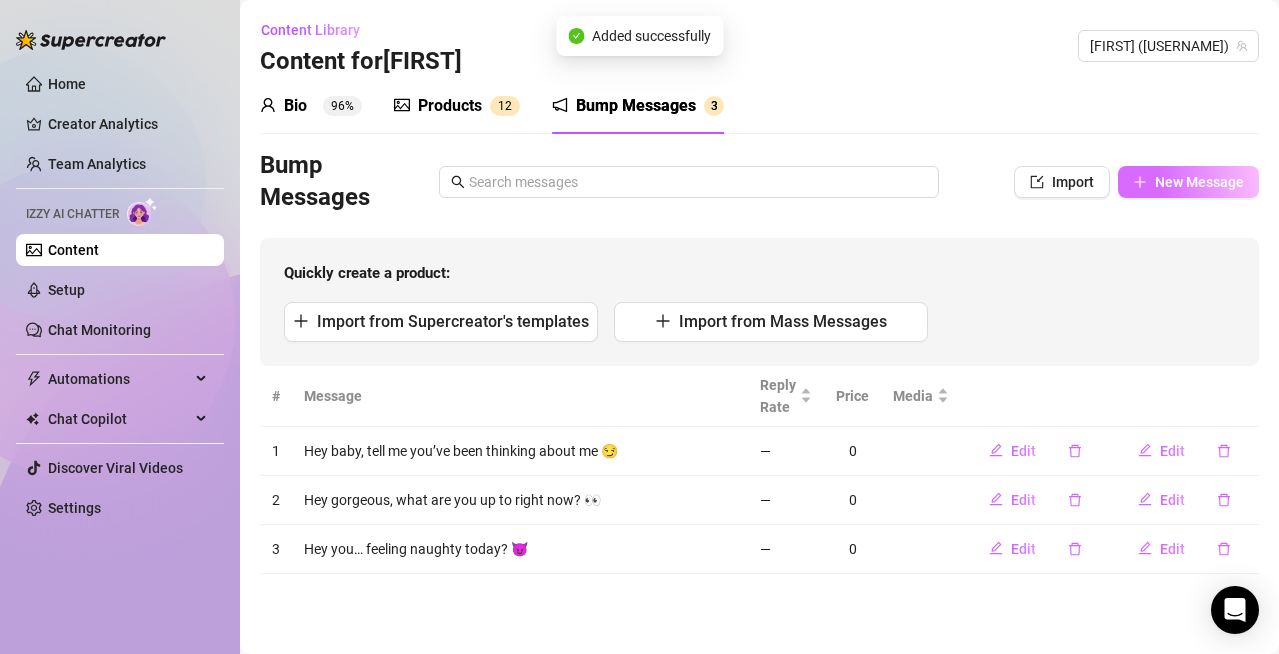 click on "New Message" at bounding box center (1199, 182) 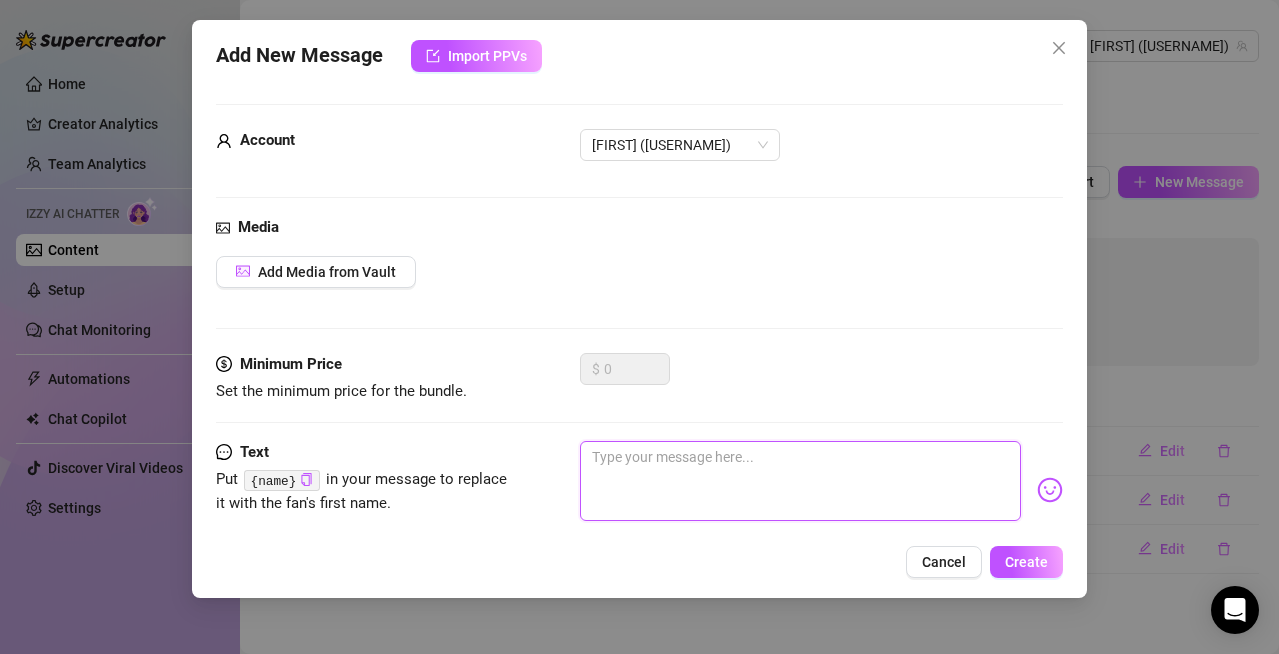 click at bounding box center (800, 481) 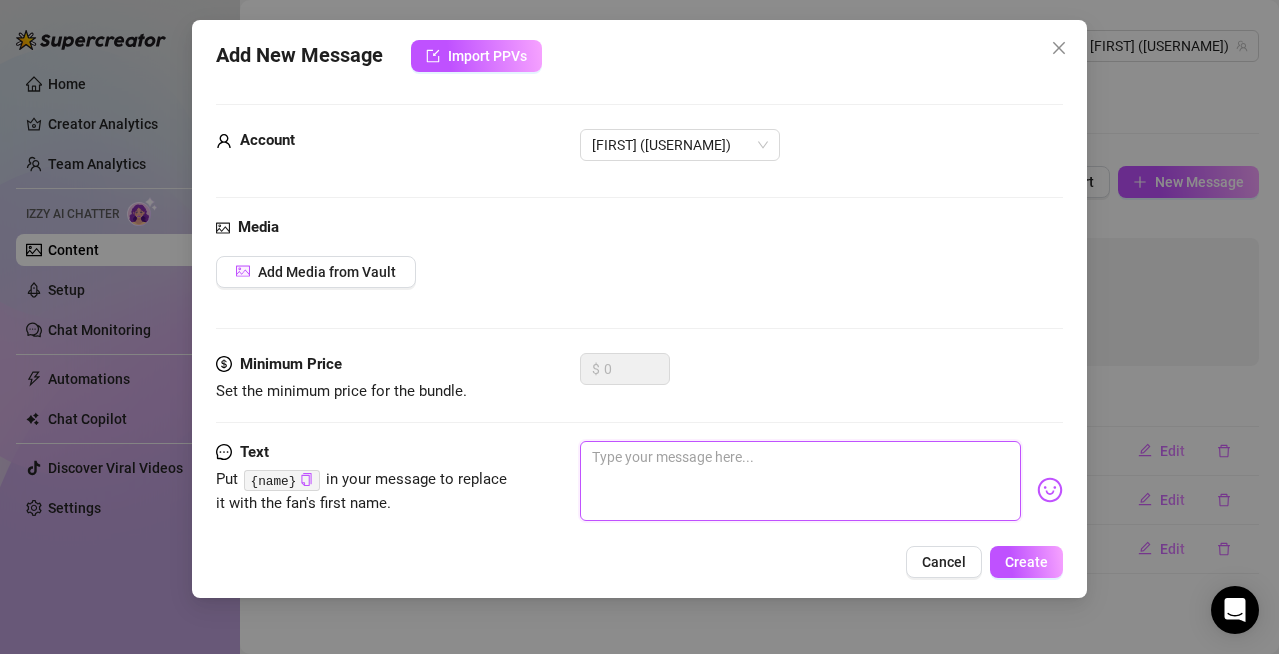 paste on "Hey sexy, what’s going on with you today? 😏" 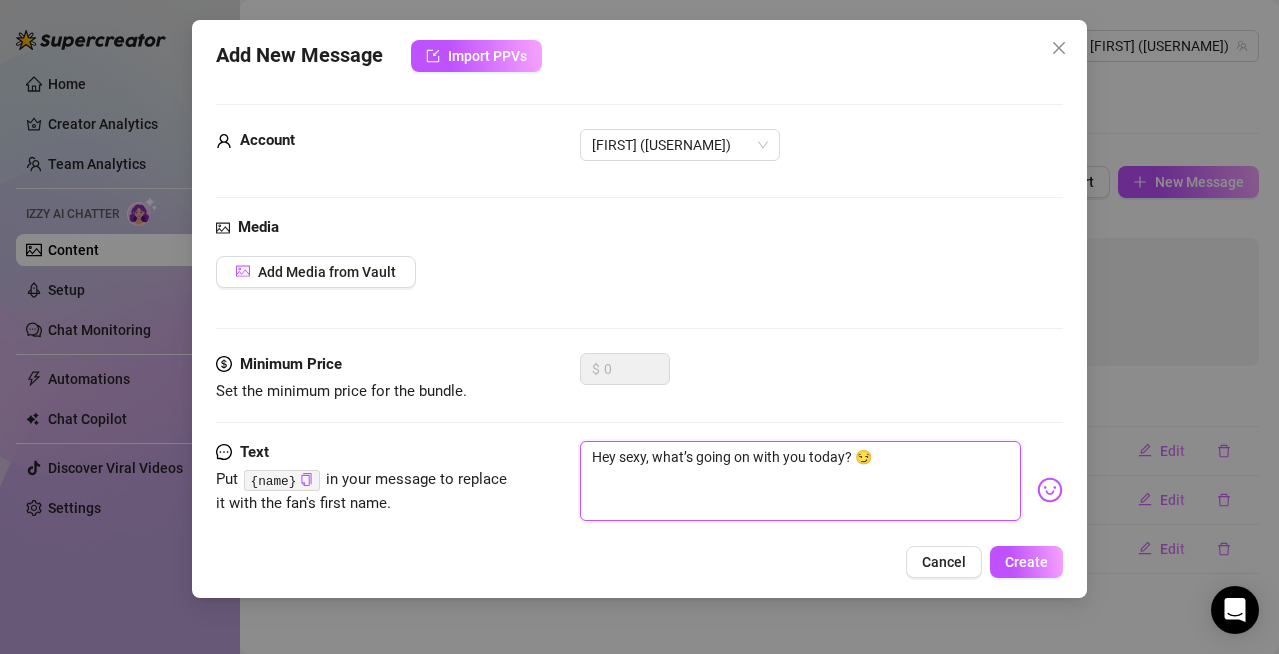 type on "Hey sexy, what’s going on with you today? 😏" 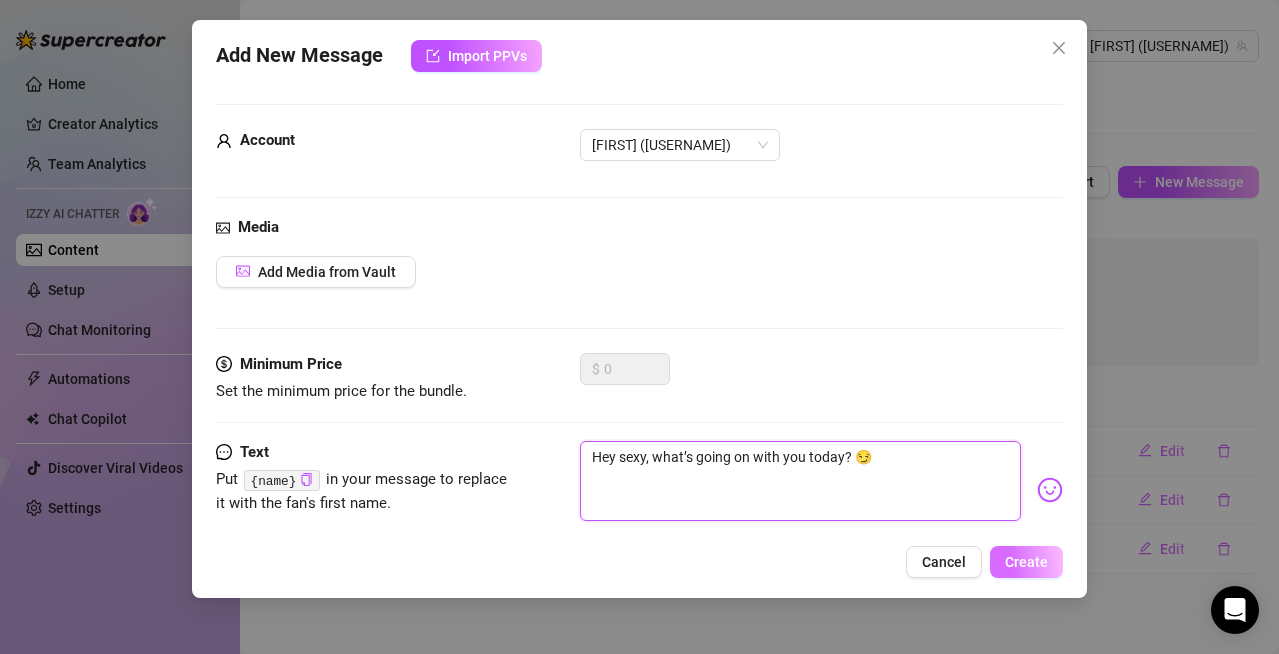 type on "Hey sexy, what’s going on with you today? 😏" 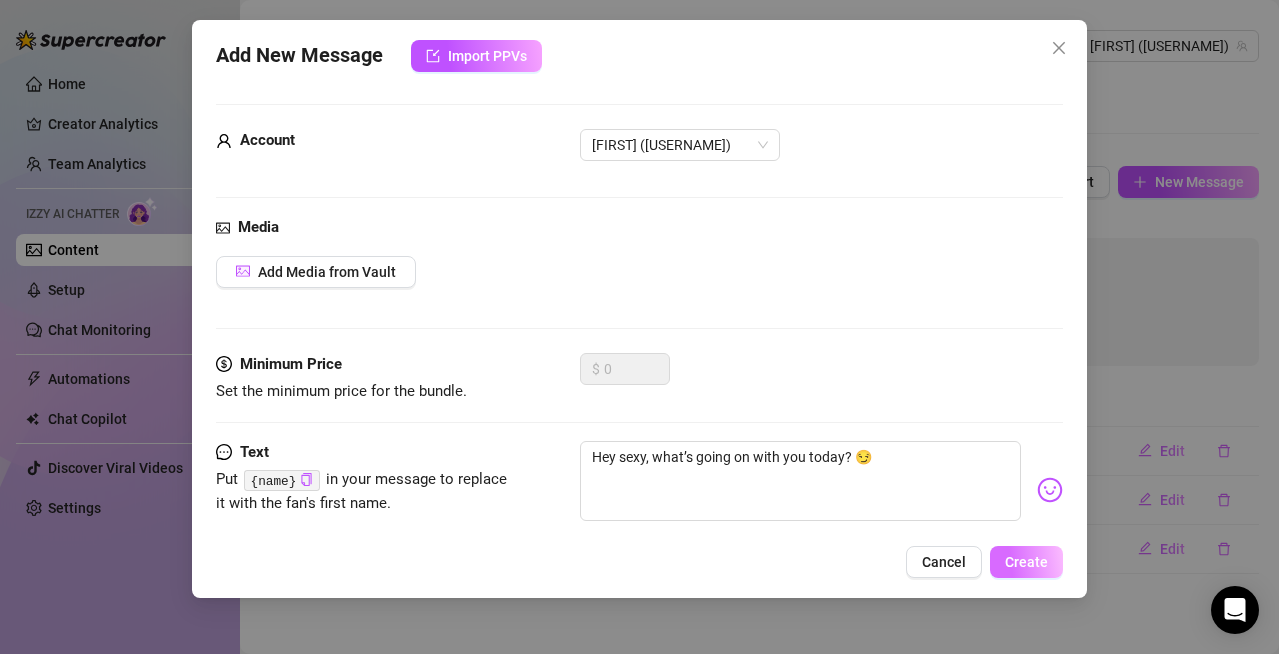 click on "Create" at bounding box center [1026, 562] 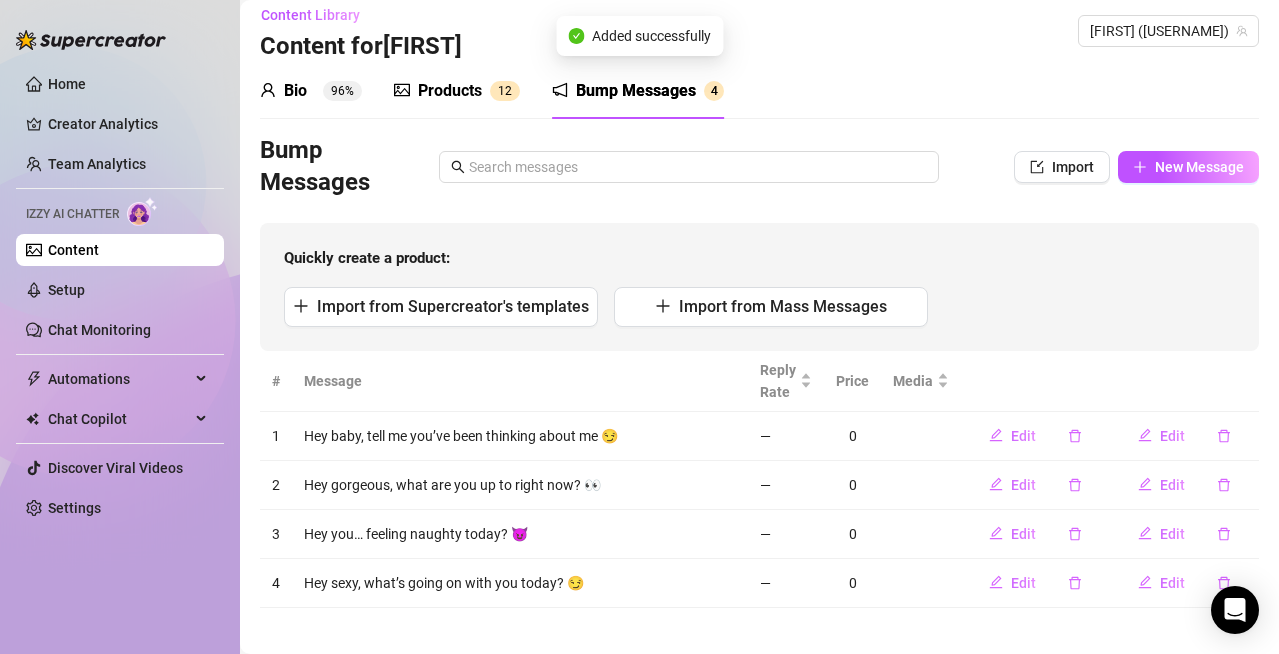 scroll, scrollTop: 29, scrollLeft: 0, axis: vertical 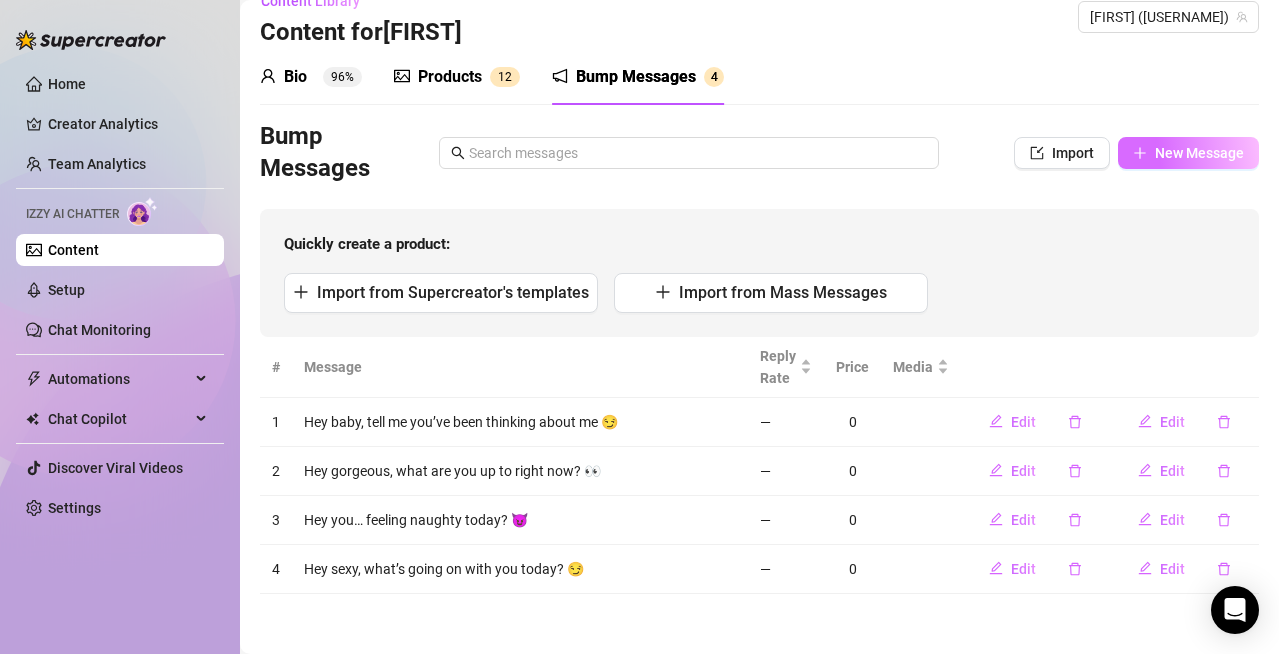 click on "New Message" at bounding box center (1199, 153) 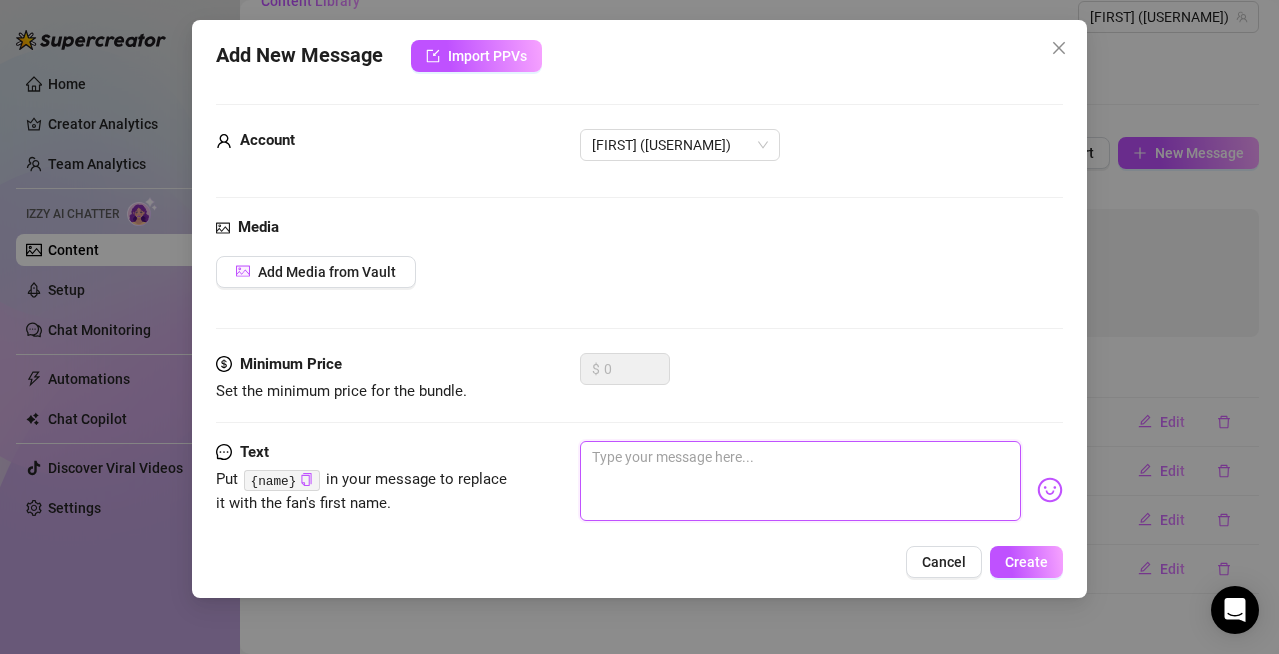 click at bounding box center [800, 481] 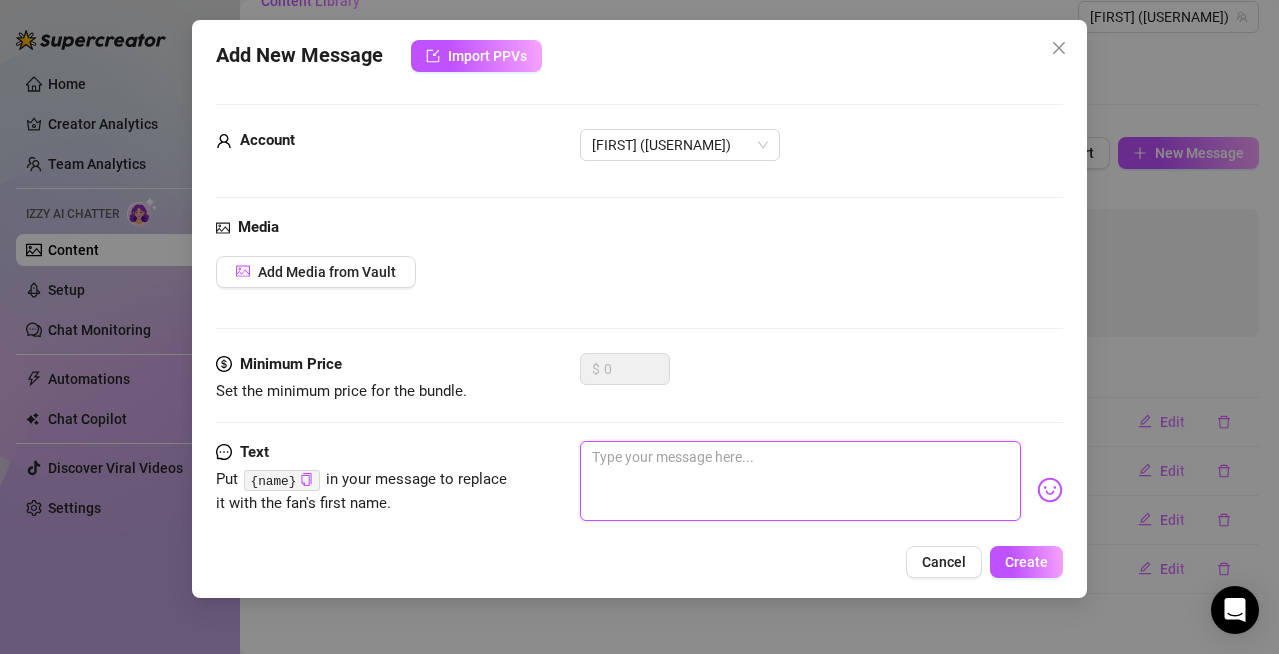 paste on "Hey sexy, what’s going on with you today? 😏" 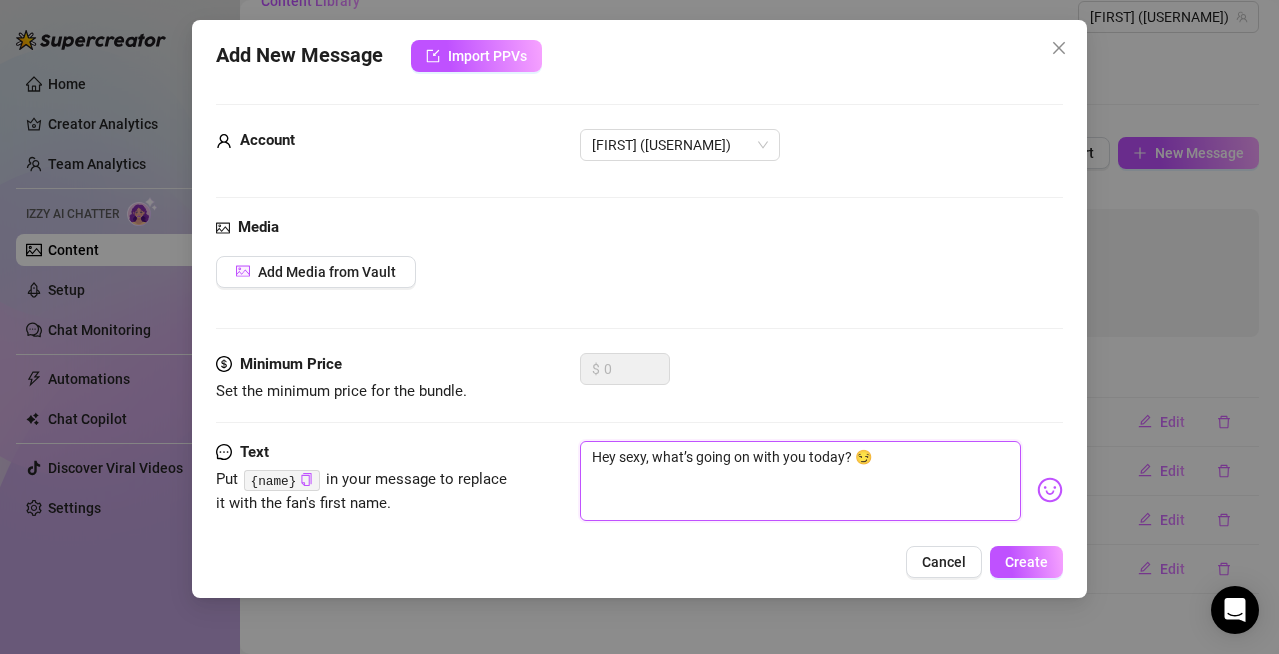type on "Hey sexy, what’s going on with you today? 😏" 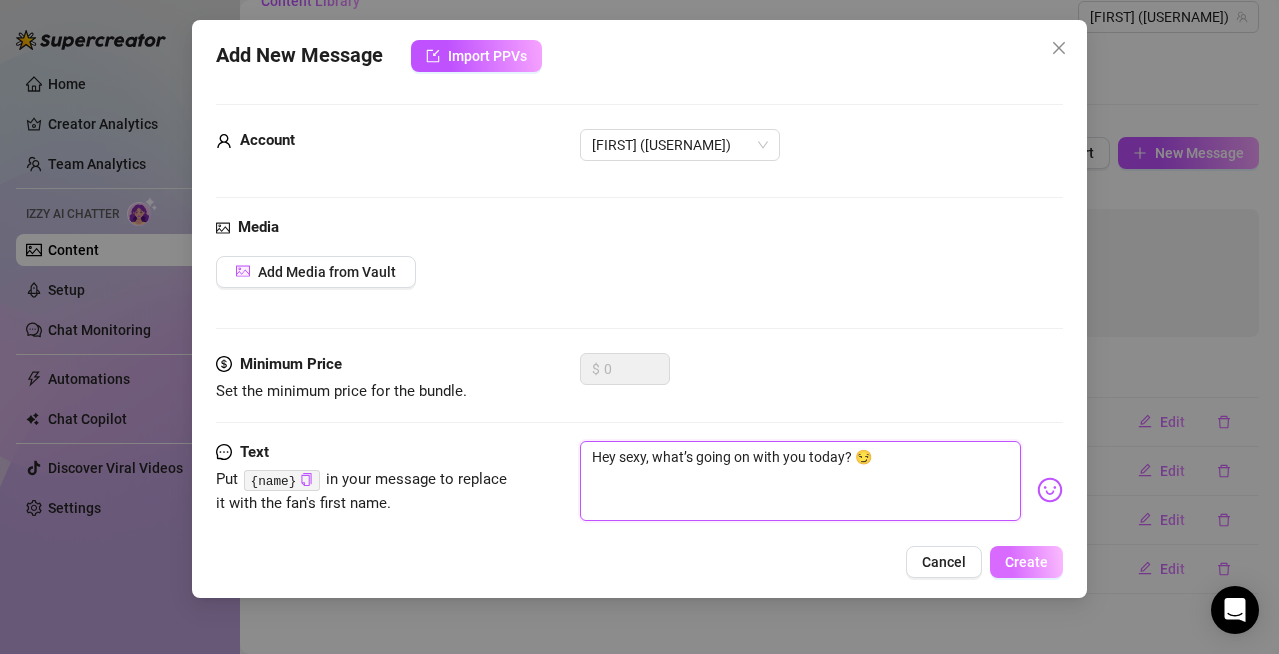 type on "Hey sexy, what’s going on with you today? 😏" 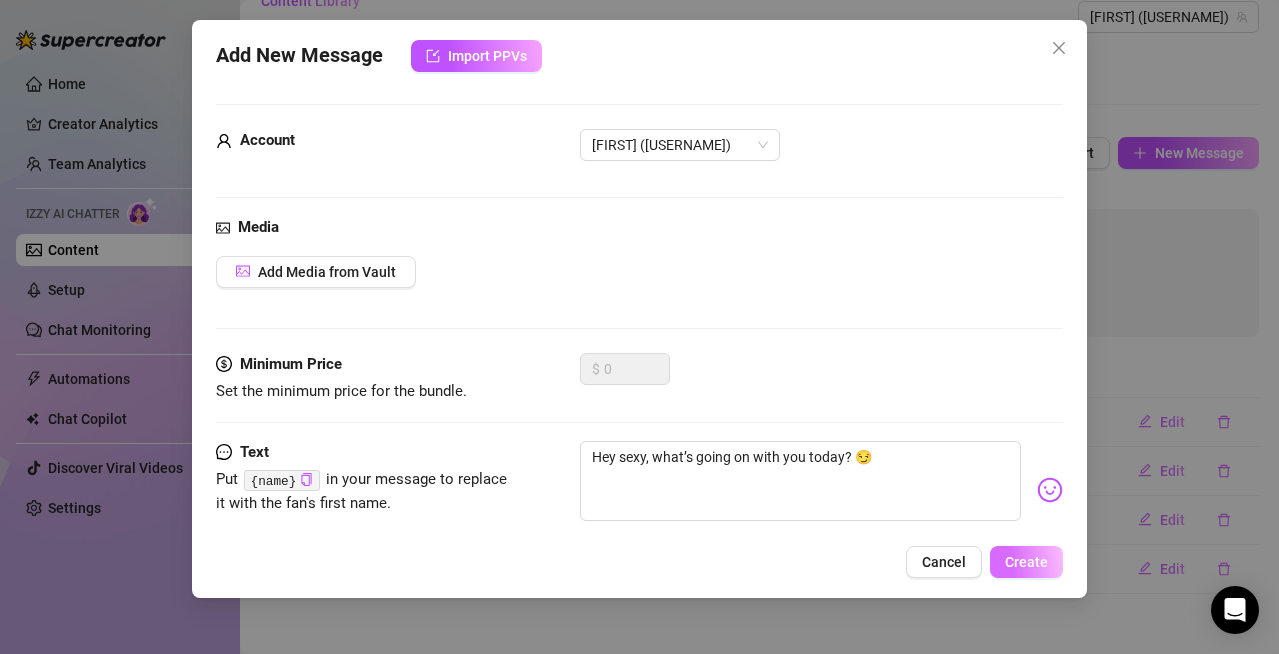 click on "Create" at bounding box center (1026, 562) 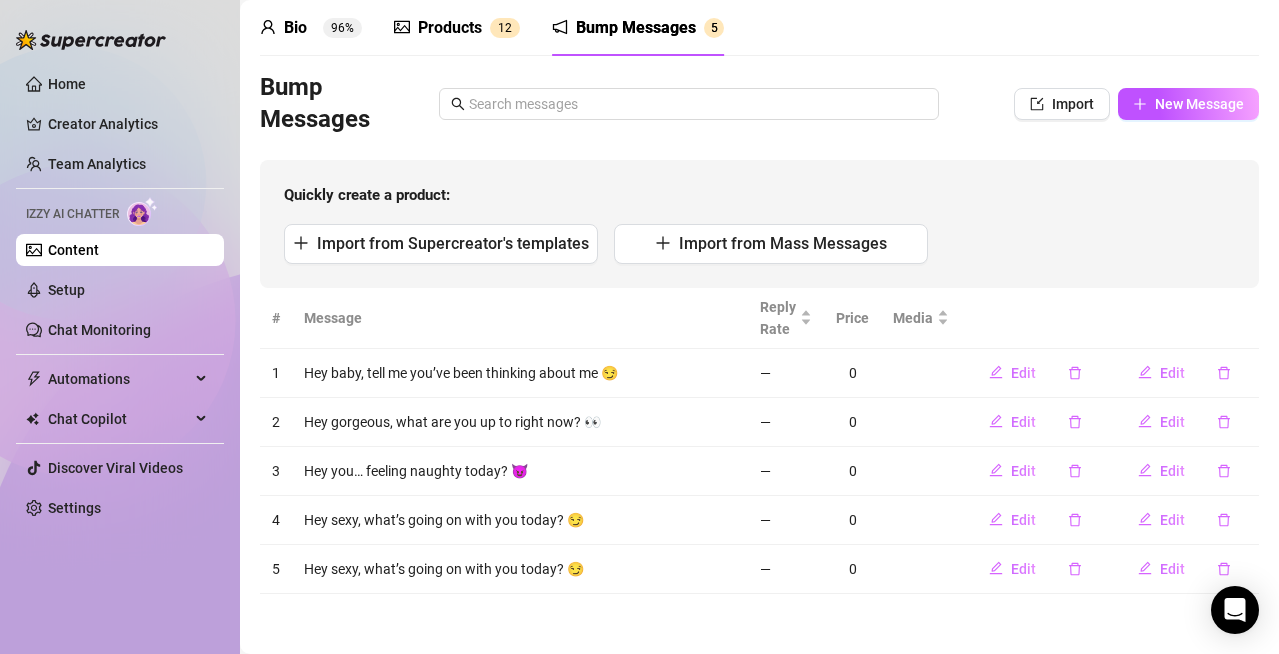 scroll, scrollTop: 0, scrollLeft: 0, axis: both 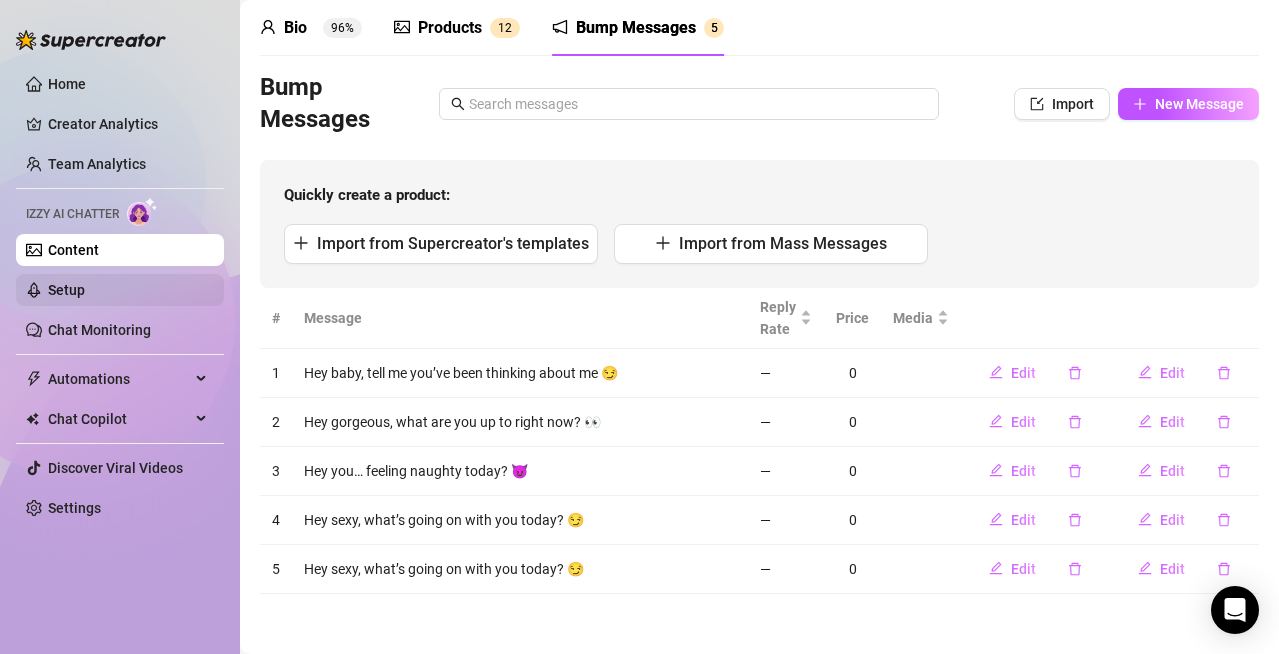 click on "Setup" at bounding box center (66, 290) 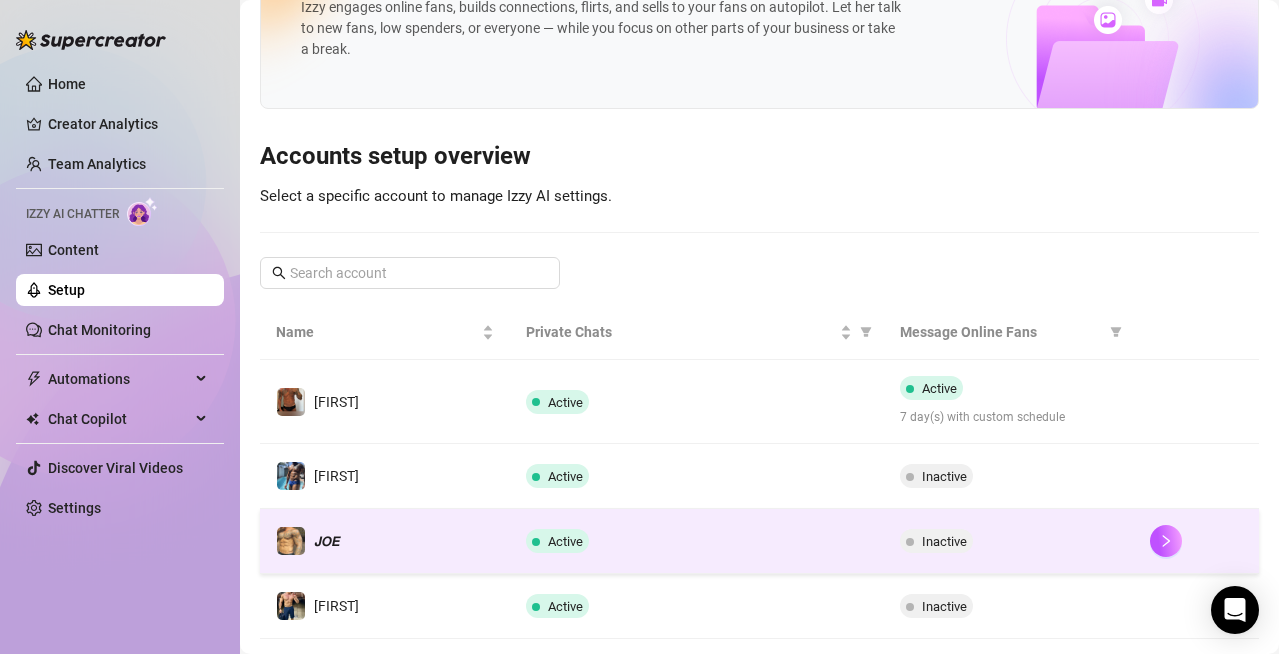 scroll, scrollTop: 78, scrollLeft: 0, axis: vertical 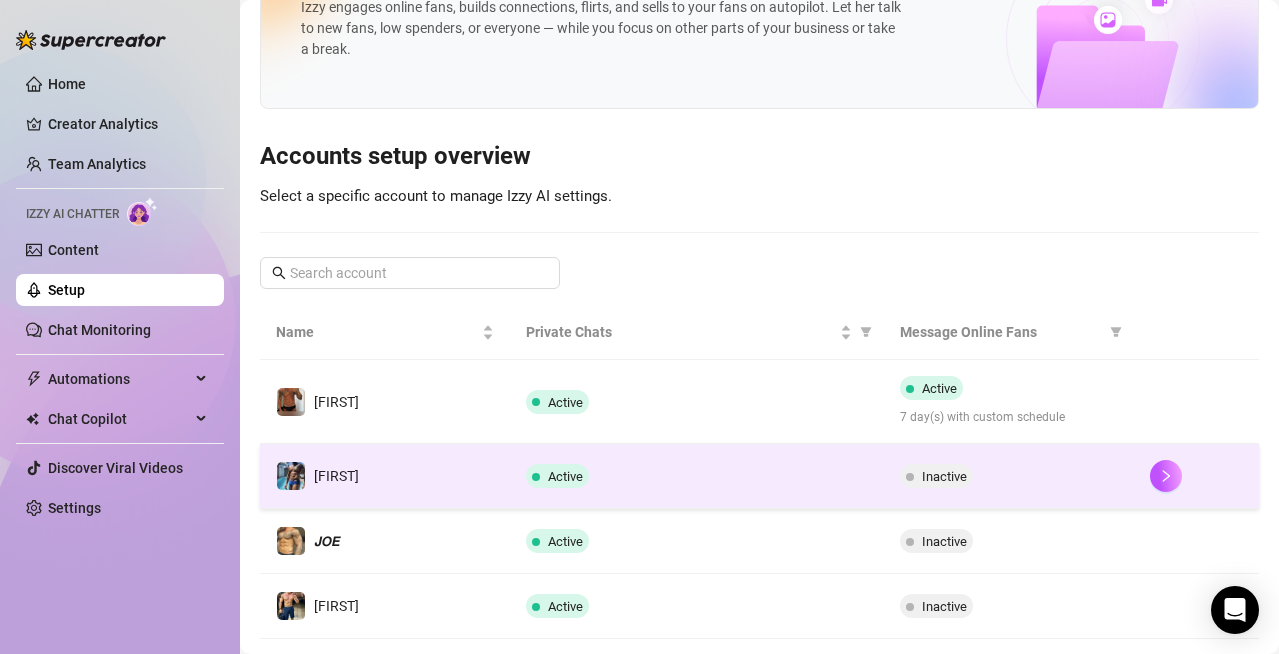 click on "Inactive" at bounding box center (944, 476) 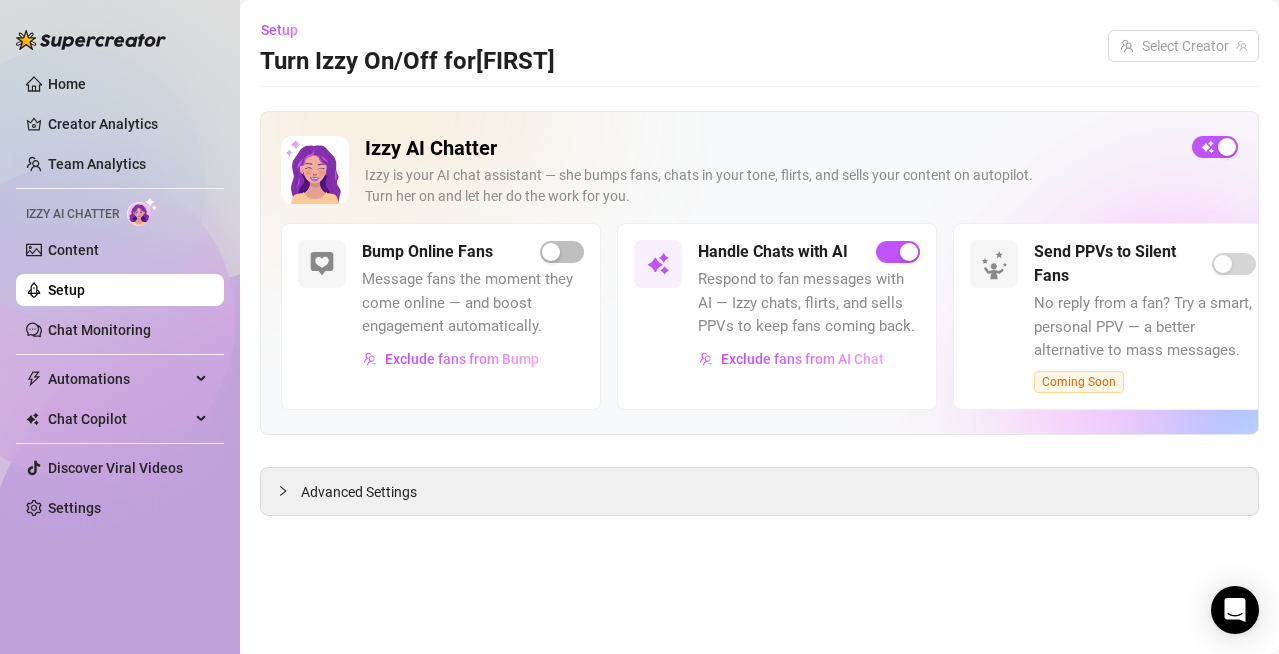 scroll, scrollTop: 0, scrollLeft: 0, axis: both 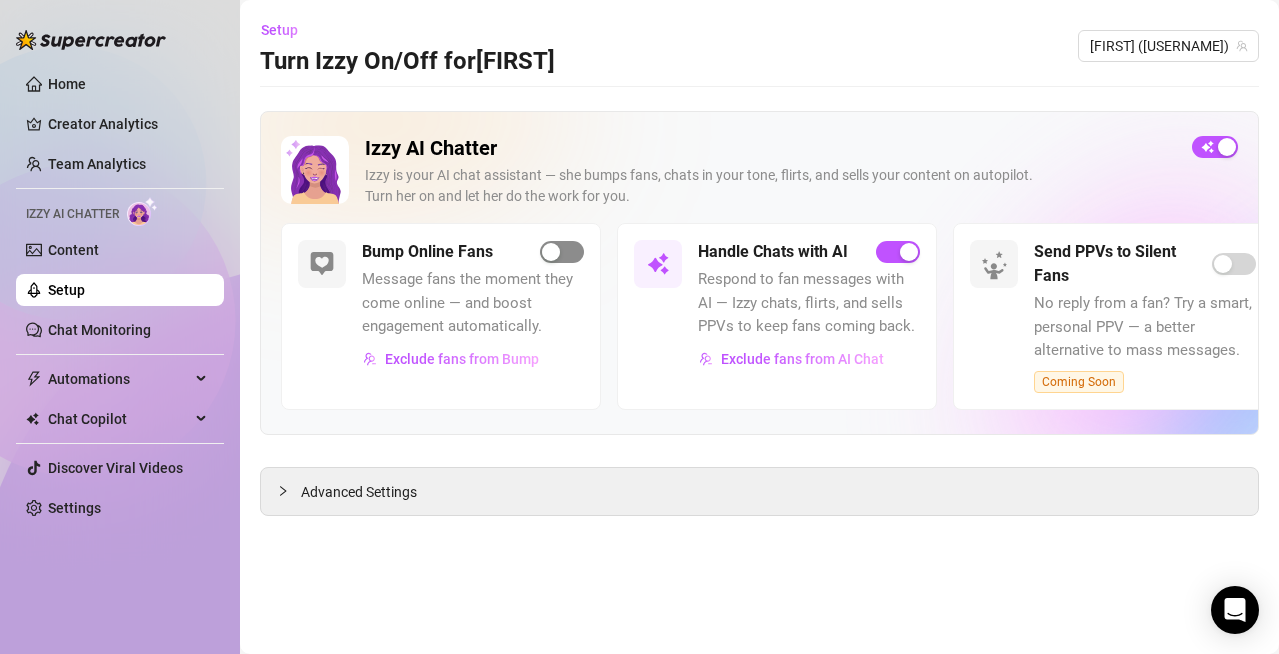 click at bounding box center [562, 252] 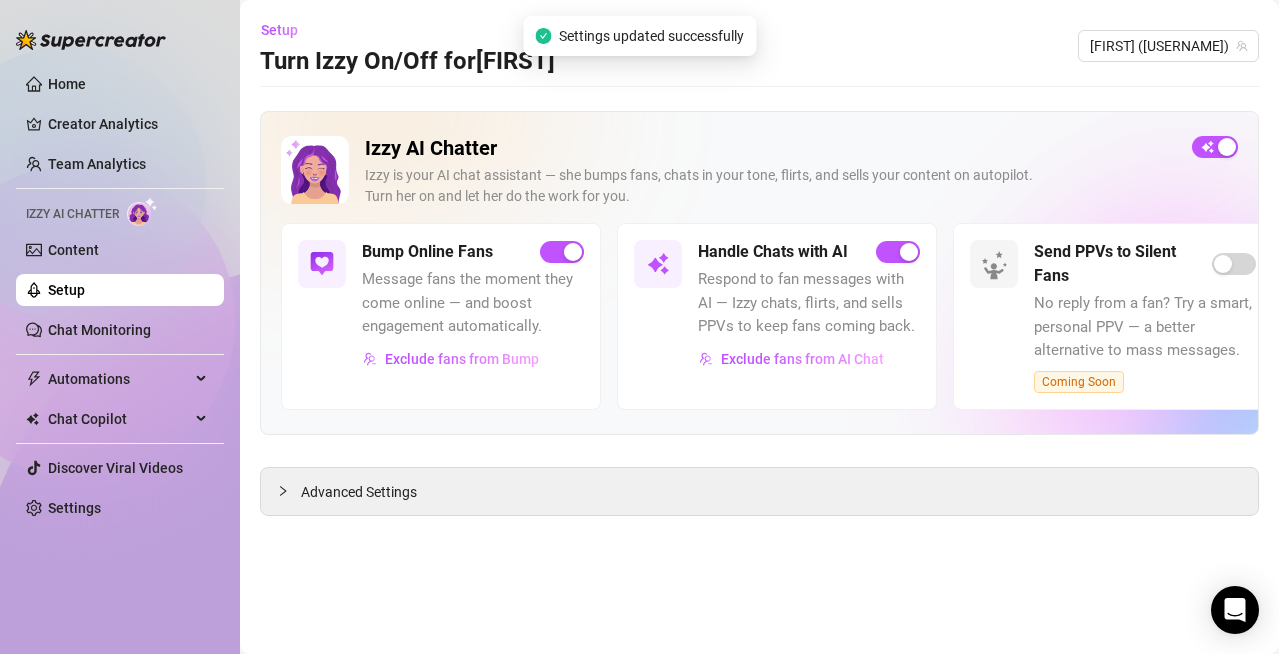 click on "Setup" at bounding box center (66, 290) 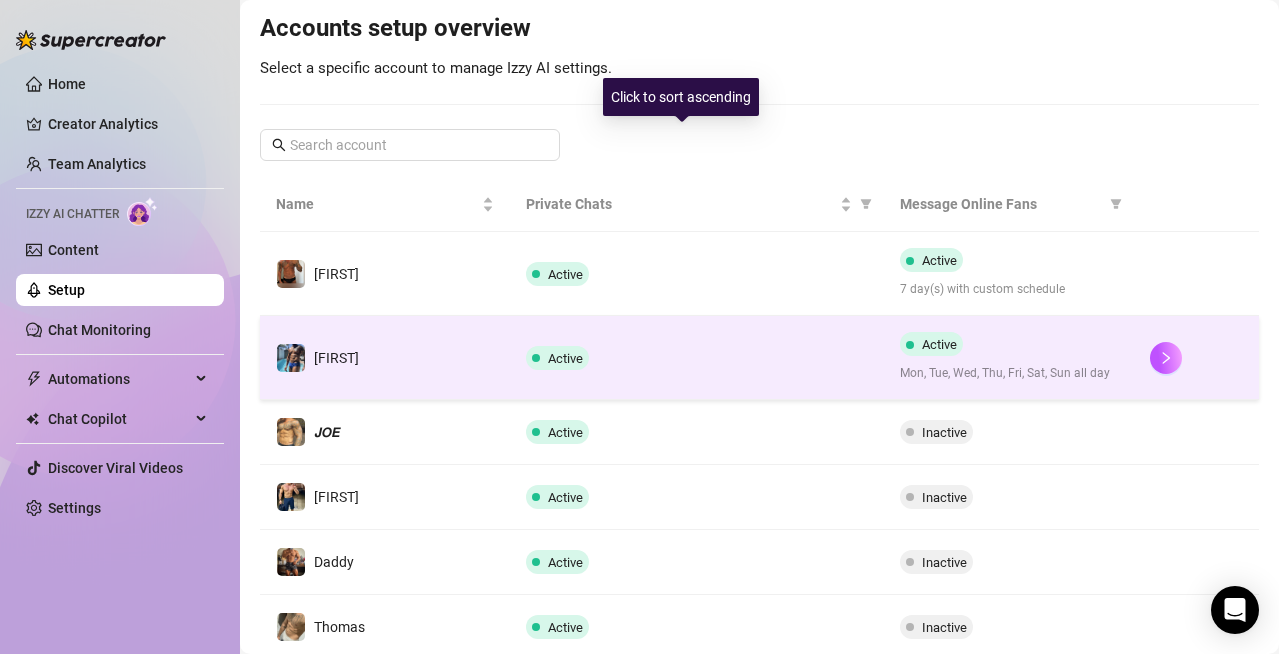 scroll, scrollTop: 272, scrollLeft: 0, axis: vertical 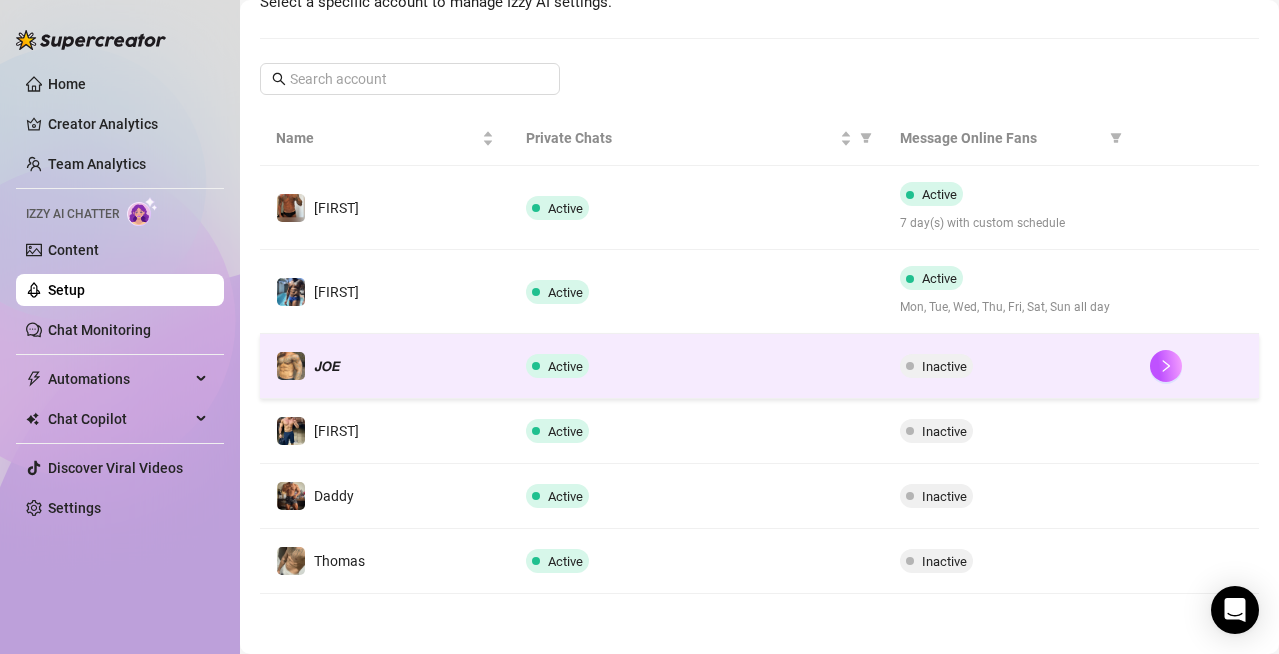 click on "Inactive" at bounding box center [944, 366] 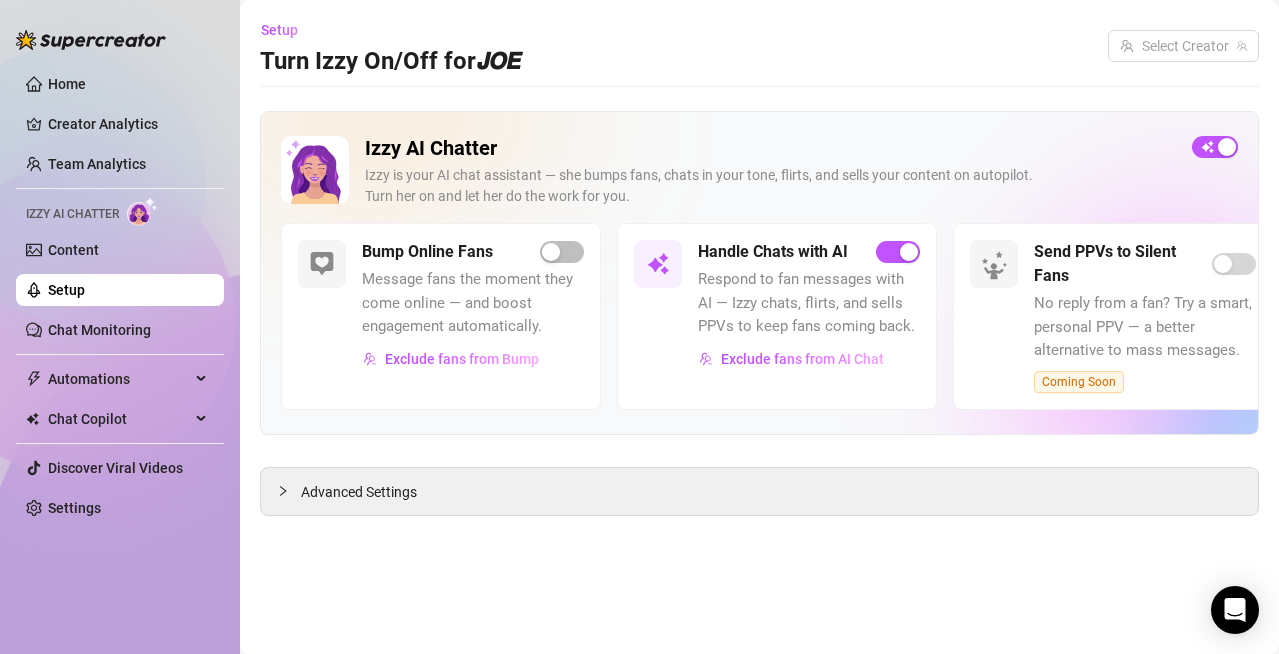scroll, scrollTop: 0, scrollLeft: 0, axis: both 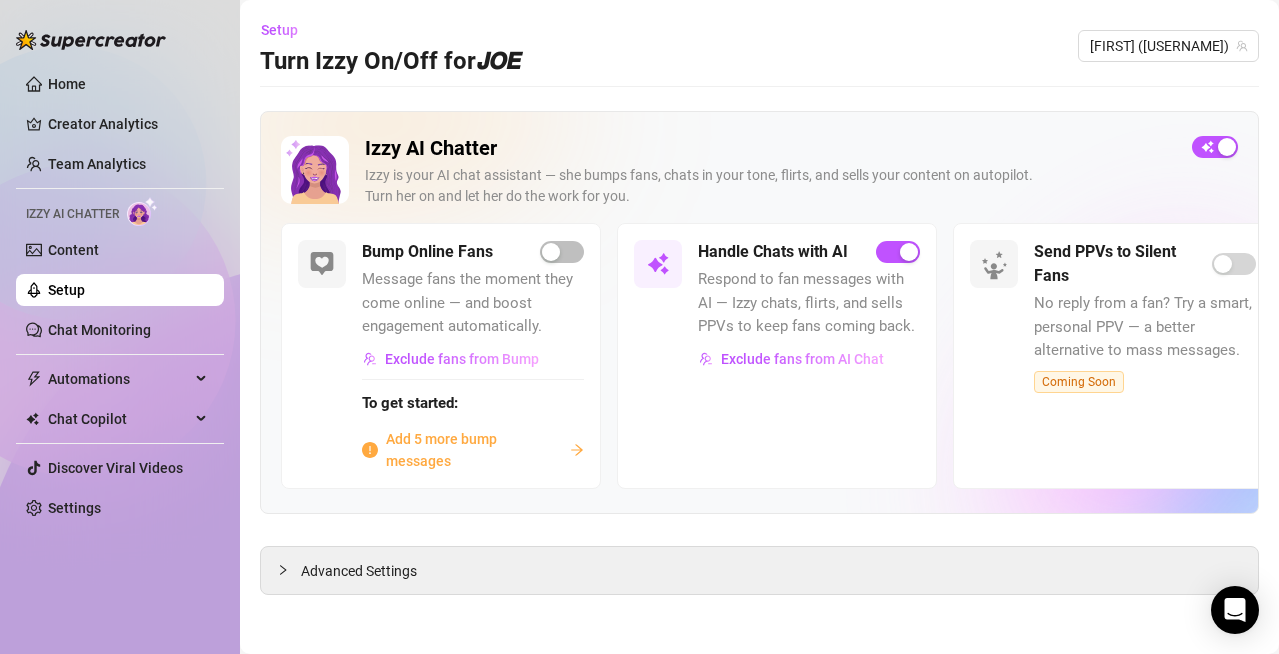 click on "Add 5 more bump messages" at bounding box center [474, 450] 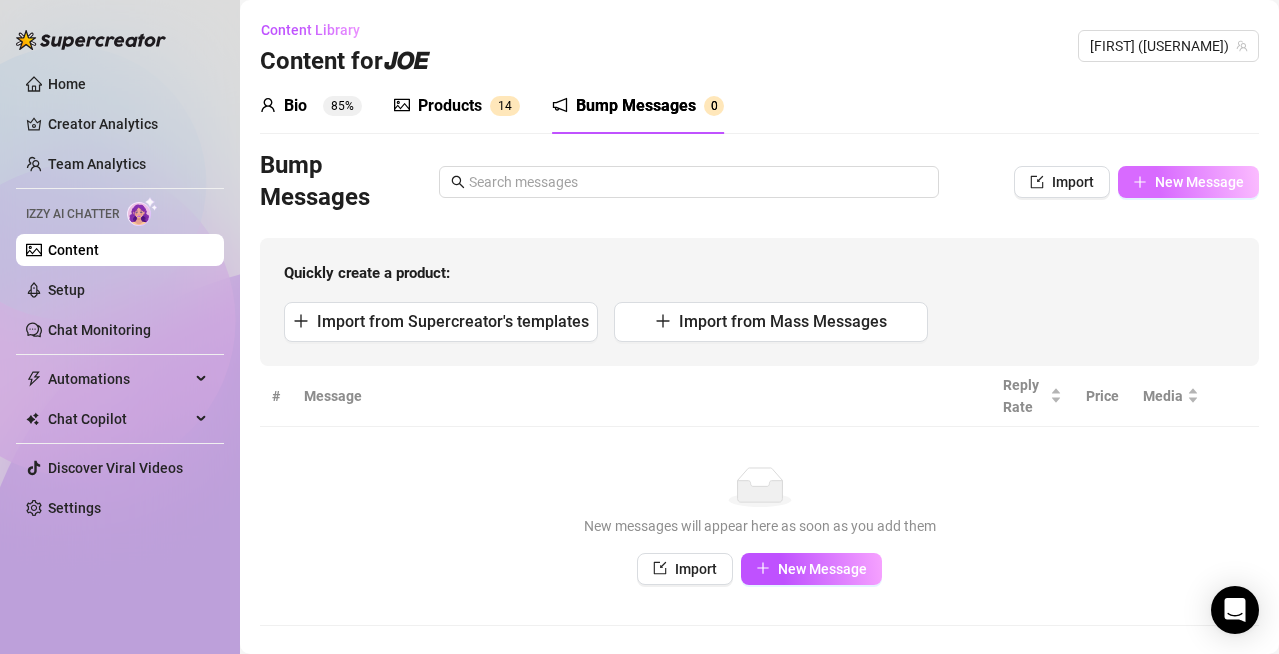 click 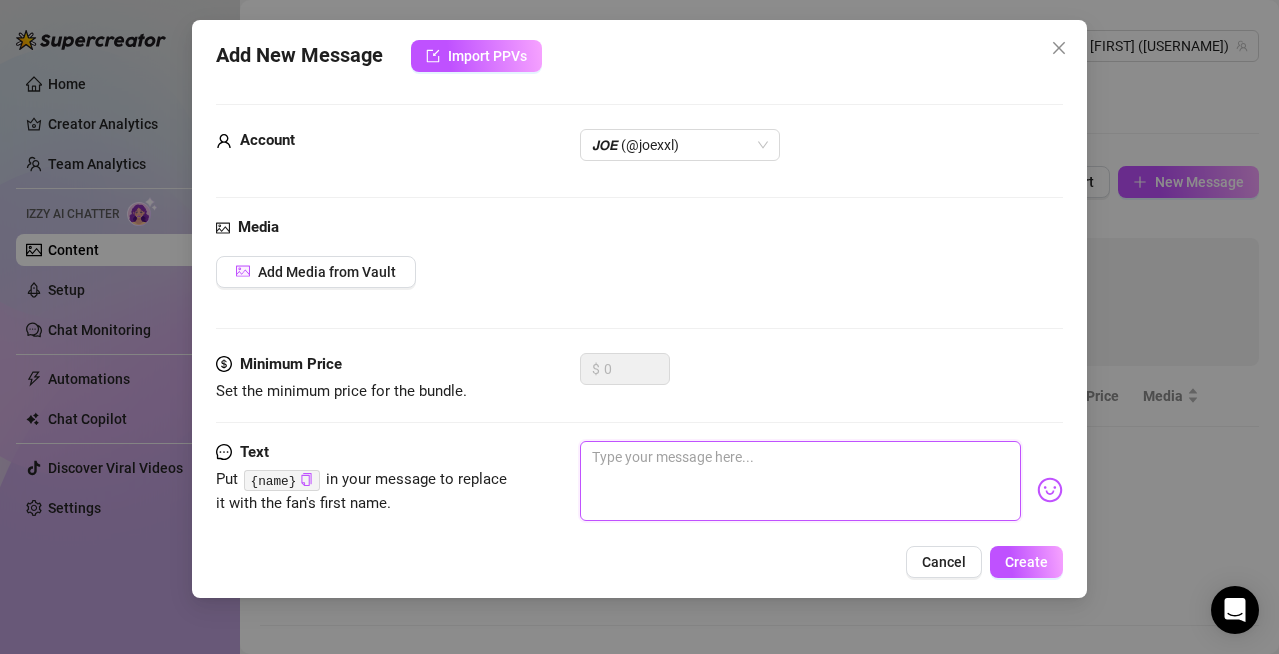 click at bounding box center (800, 481) 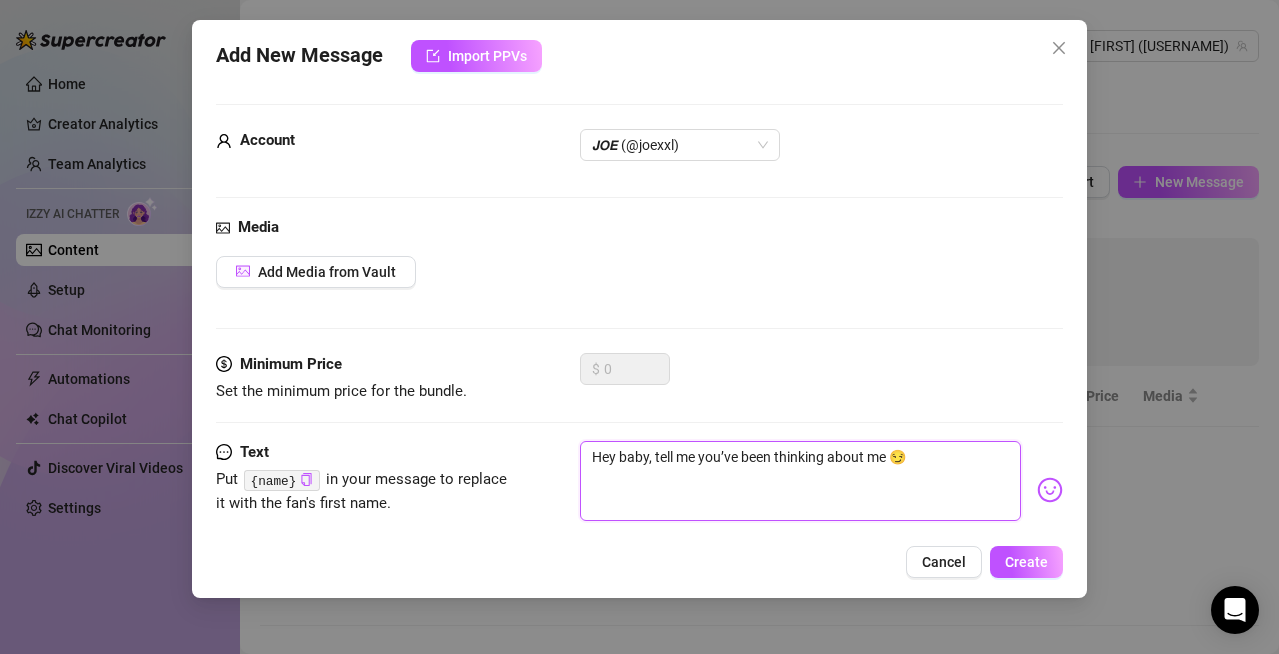 type on "Hey baby, tell me you’ve been thinking about me 😏" 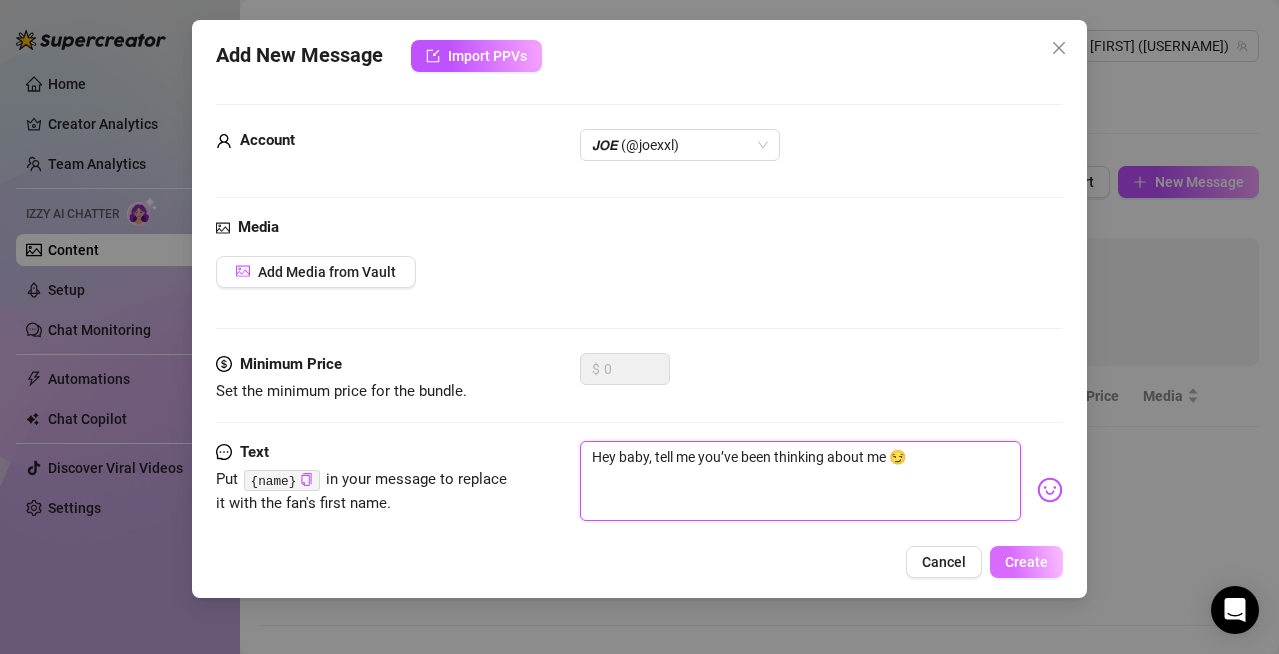 type on "Hey baby, tell me you’ve been thinking about me 😏" 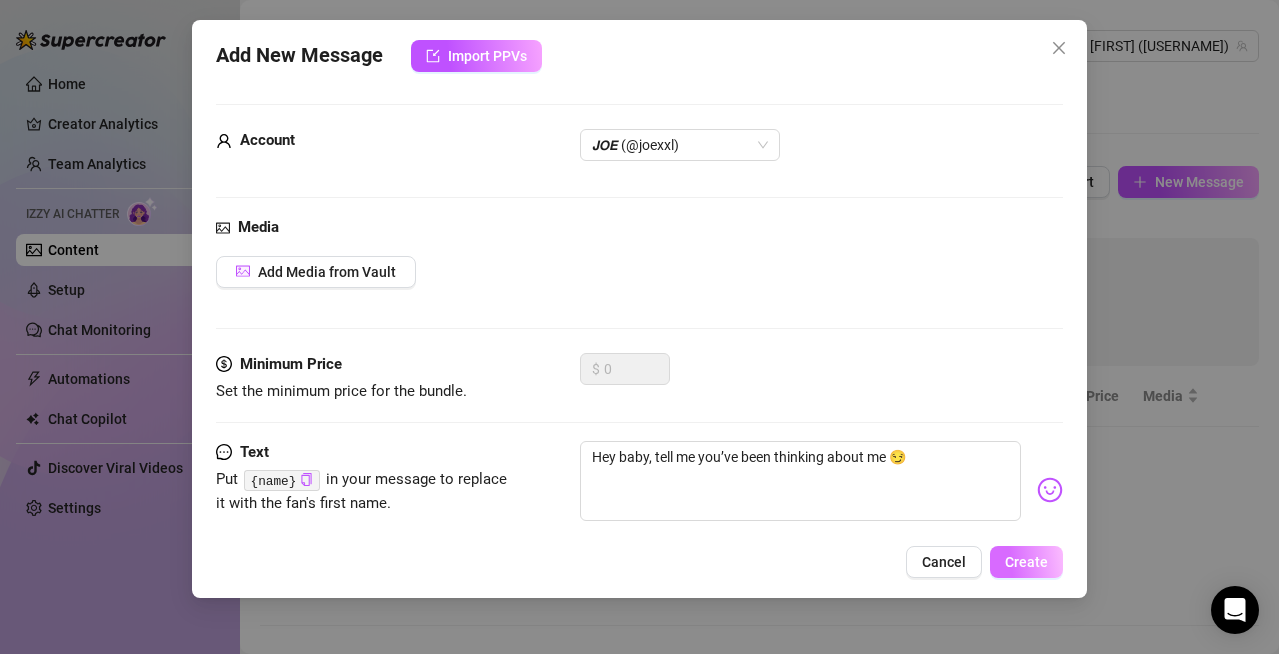 click on "Create" at bounding box center (1026, 562) 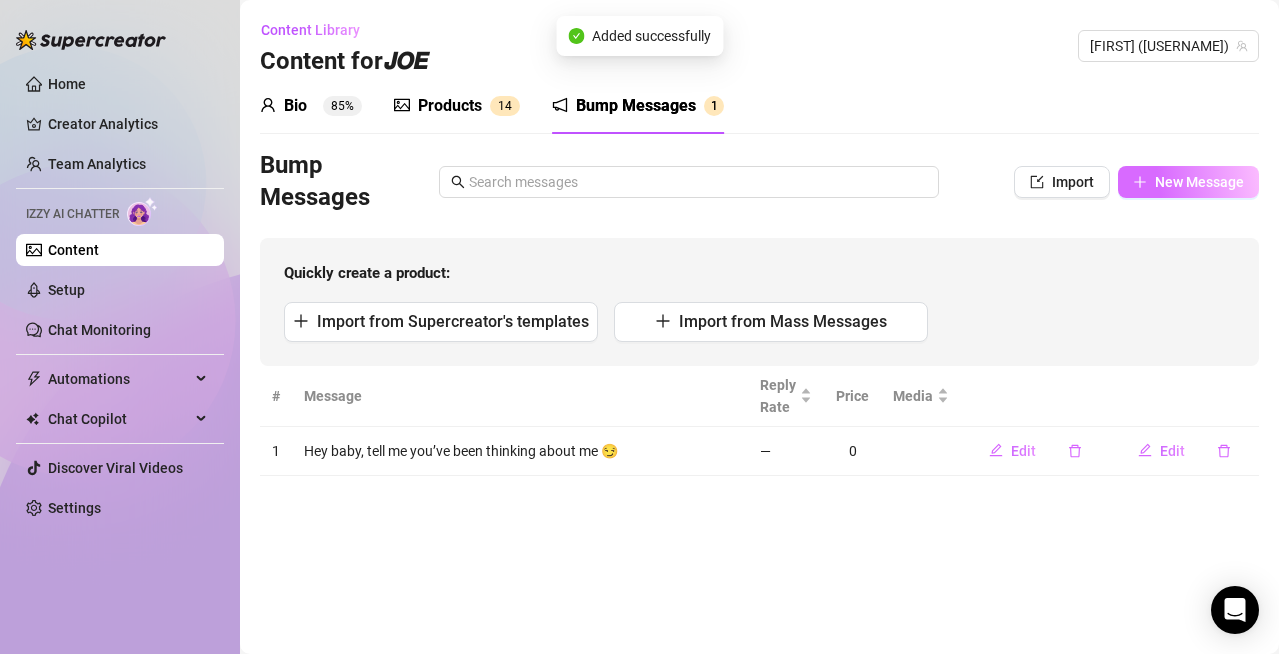 click on "New Message" at bounding box center [1199, 182] 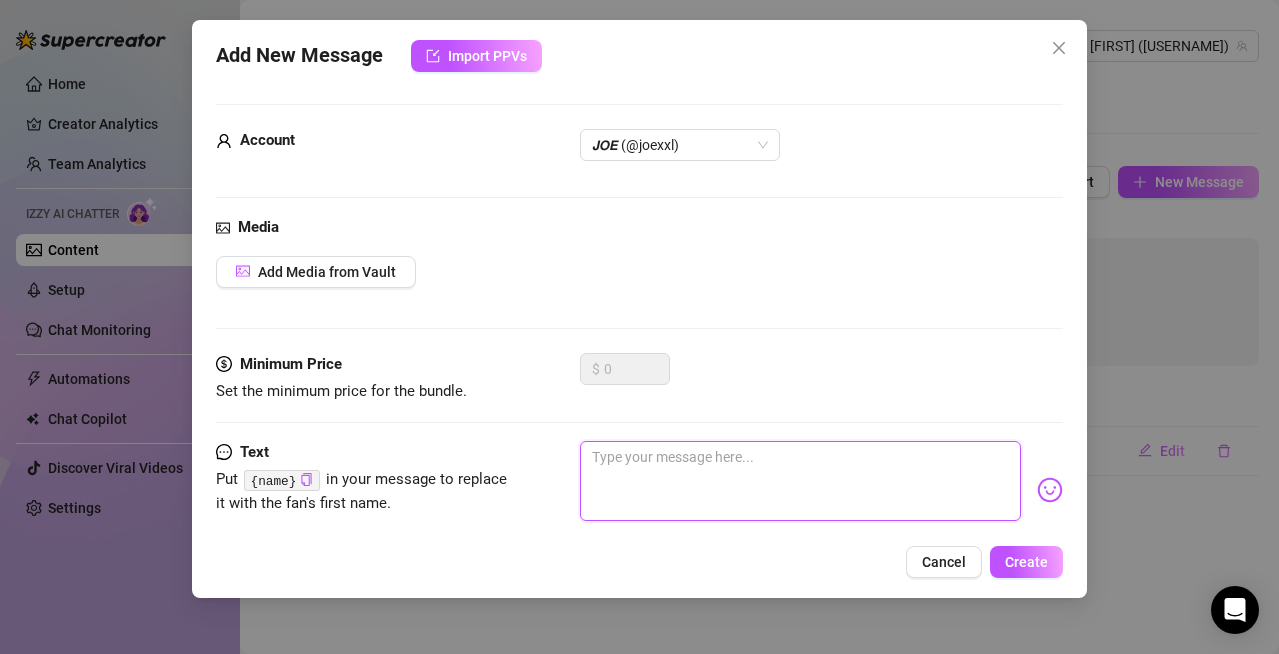 click at bounding box center [800, 481] 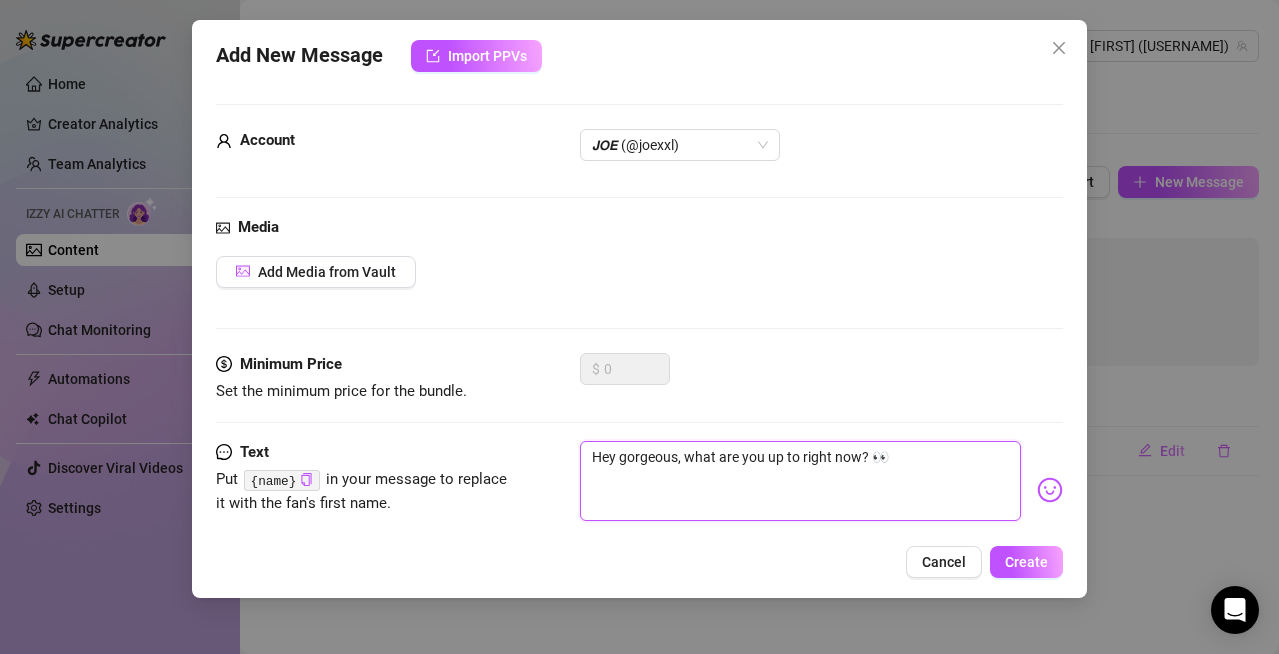 type on "Hey gorgeous, what are you up to right now? 👀" 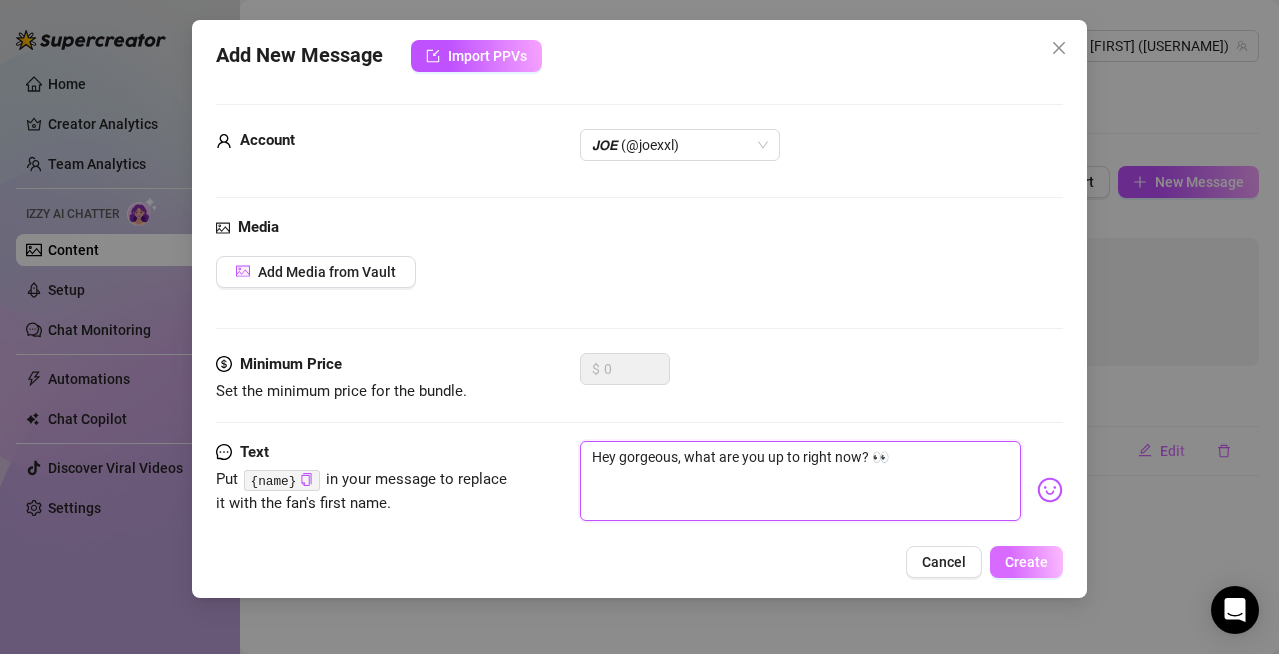 type on "Hey gorgeous, what are you up to right now? 👀" 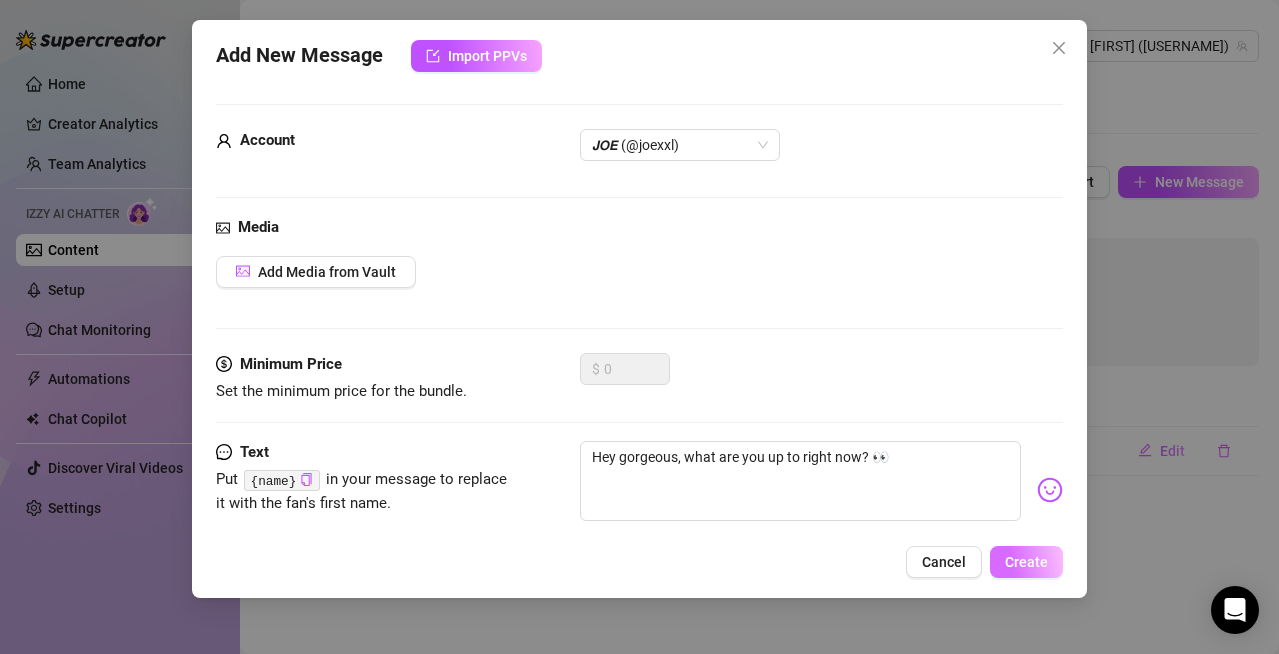 click on "Create" at bounding box center (1026, 562) 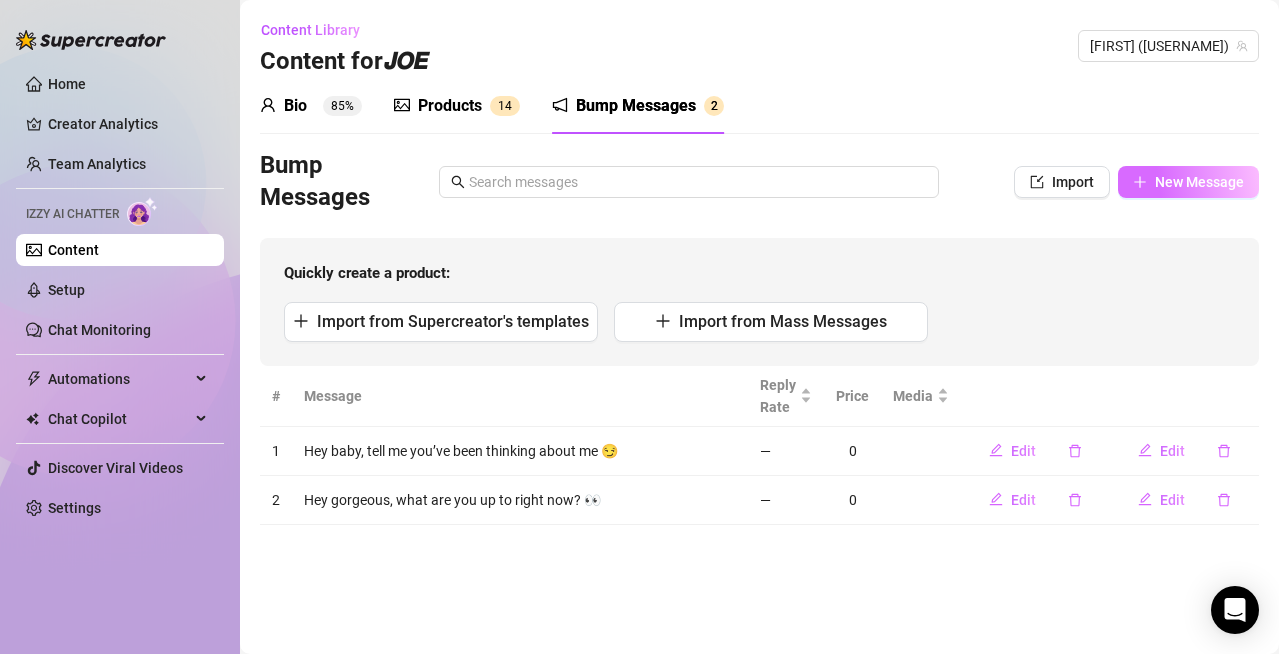 click on "New Message" at bounding box center (1199, 182) 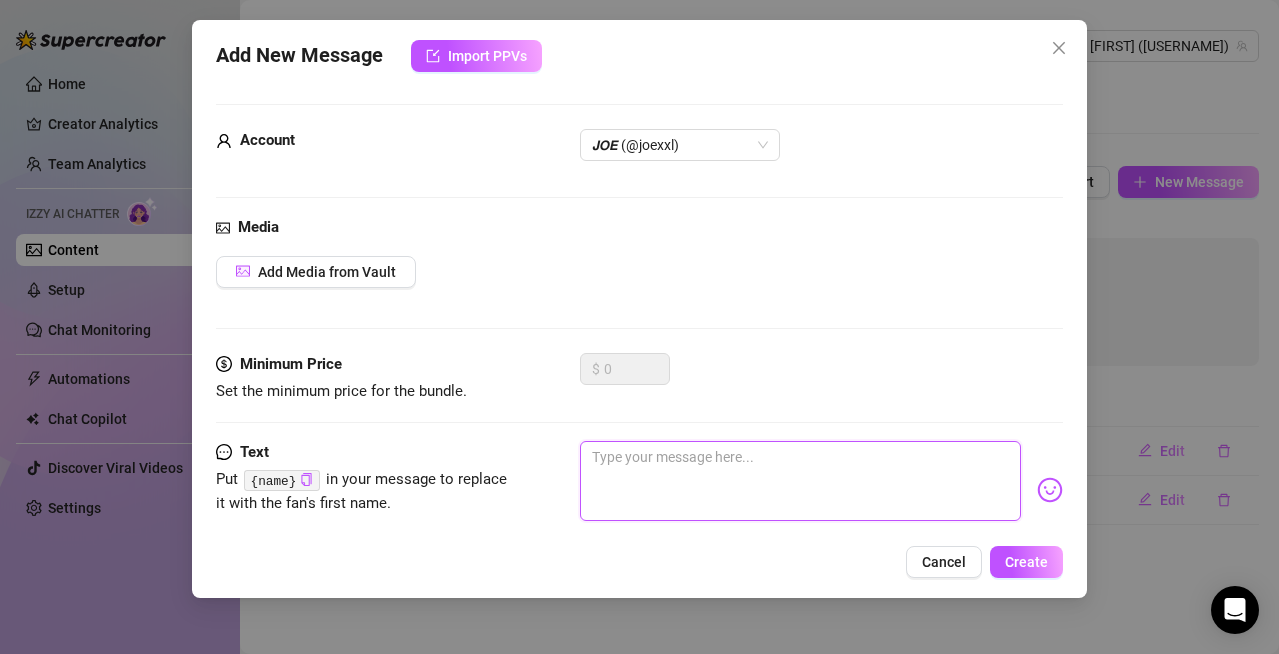 click at bounding box center [800, 481] 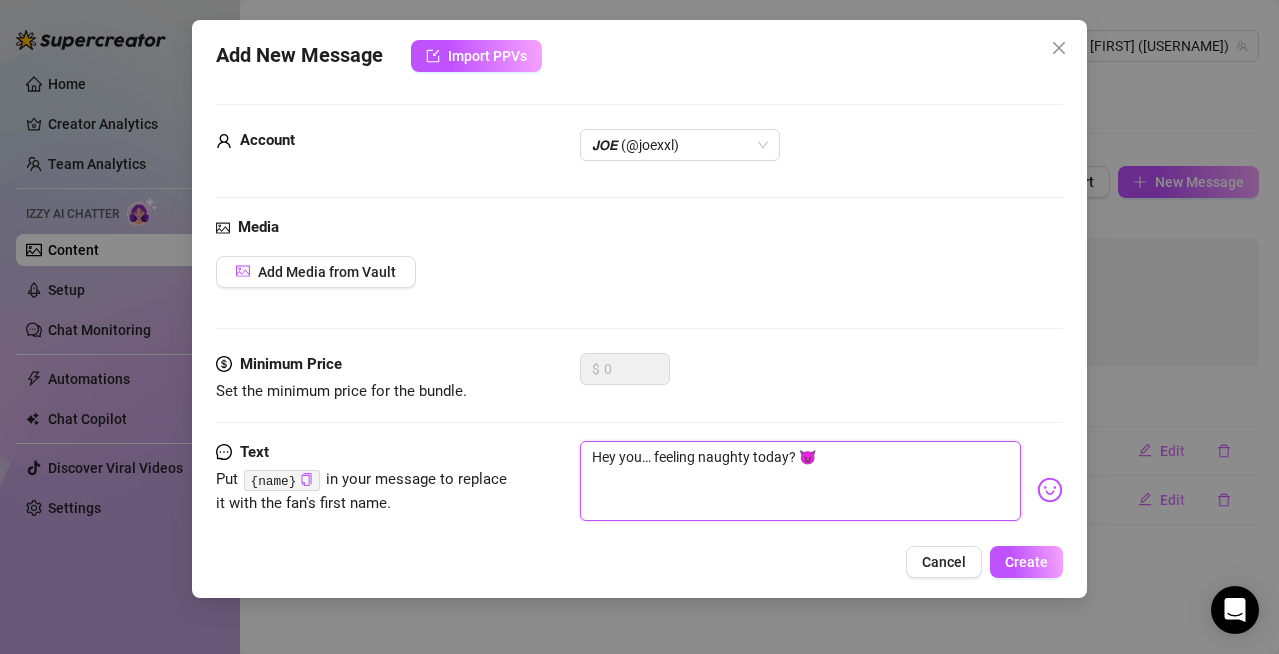 type on "Hey you… feeling naughty today? 😈" 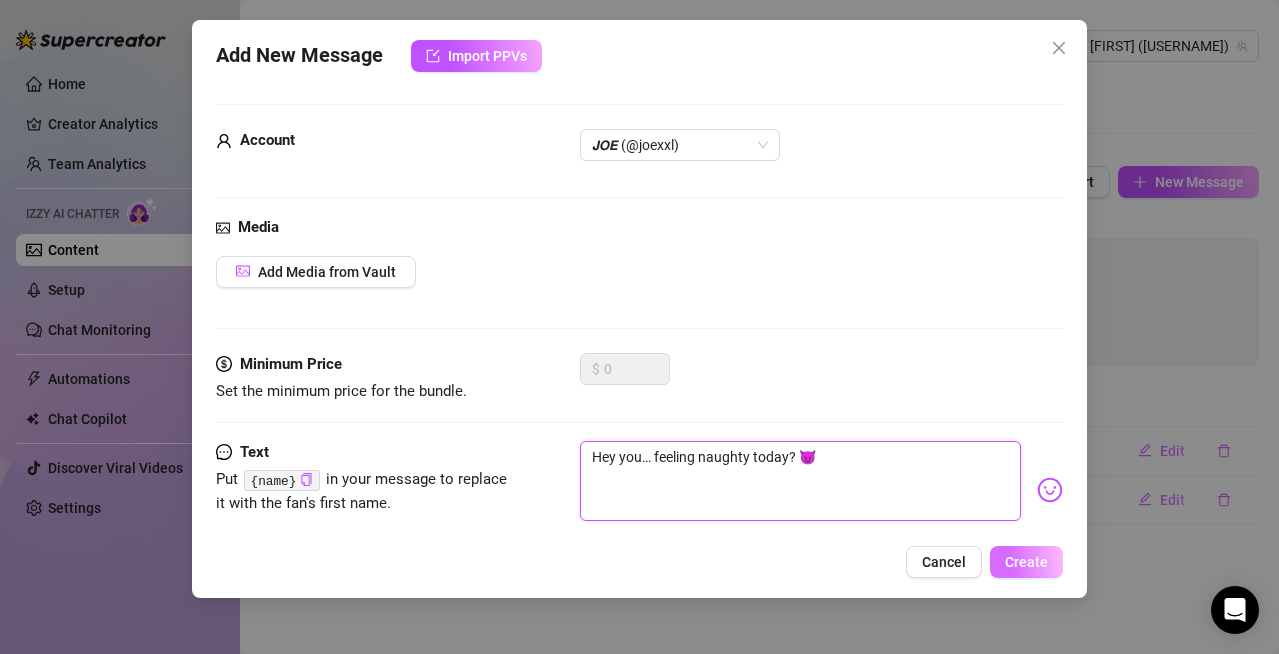 type on "Hey you… feeling naughty today? 😈" 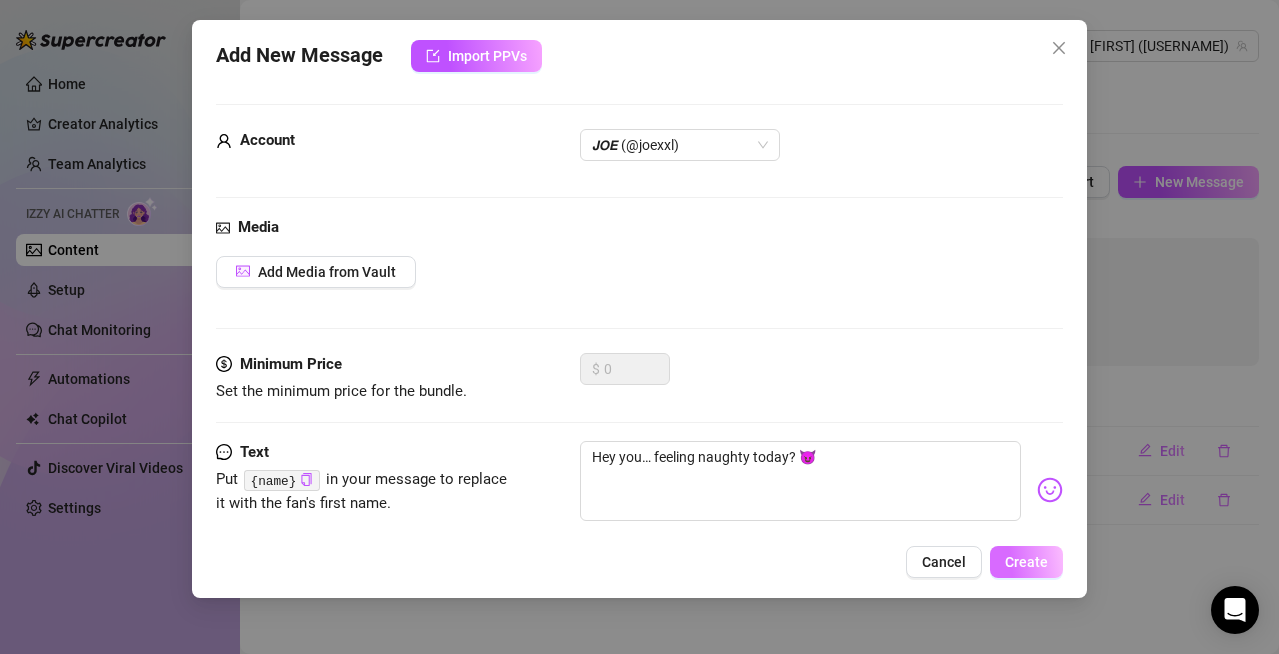 click on "Create" at bounding box center (1026, 562) 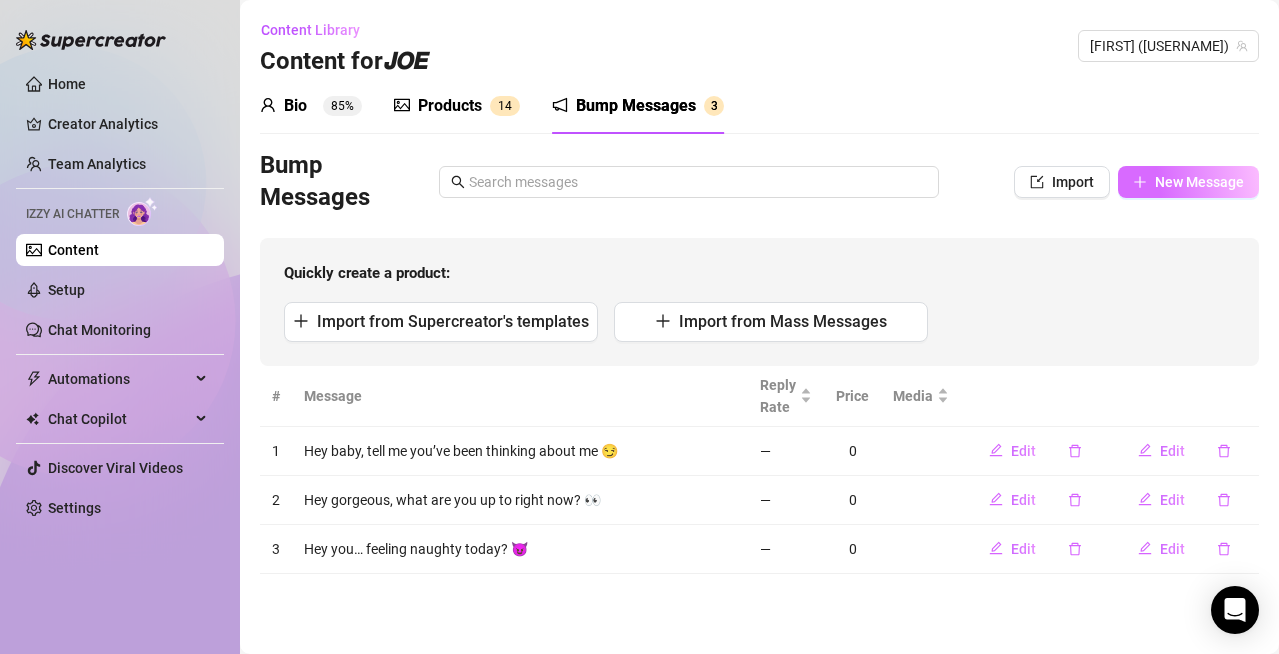 click on "New Message" at bounding box center [1199, 182] 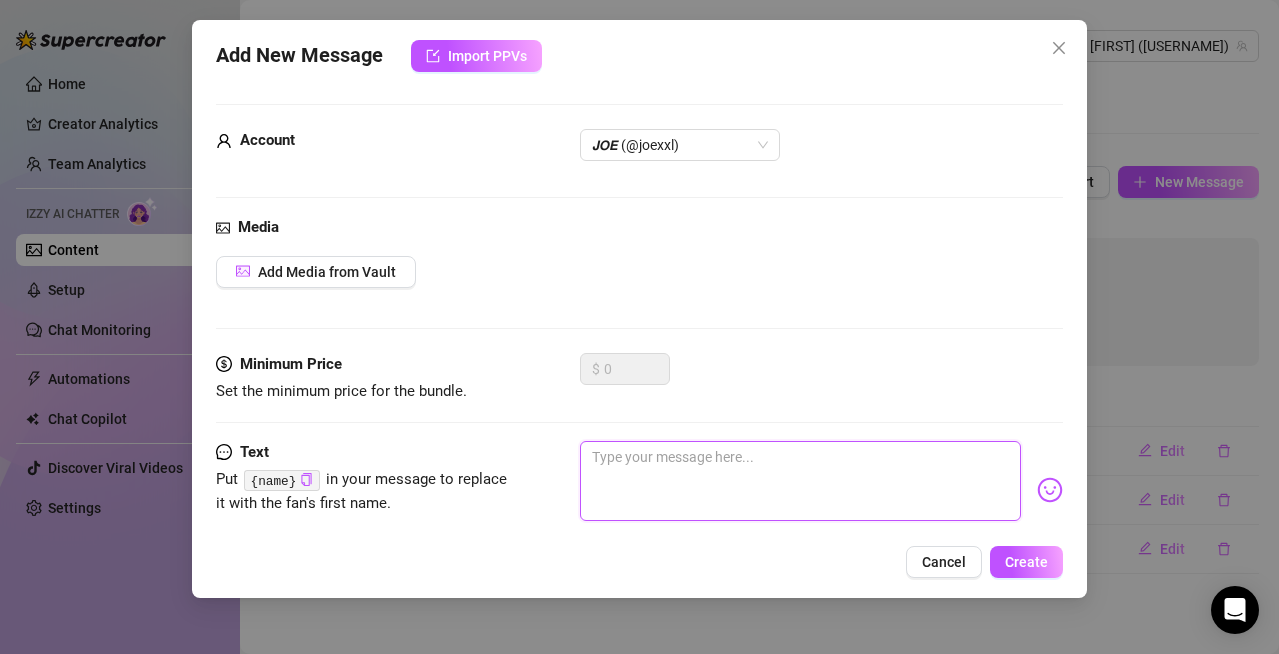 click at bounding box center (800, 481) 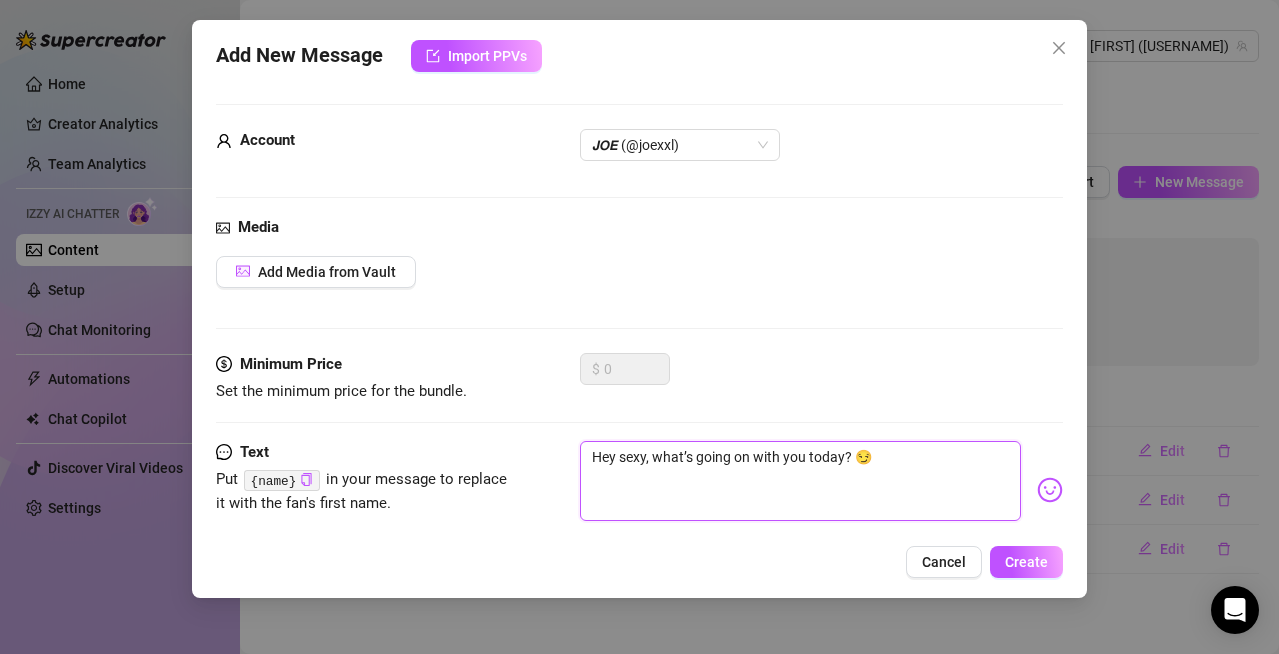 type on "Hey sexy, what’s going on with you today? 😏" 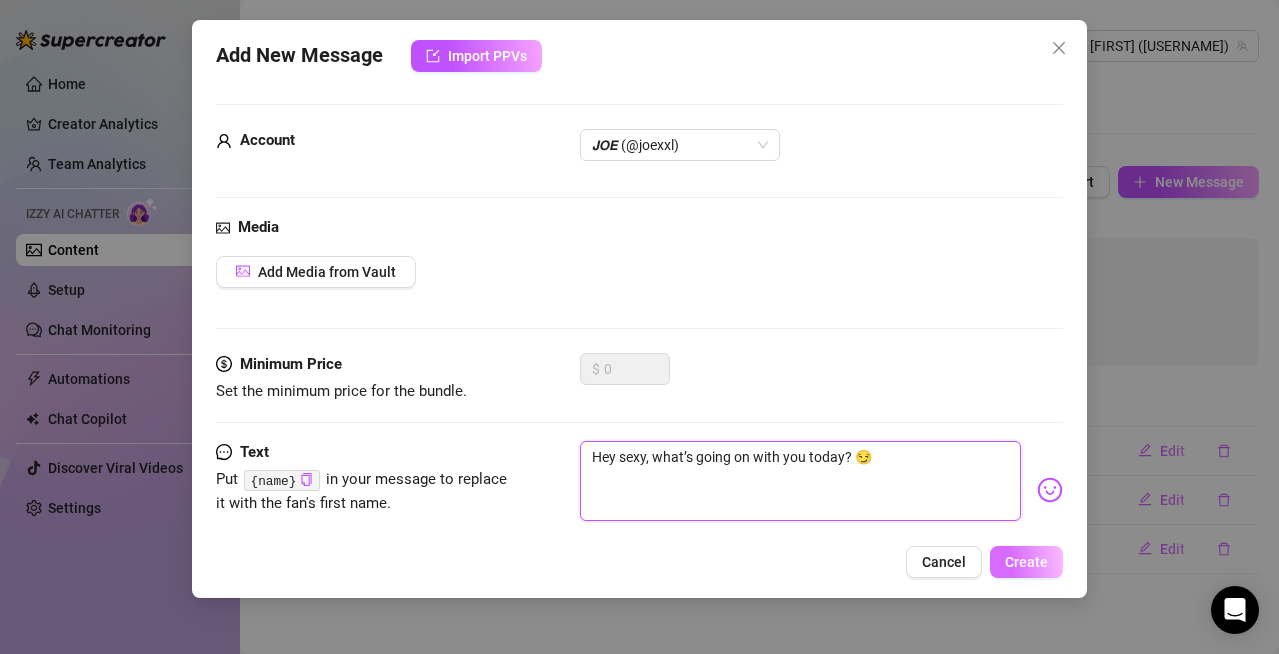 type on "Hey sexy, what’s going on with you today? 😏" 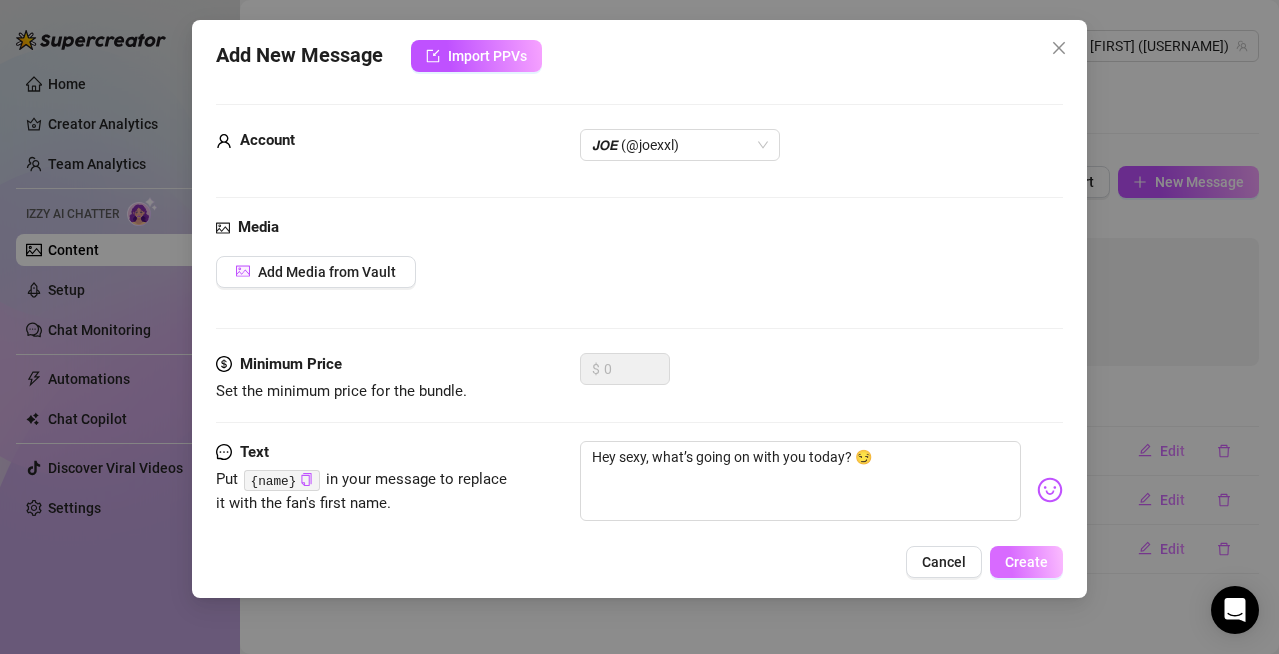click on "Create" at bounding box center (1026, 562) 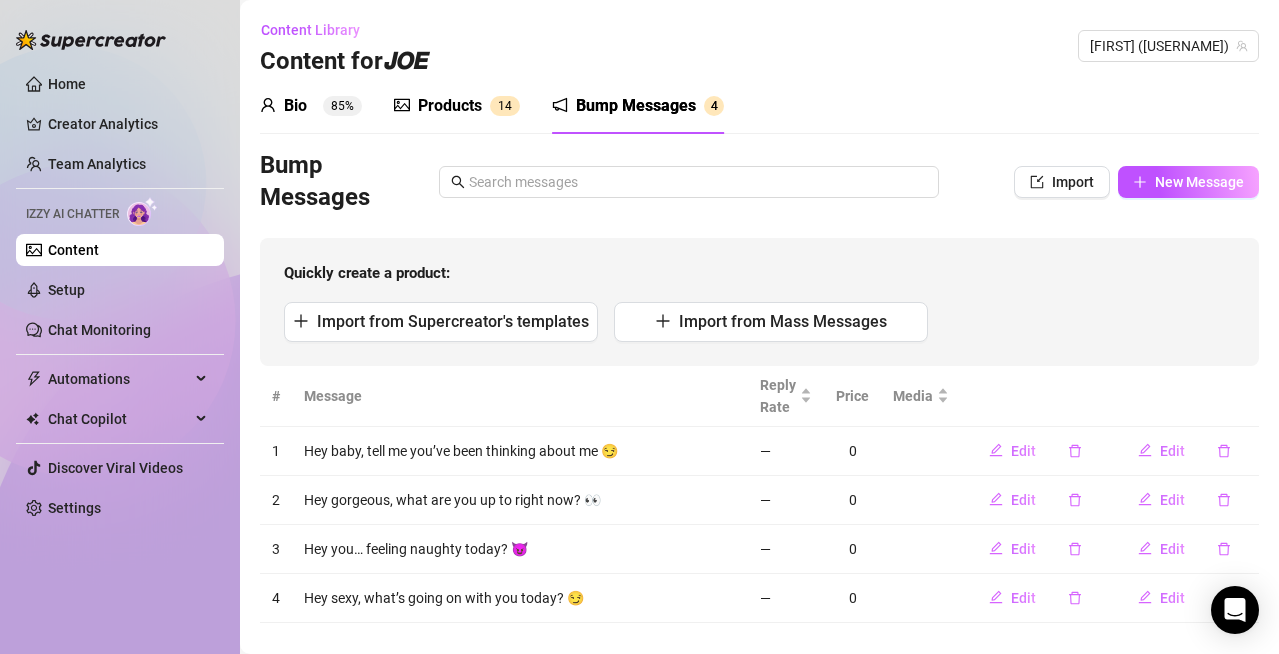 scroll, scrollTop: 29, scrollLeft: 0, axis: vertical 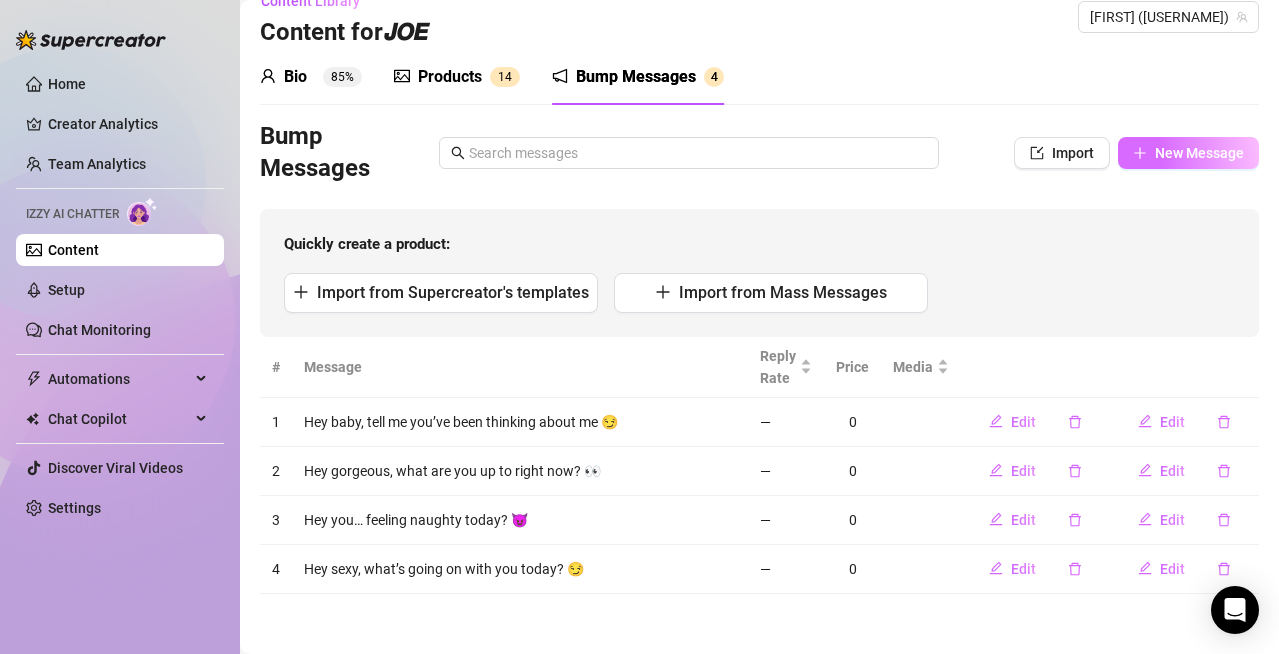 click on "New Message" at bounding box center (1199, 153) 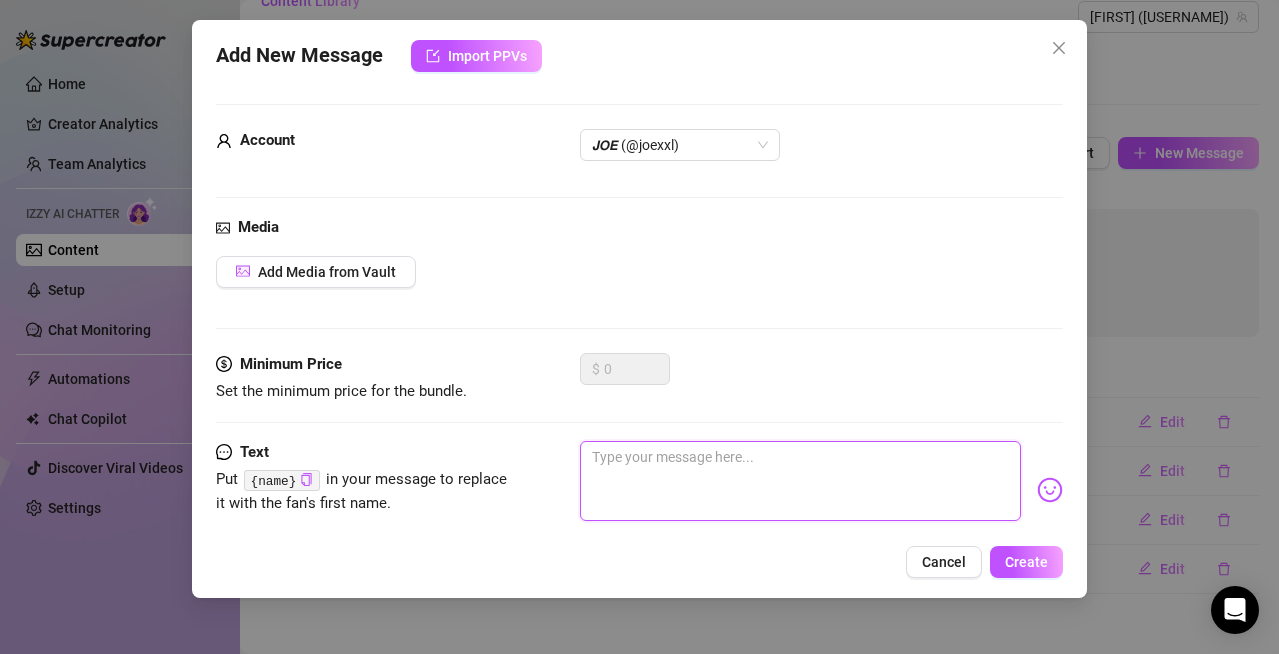 click at bounding box center (800, 481) 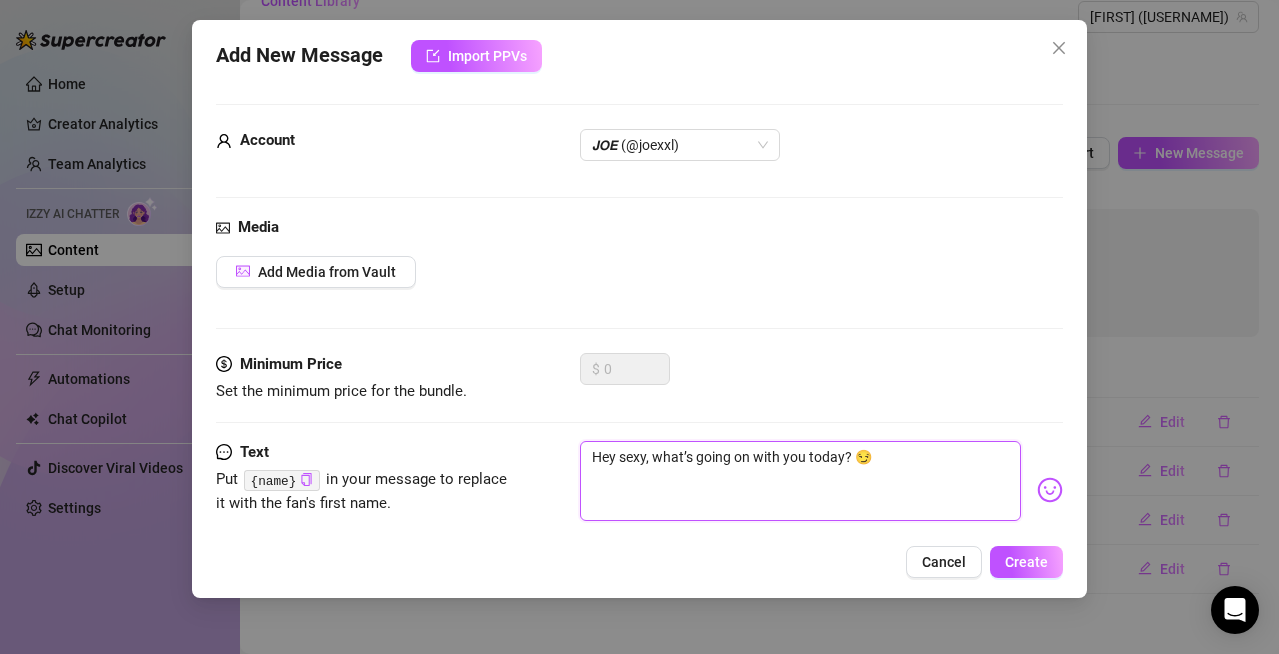 type on "Hey sexy, what’s going on with you today? 😏" 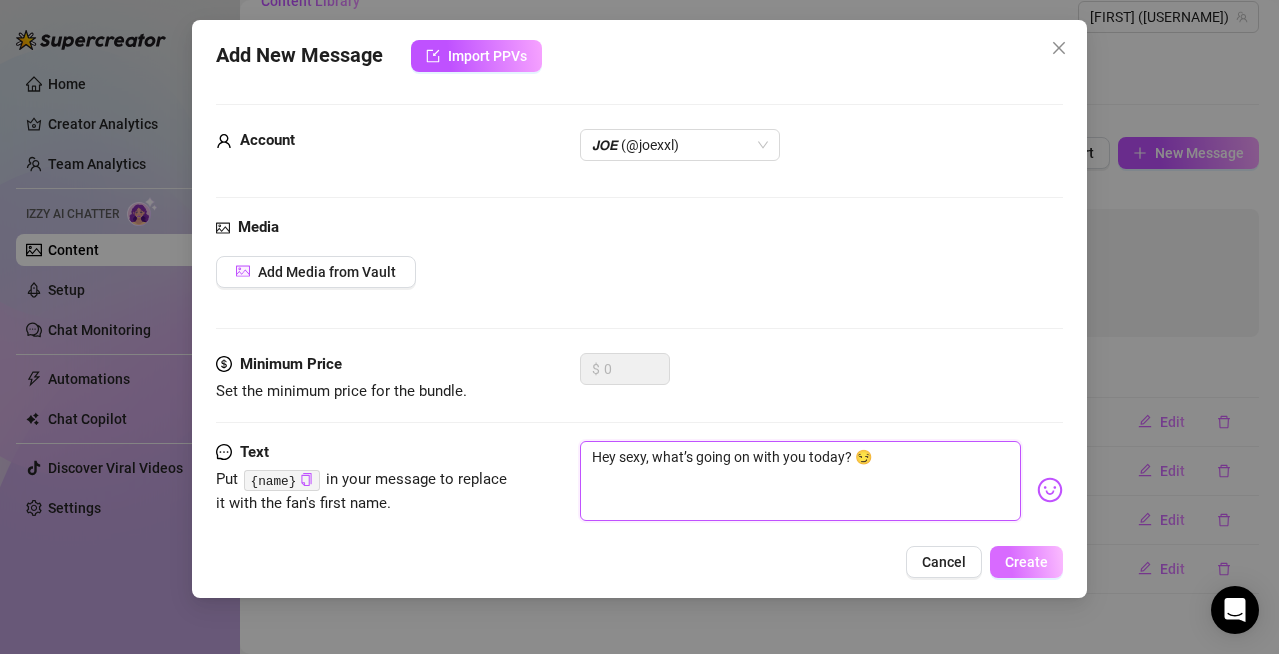 type on "Hey sexy, what’s going on with you today? 😏" 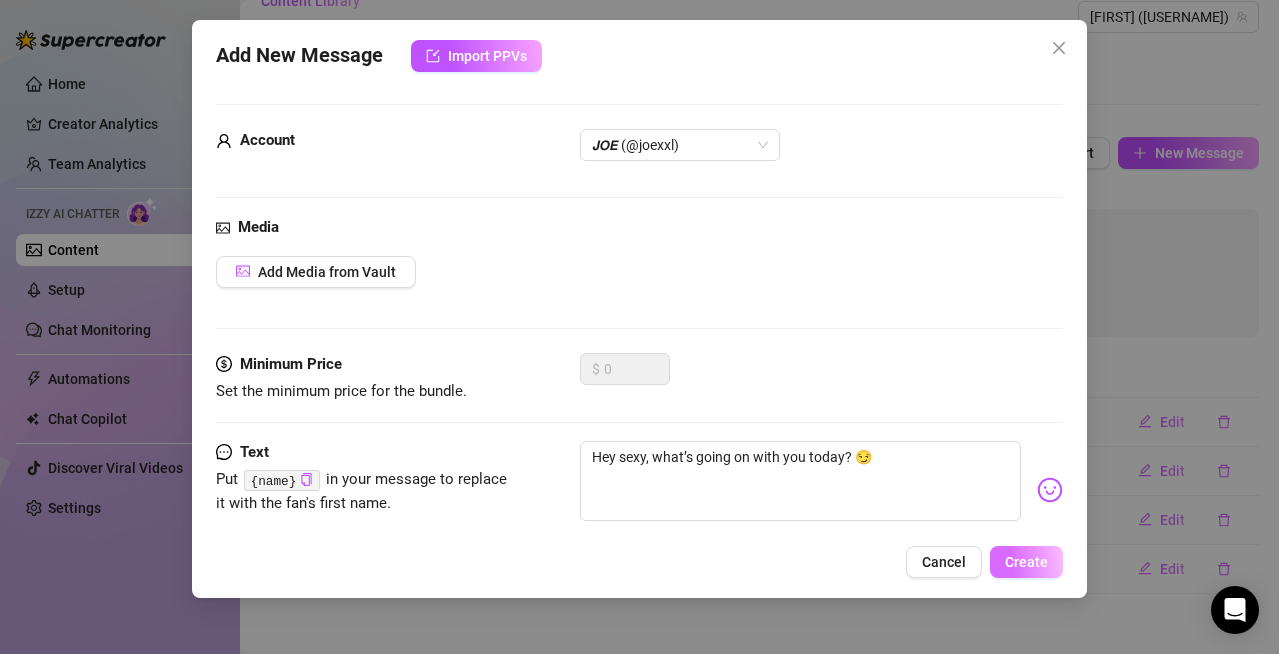 click on "Create" at bounding box center (1026, 562) 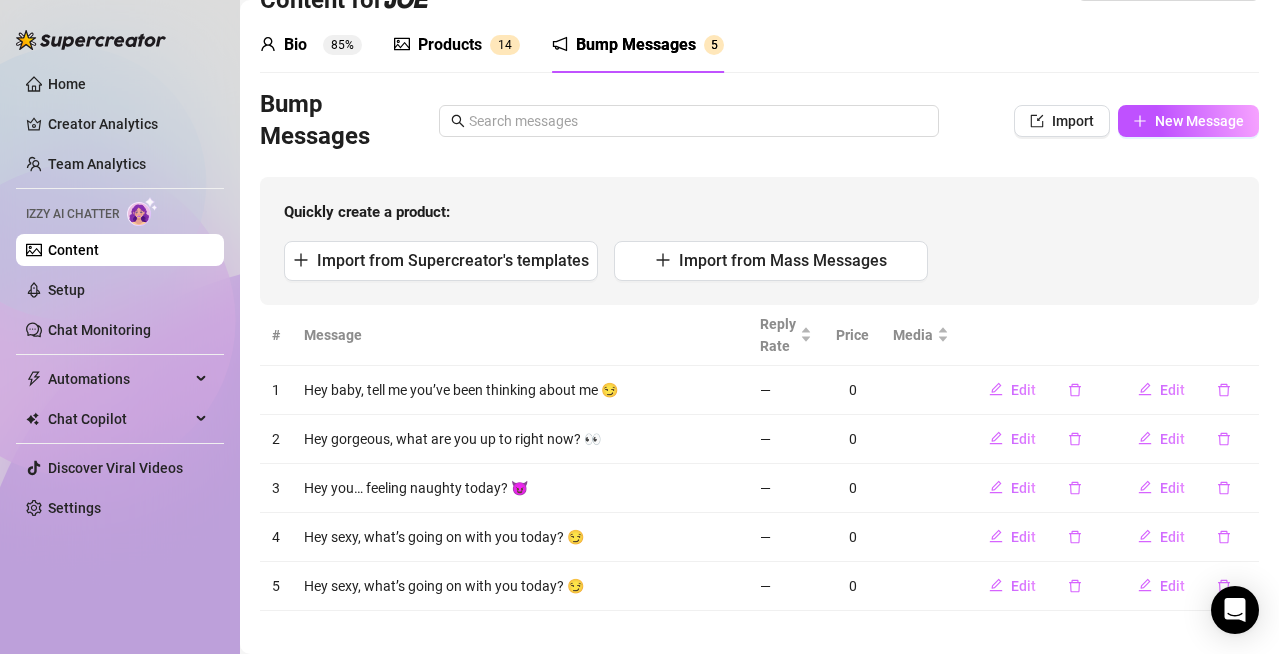 scroll, scrollTop: 78, scrollLeft: 0, axis: vertical 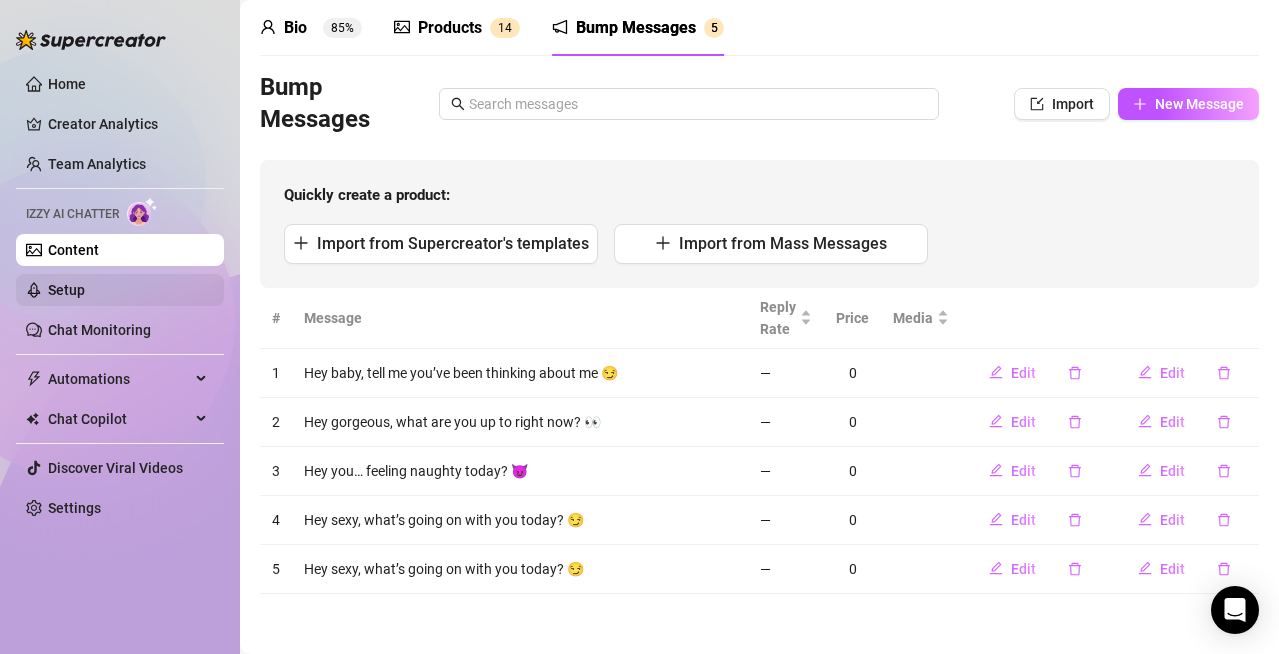 click on "Setup" at bounding box center [66, 290] 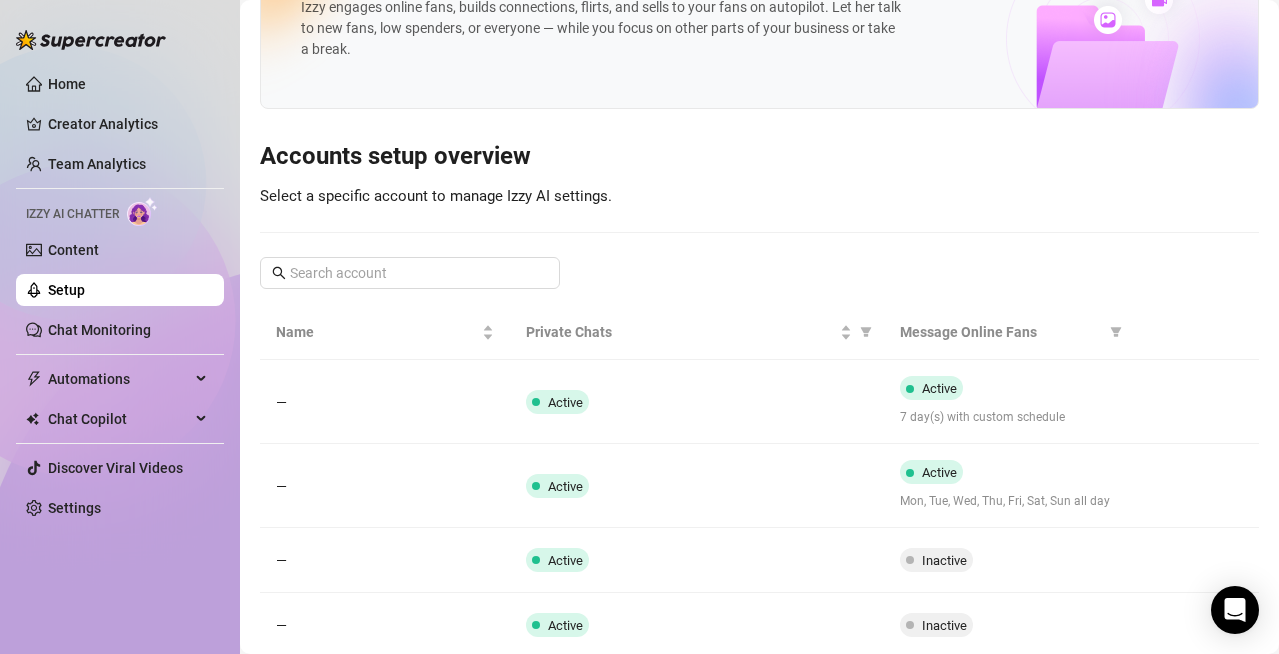 scroll, scrollTop: 78, scrollLeft: 0, axis: vertical 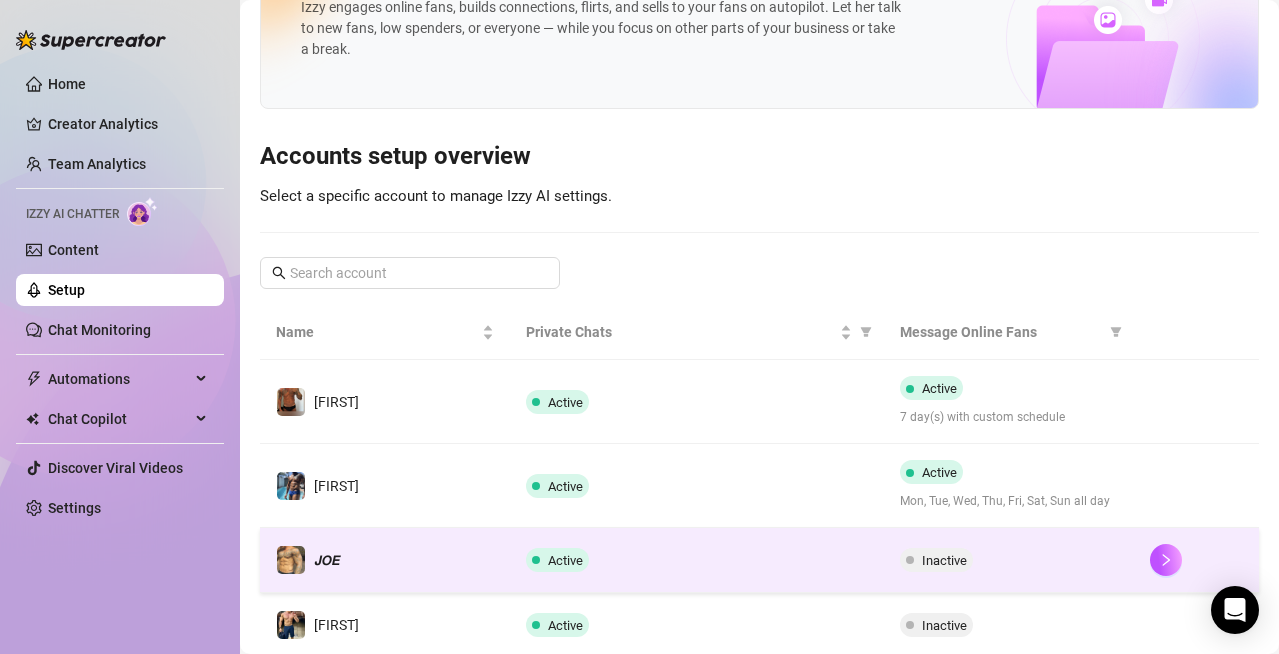 click on "Inactive" at bounding box center [944, 560] 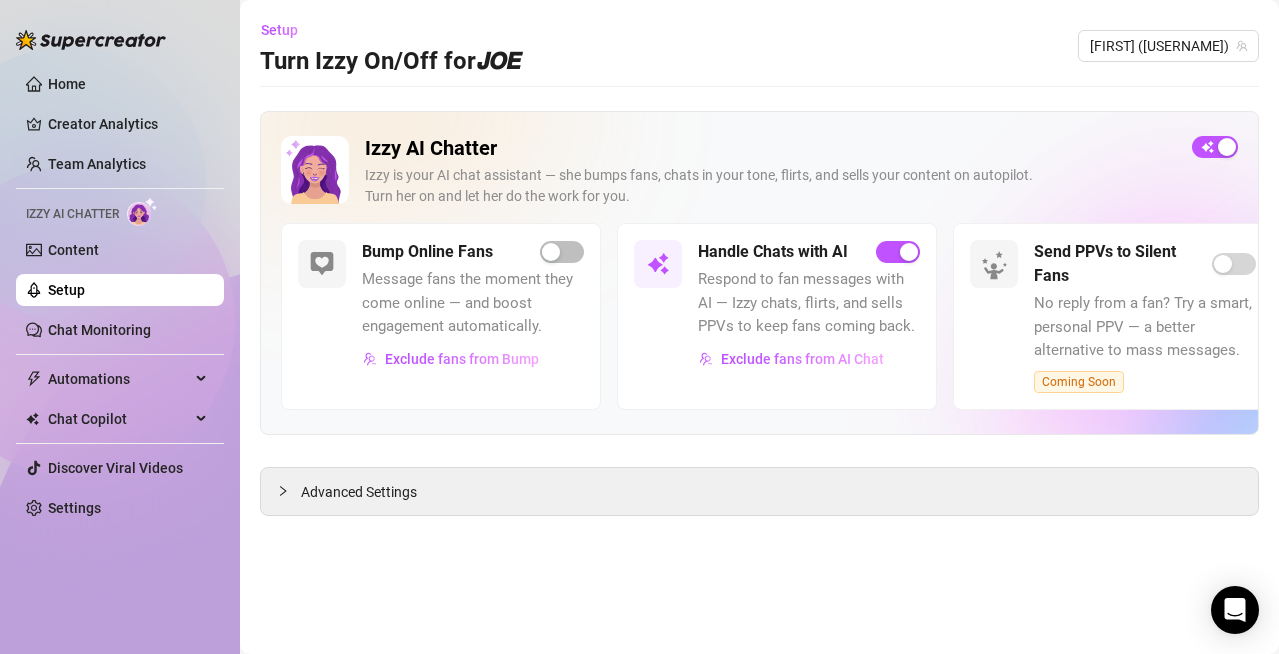 scroll, scrollTop: 0, scrollLeft: 0, axis: both 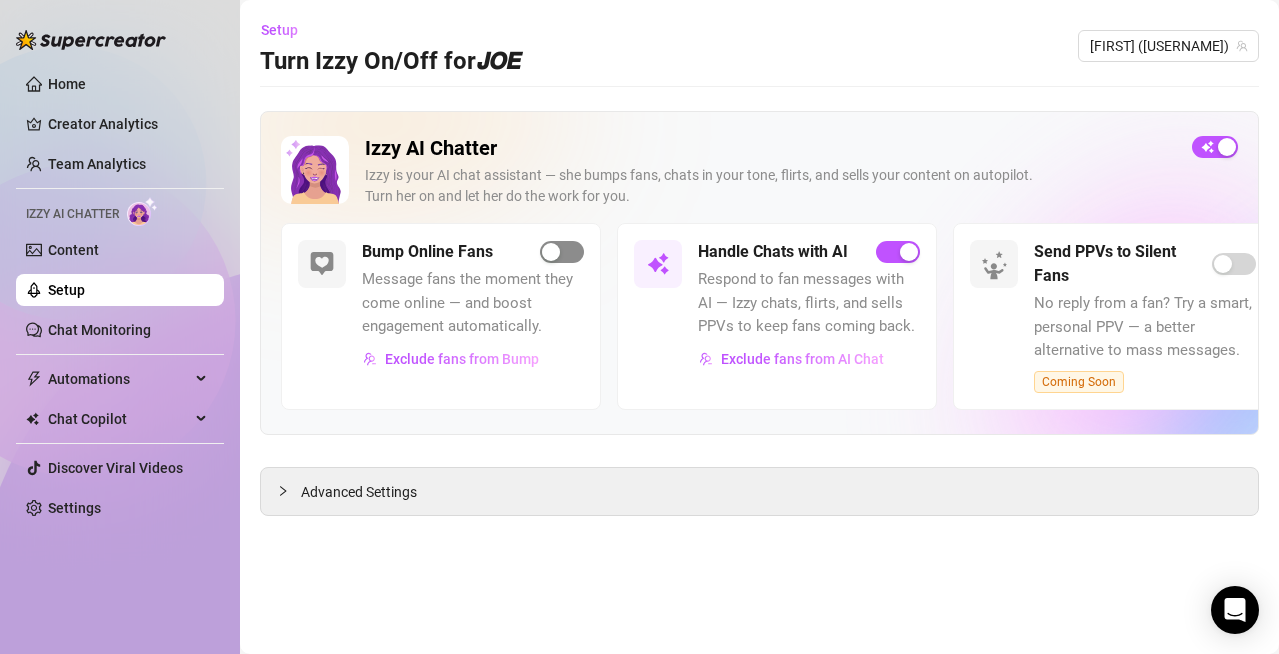 click at bounding box center [562, 252] 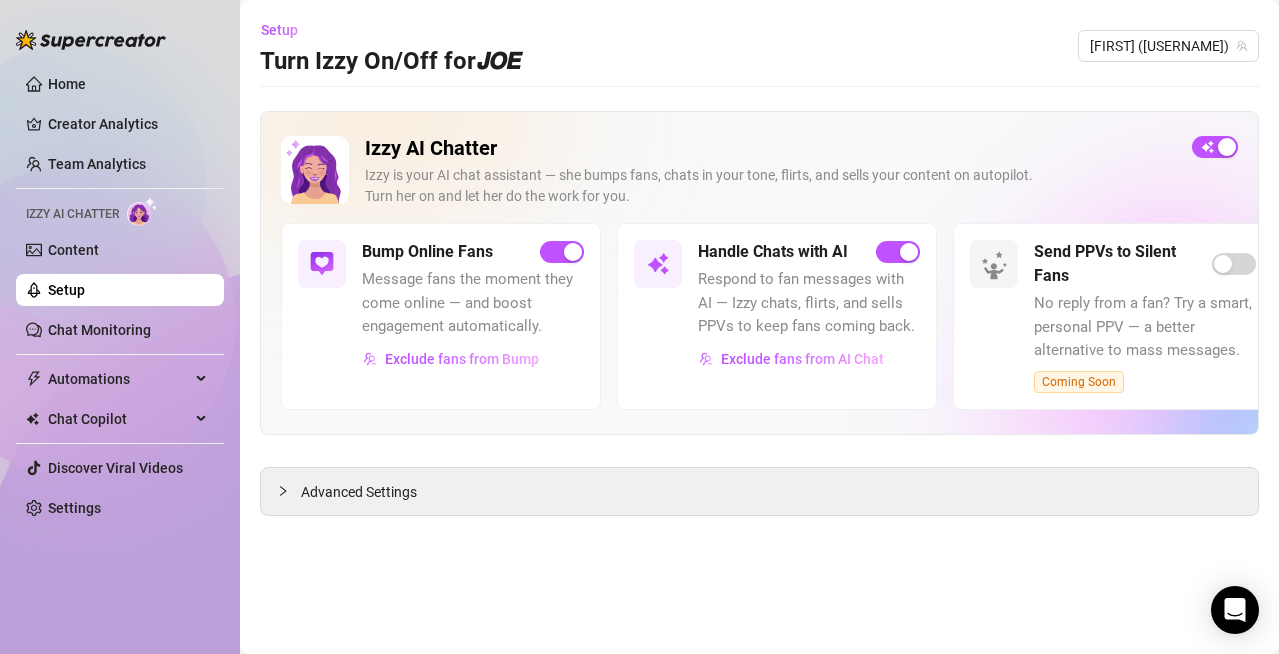 click on "Setup" at bounding box center (66, 290) 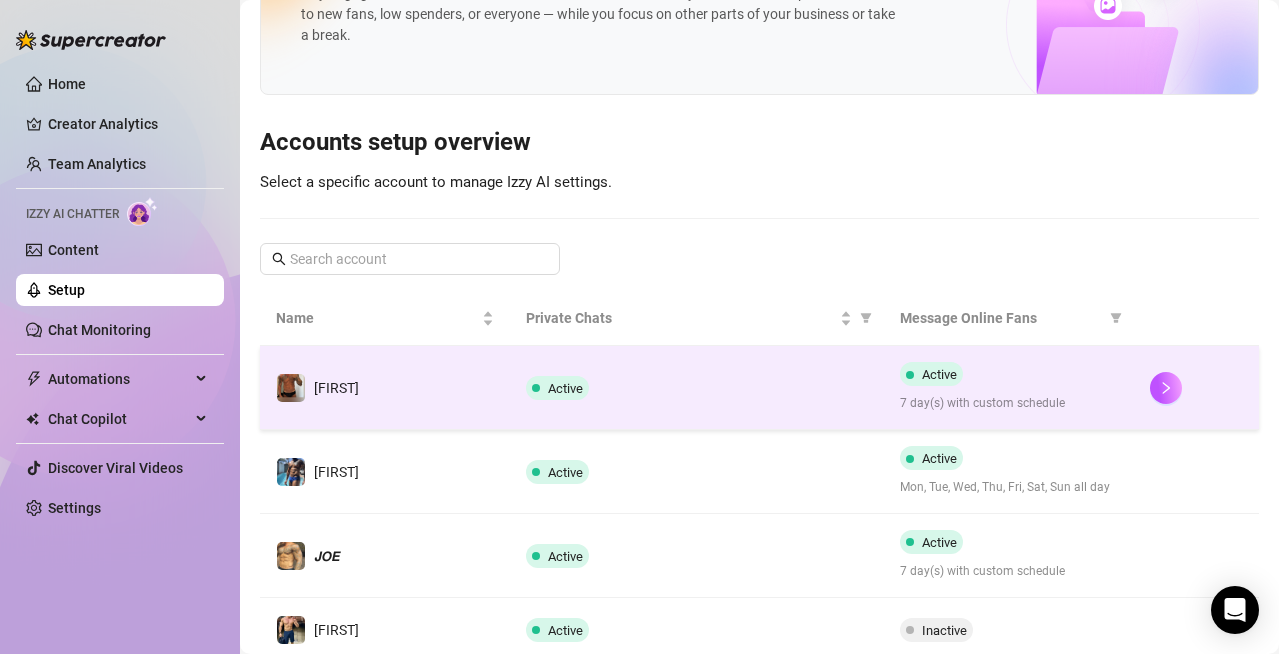 scroll, scrollTop: 291, scrollLeft: 0, axis: vertical 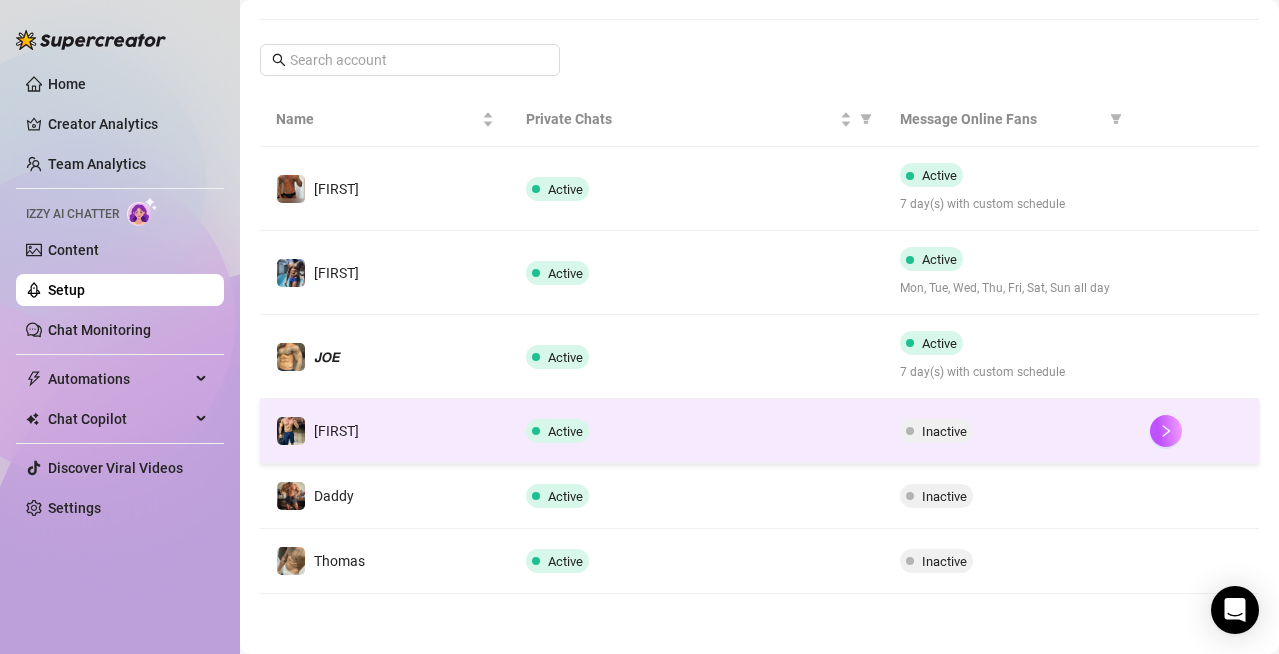 click on "Inactive" at bounding box center [944, 431] 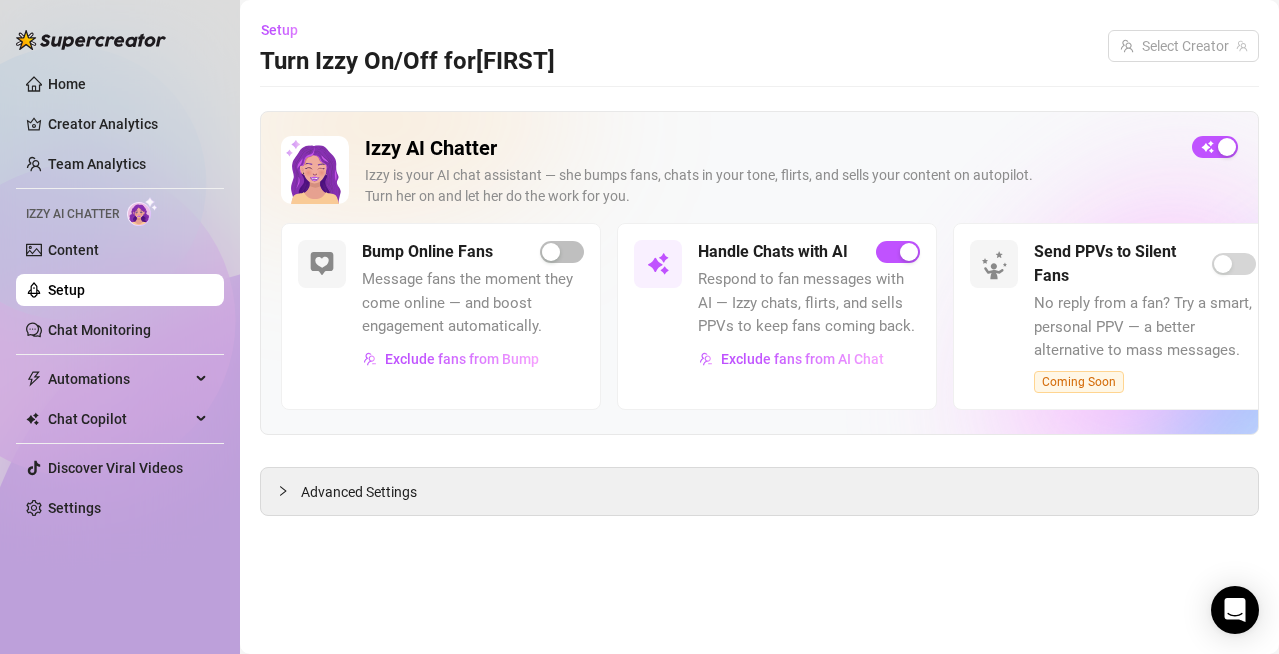 scroll, scrollTop: 0, scrollLeft: 0, axis: both 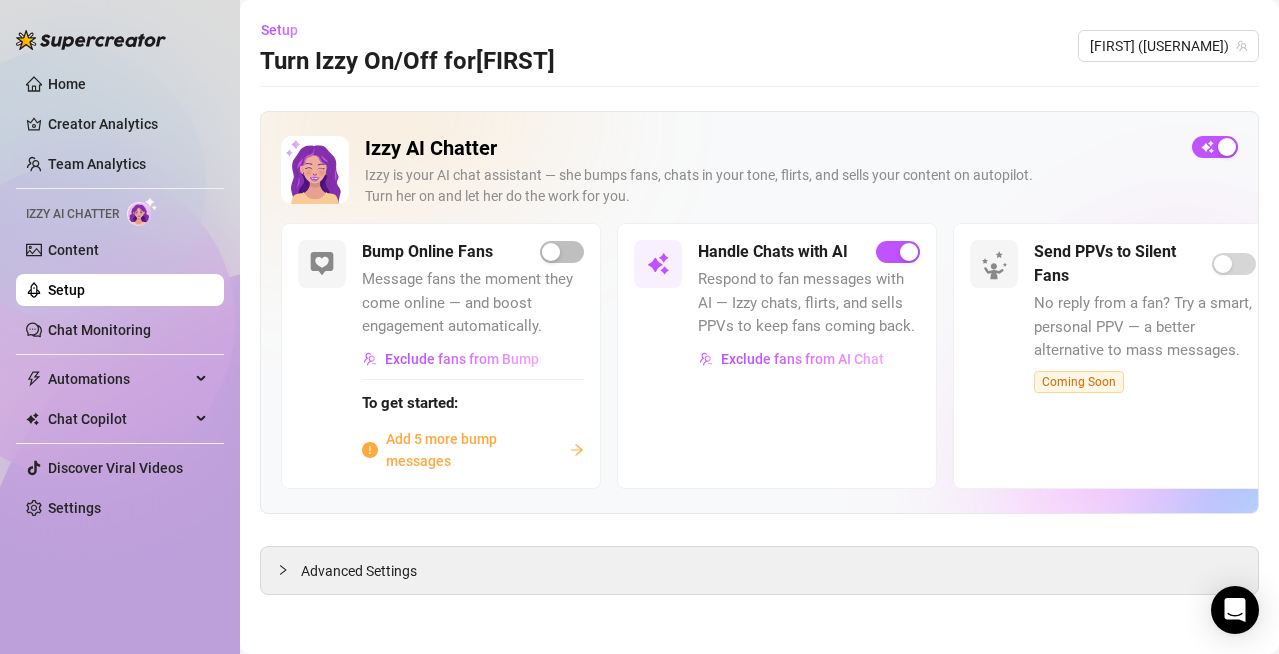 click on "Add 5 more bump messages" at bounding box center (474, 450) 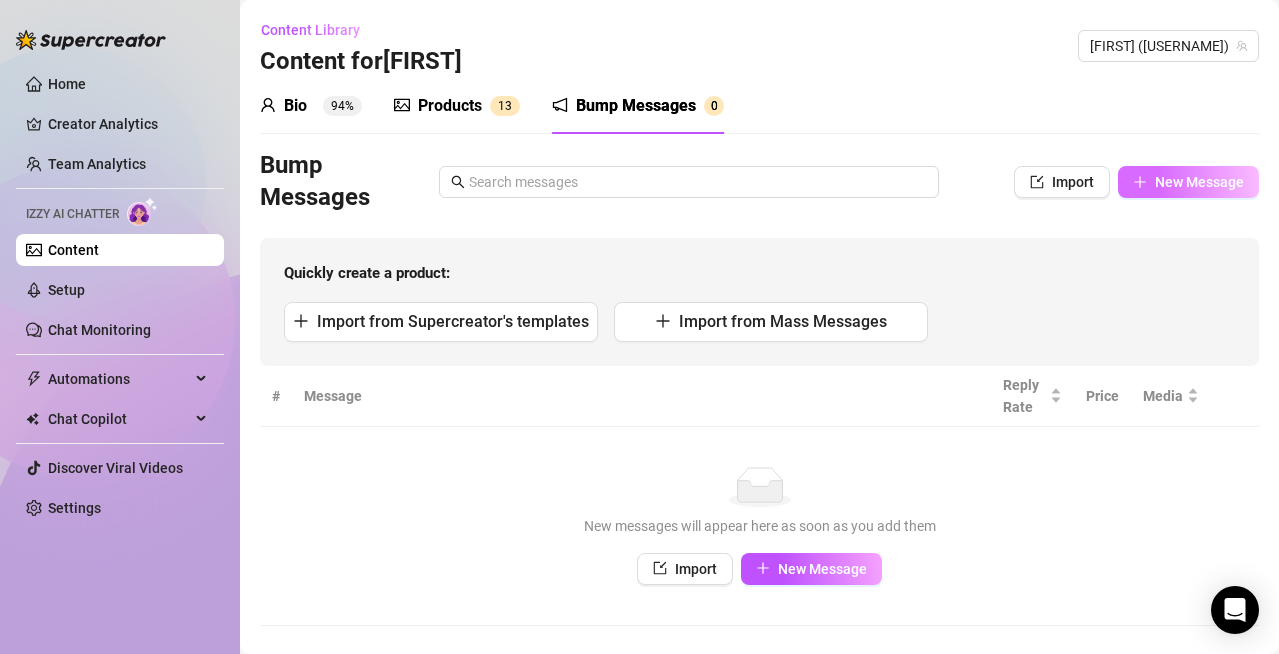 click on "New Message" at bounding box center (1199, 182) 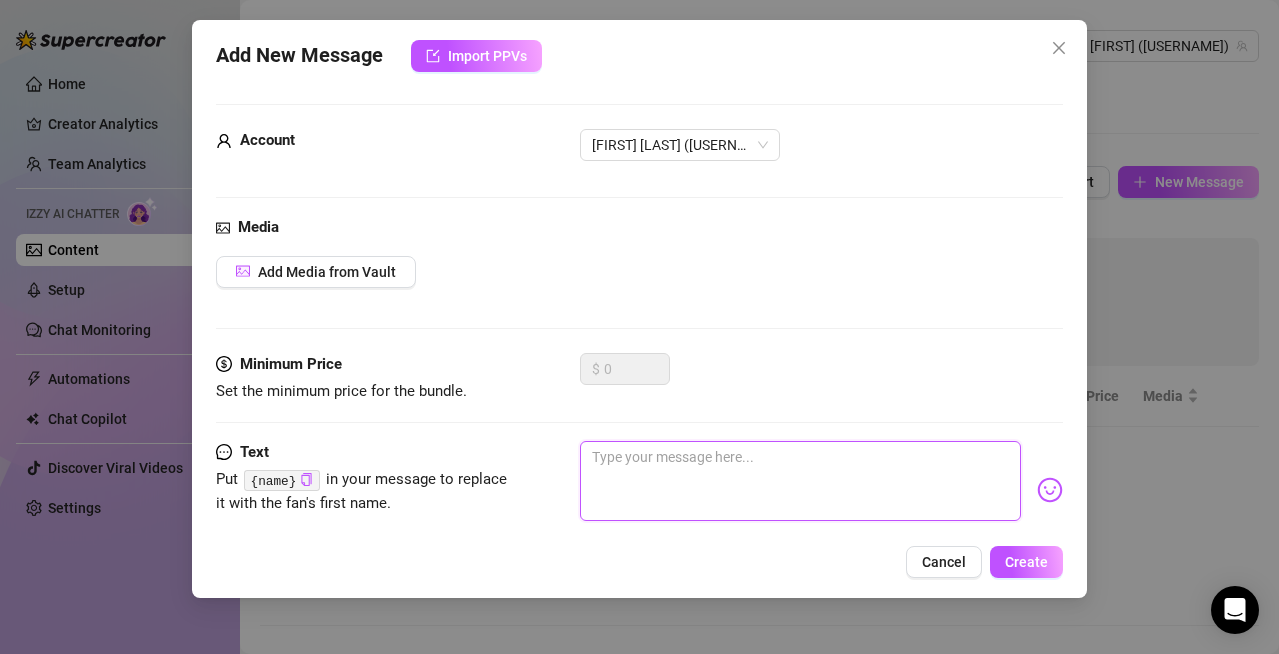 click at bounding box center (800, 481) 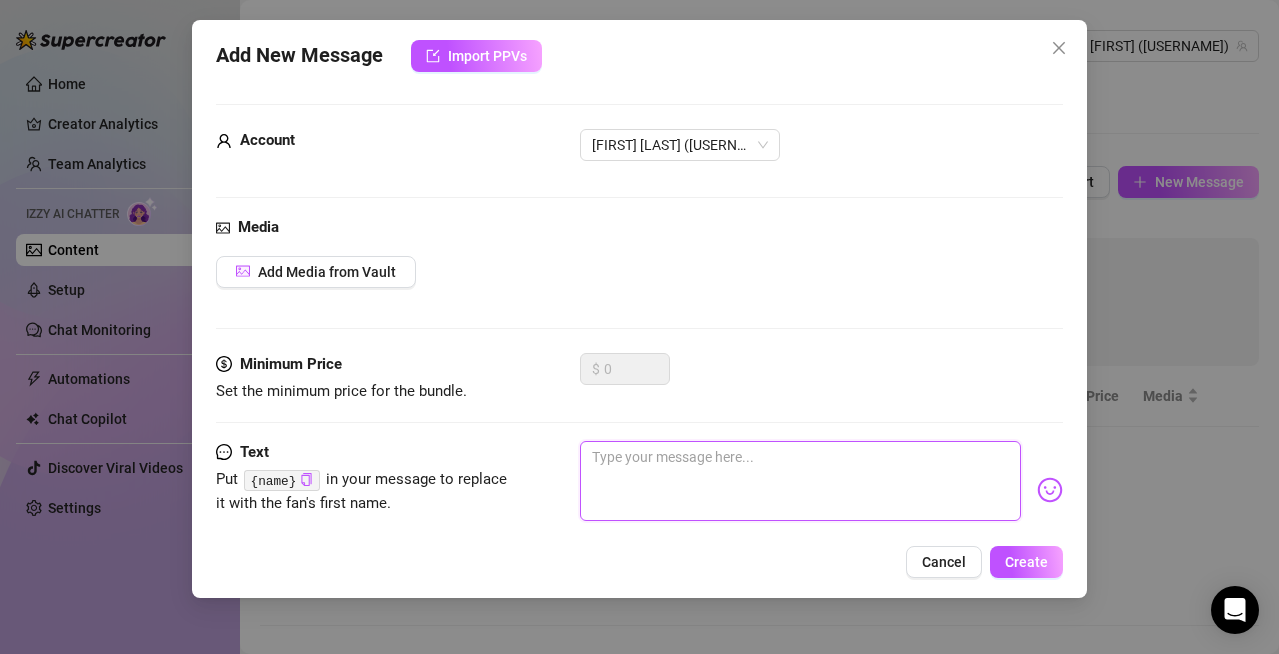 paste on "Hey sexy, what’s going on with you today? 😏" 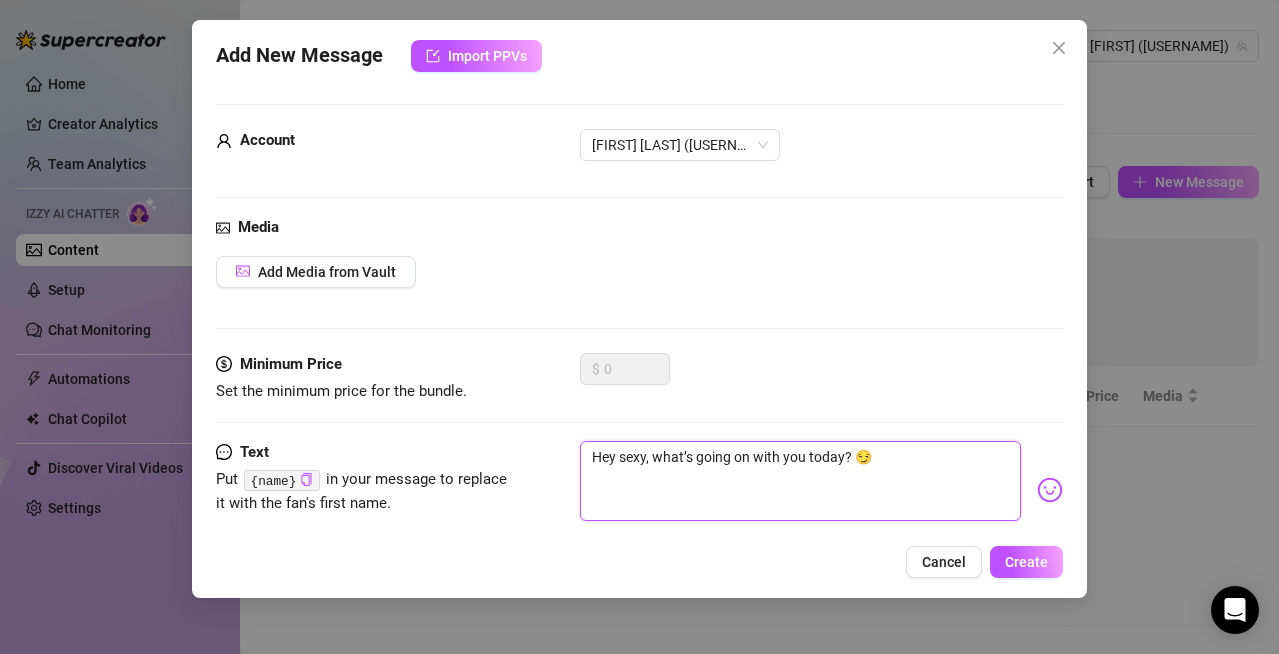 type on "Hey sexy, what’s going on with you today? 😏" 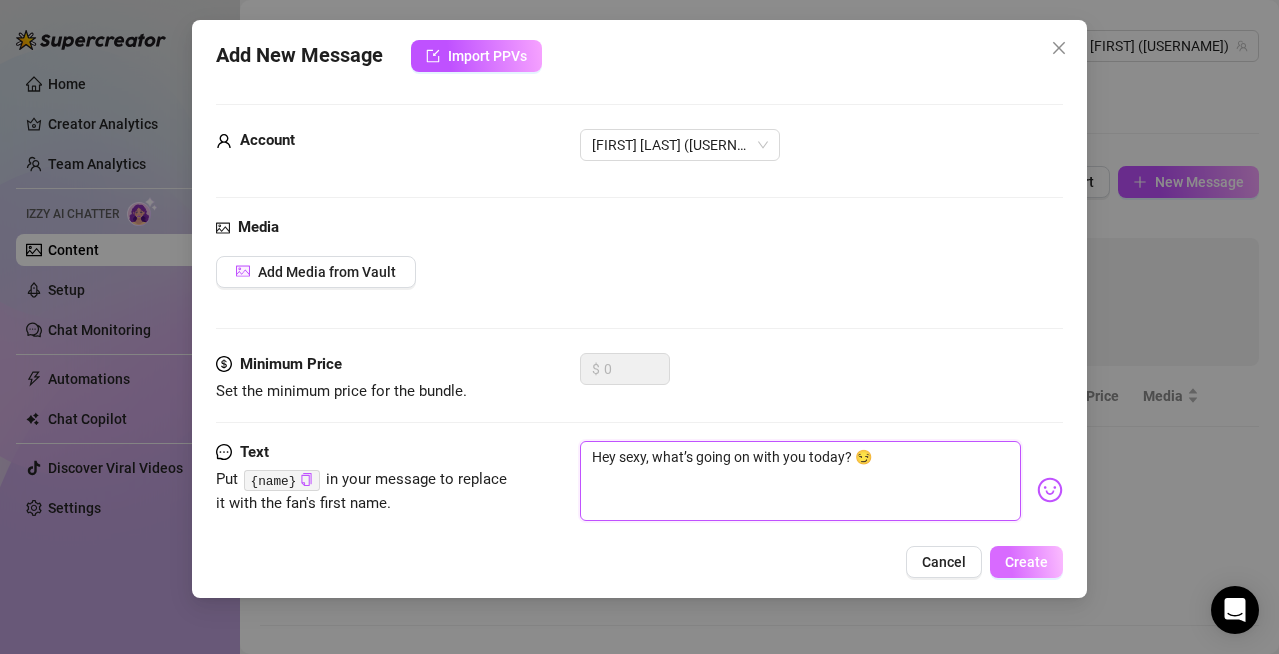type on "Hey sexy, what’s going on with you today? 😏" 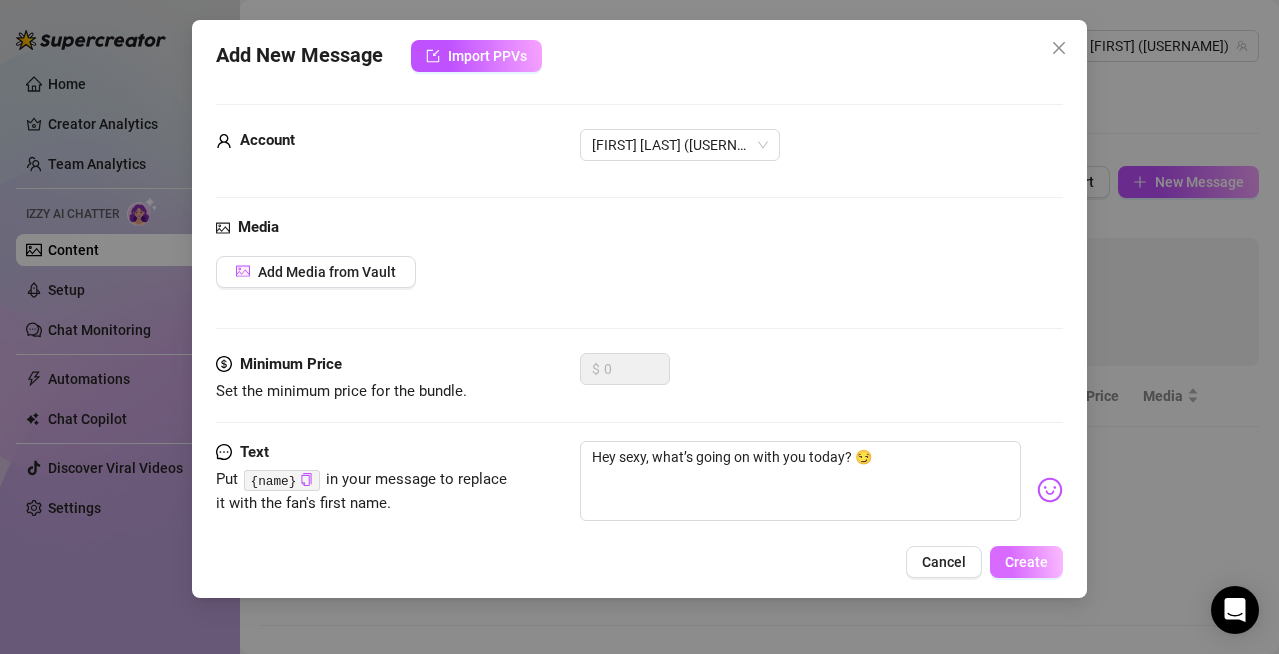 click on "Create" at bounding box center (1026, 562) 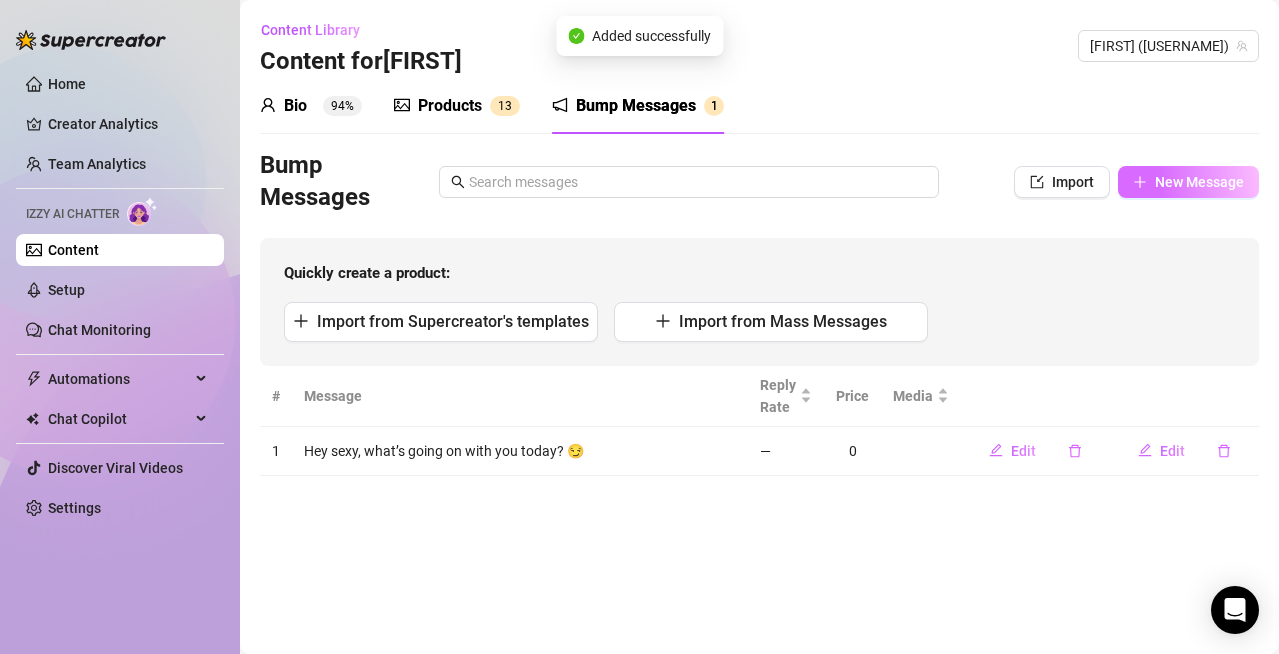 click on "New Message" at bounding box center (1199, 182) 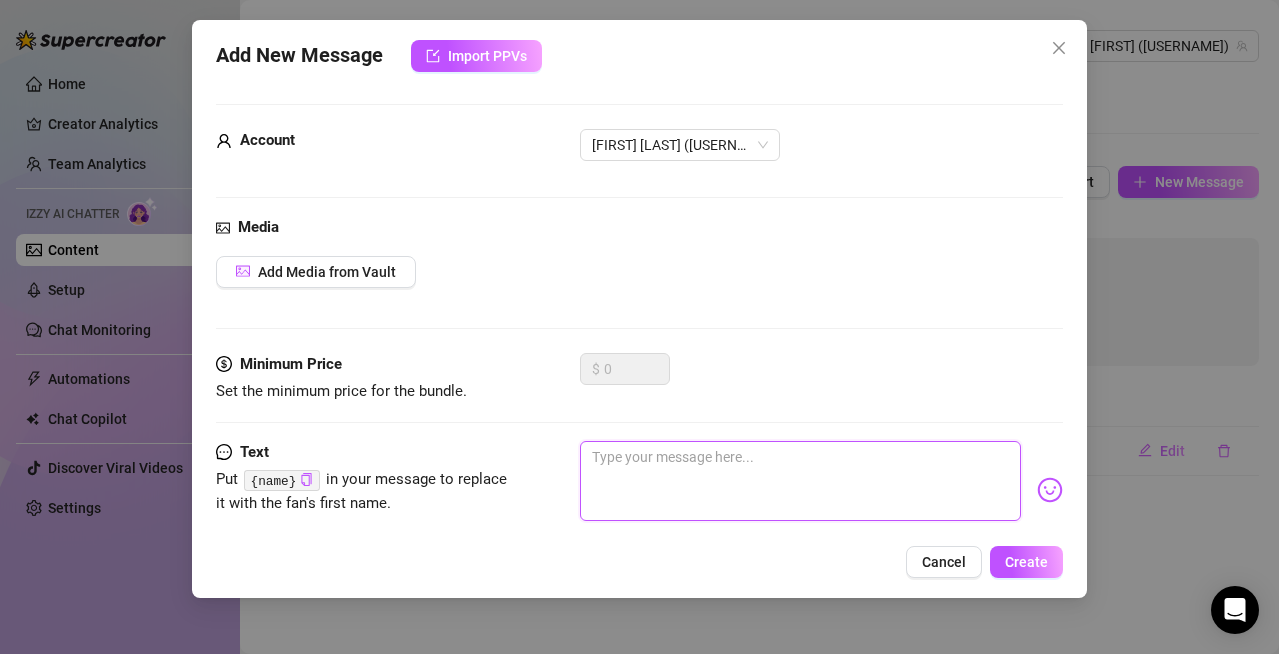 click at bounding box center [800, 481] 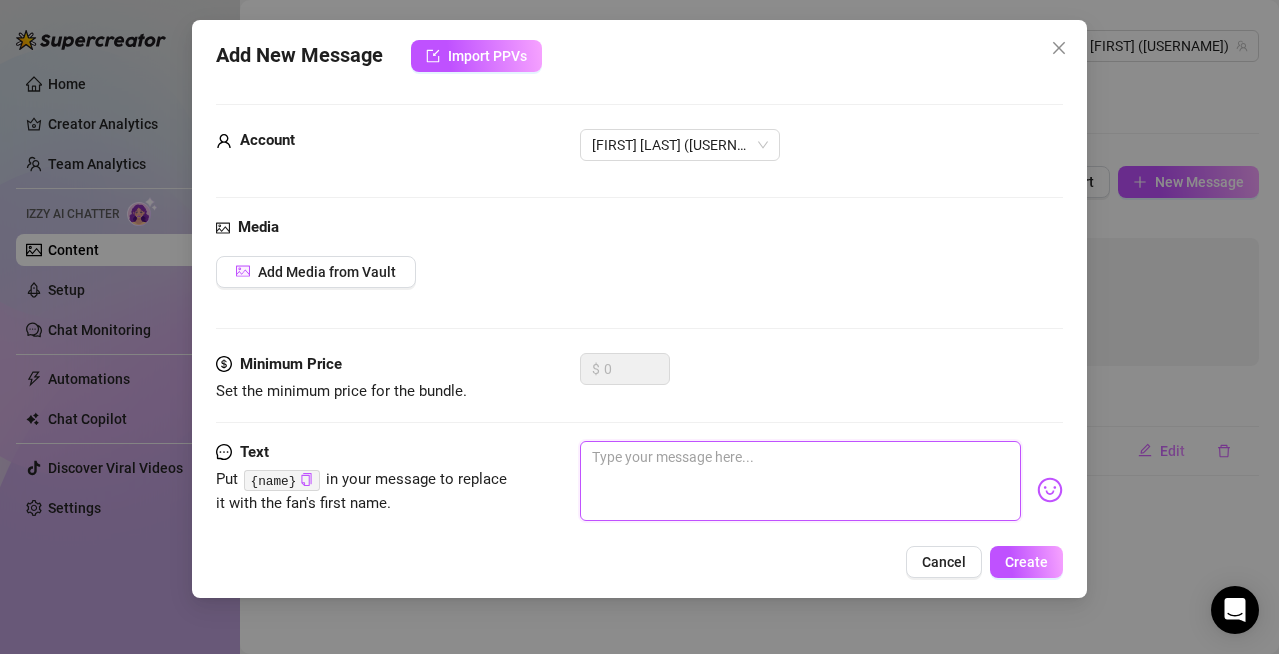 paste on "Hey sexy, what’s going on with you today? 😏" 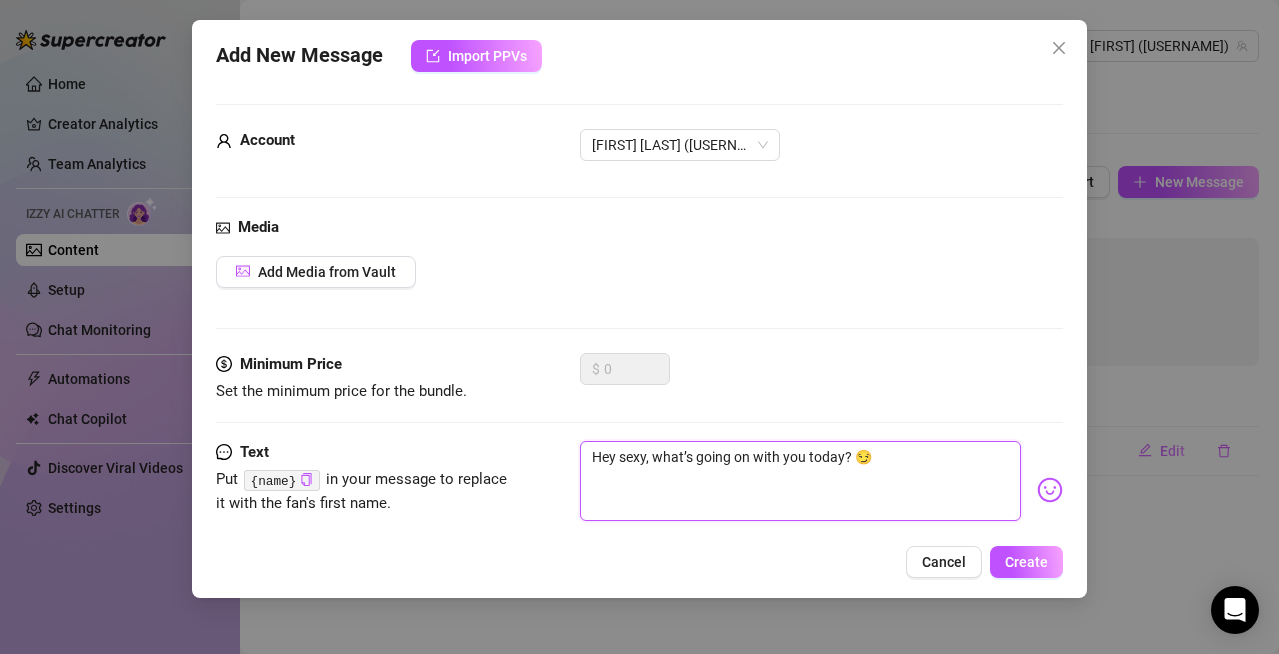 type on "Hey sexy, what’s going on with you today? 😏" 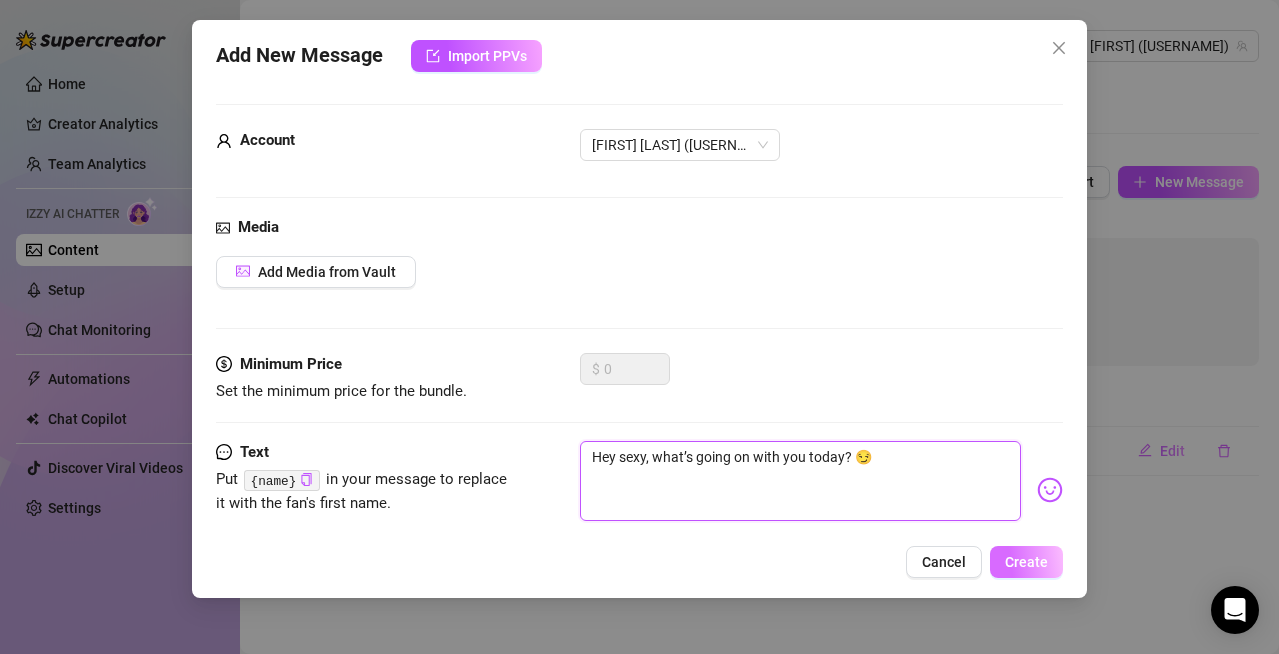 type on "Hey sexy, what’s going on with you today? 😏" 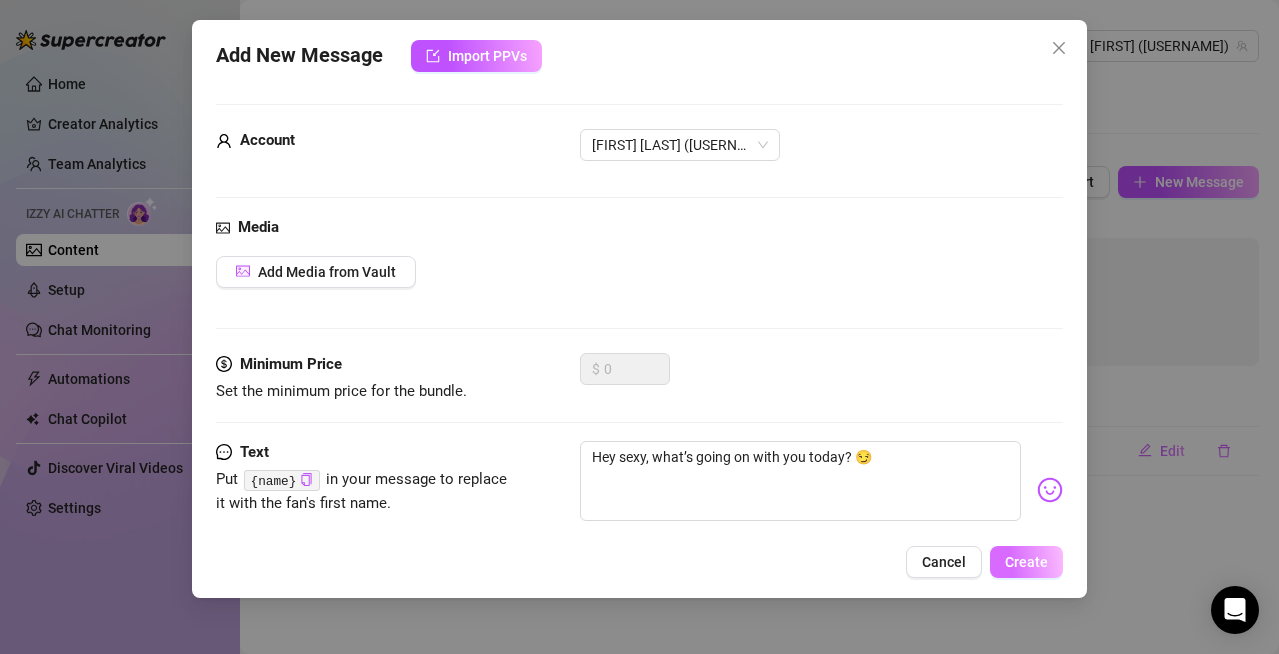 click on "Create" at bounding box center (1026, 562) 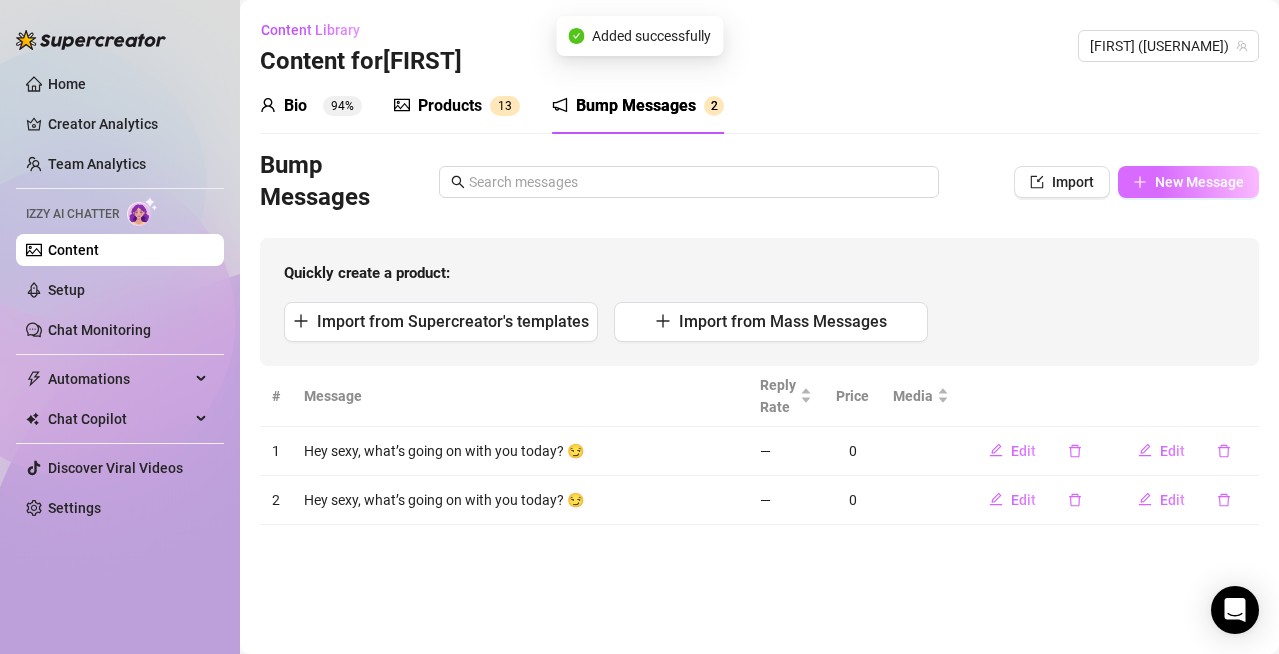 click on "New Message" at bounding box center [1199, 182] 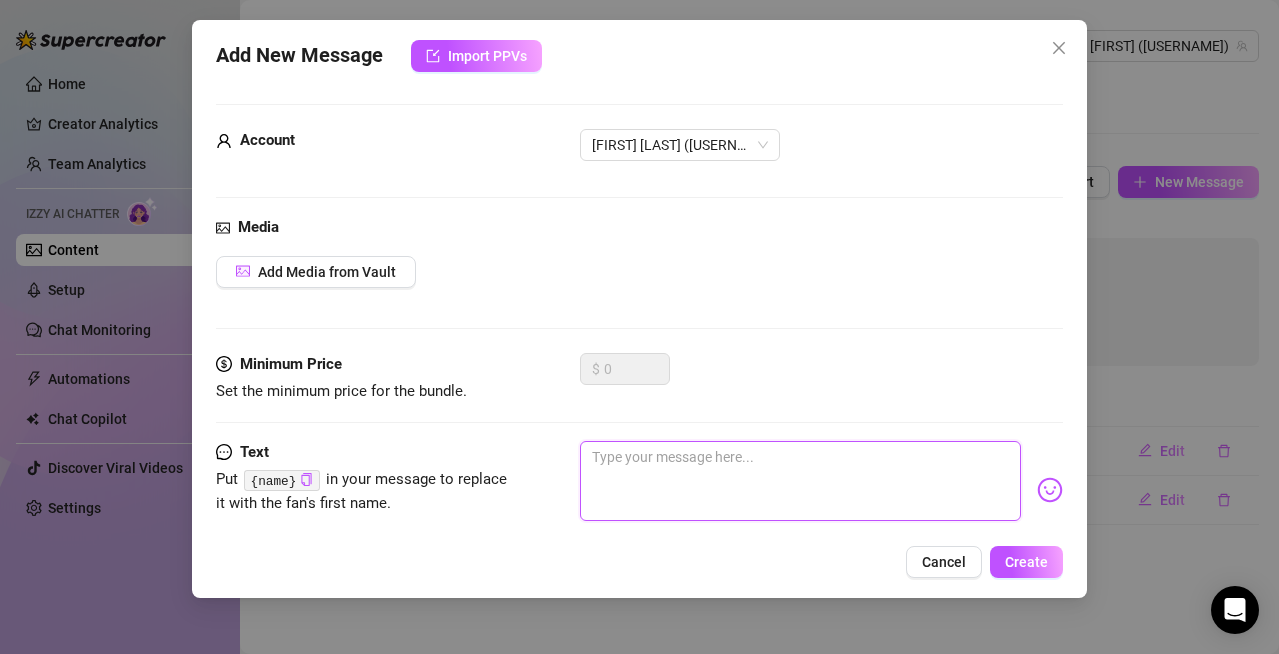 click at bounding box center (800, 481) 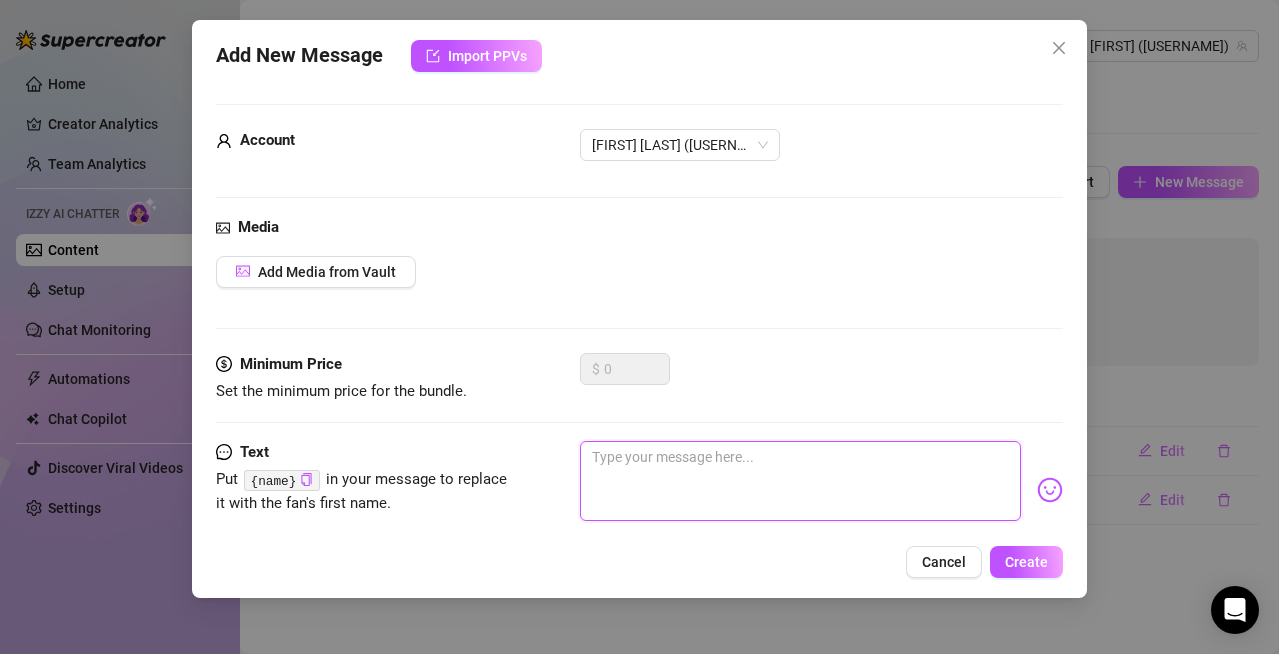 paste on "Hey you… feeling naughty today? 😈" 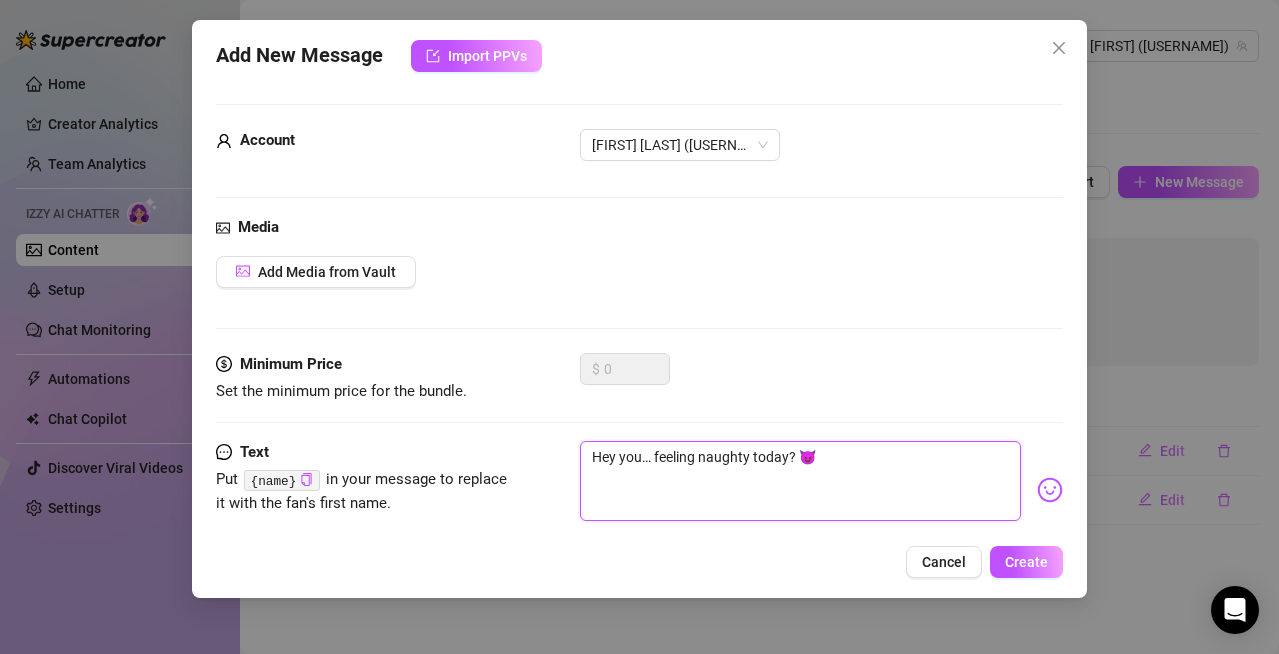 type on "Hey you… feeling naughty today? 😈" 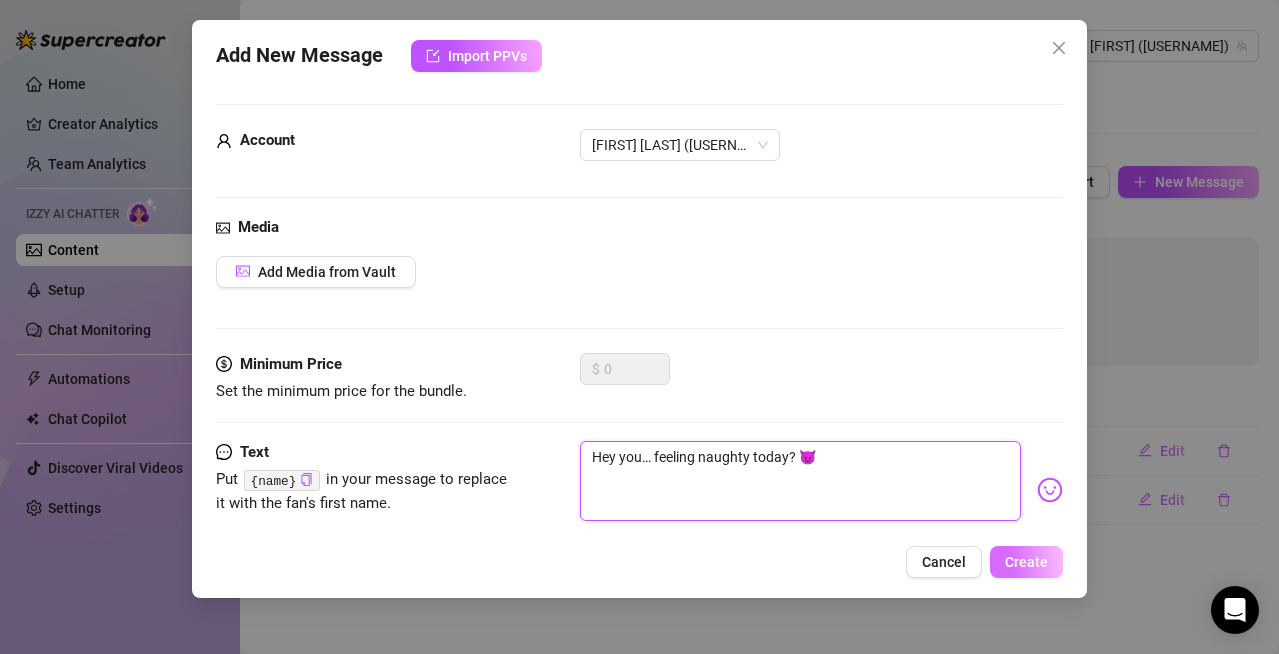 type on "Hey you… feeling naughty today? 😈" 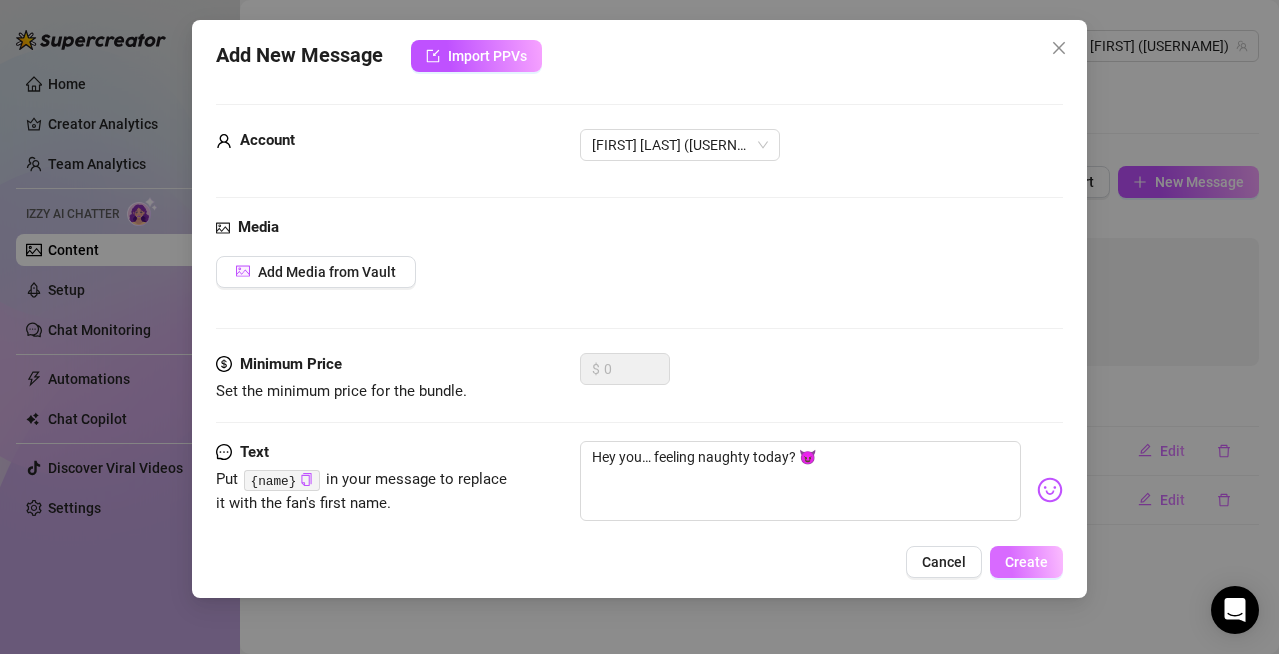 click on "Create" at bounding box center (1026, 562) 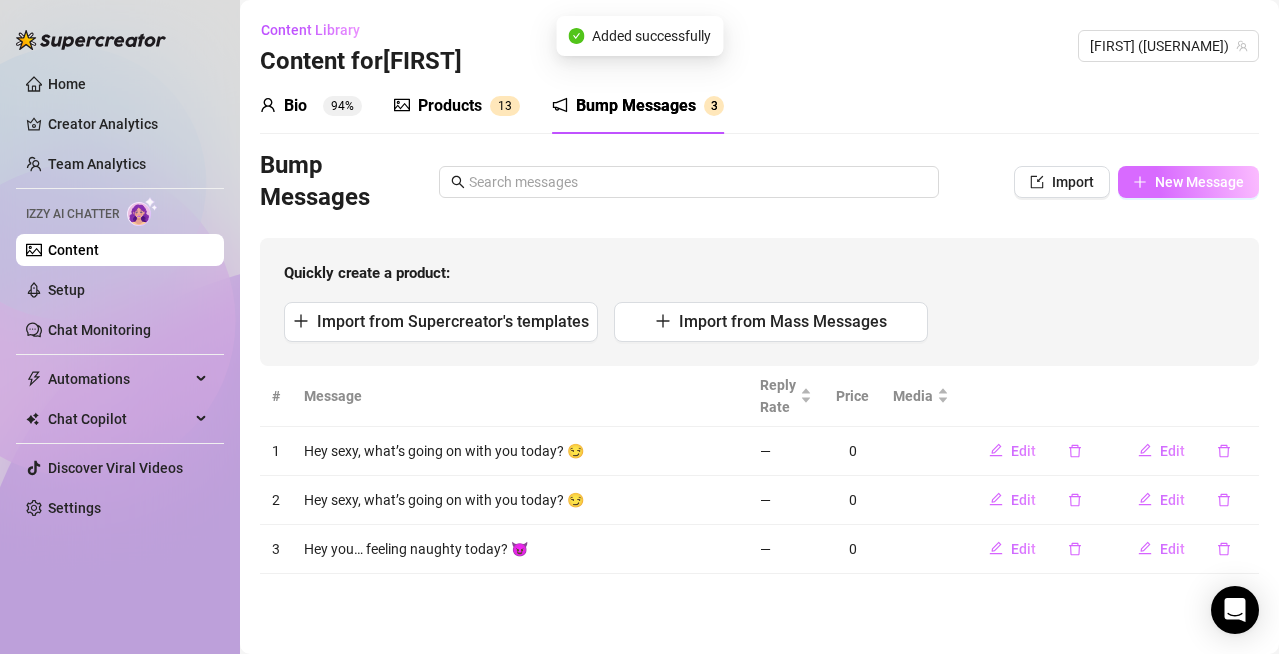 click on "New Message" at bounding box center [1199, 182] 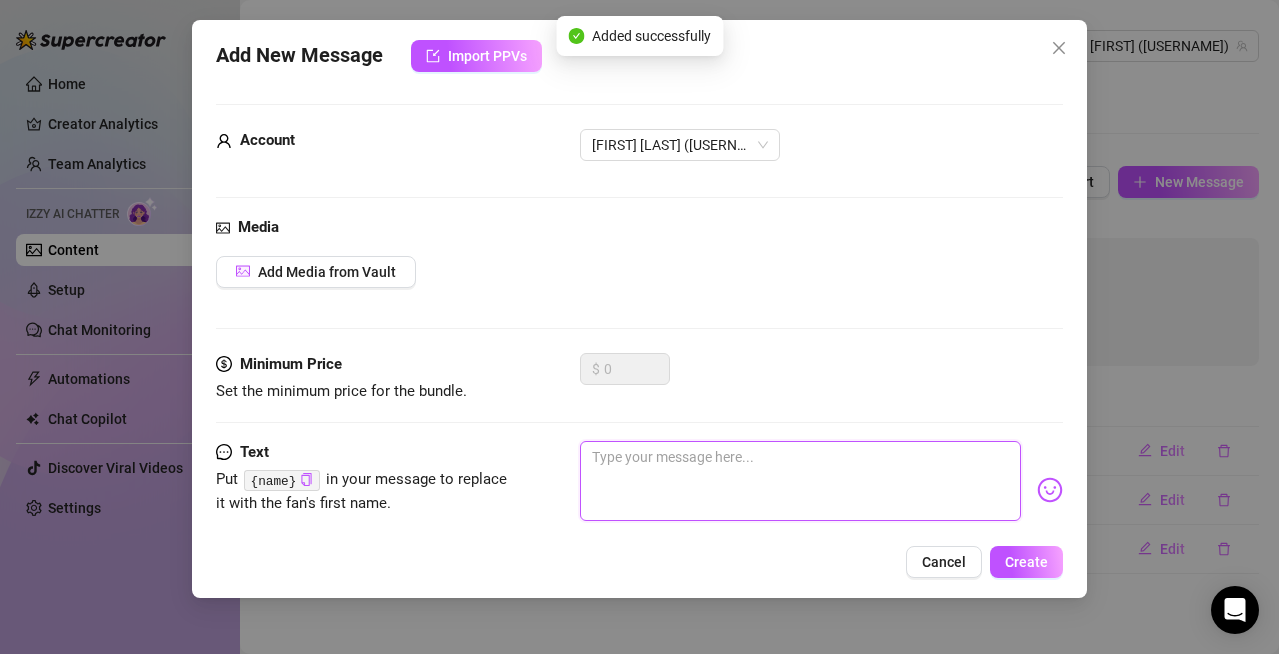 click at bounding box center (800, 481) 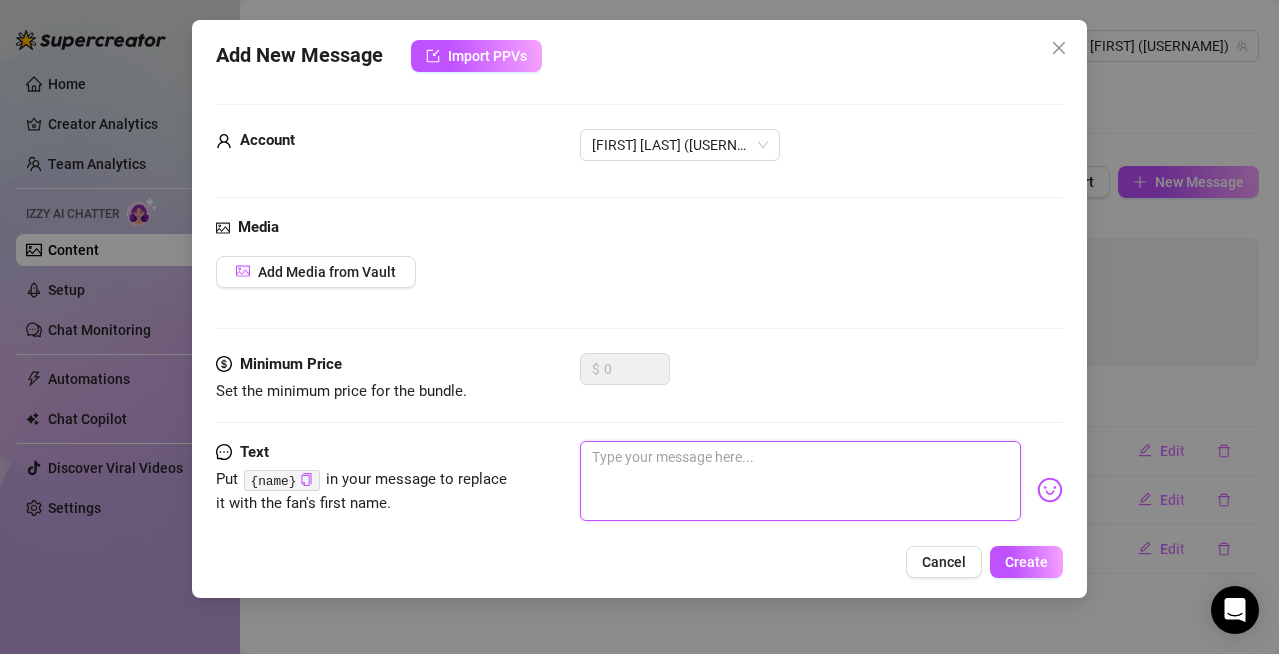 paste on "Hey gorgeous, what are you up to right now? 👀" 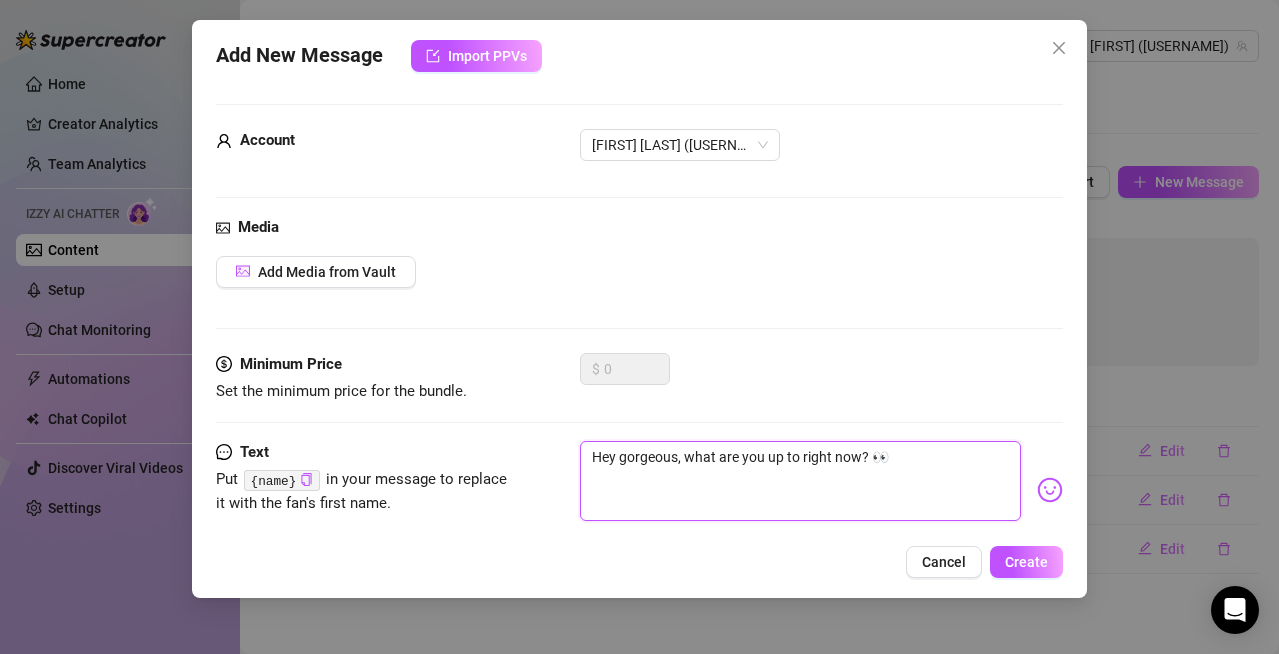 type on "Hey gorgeous, what are you up to right now? 👀" 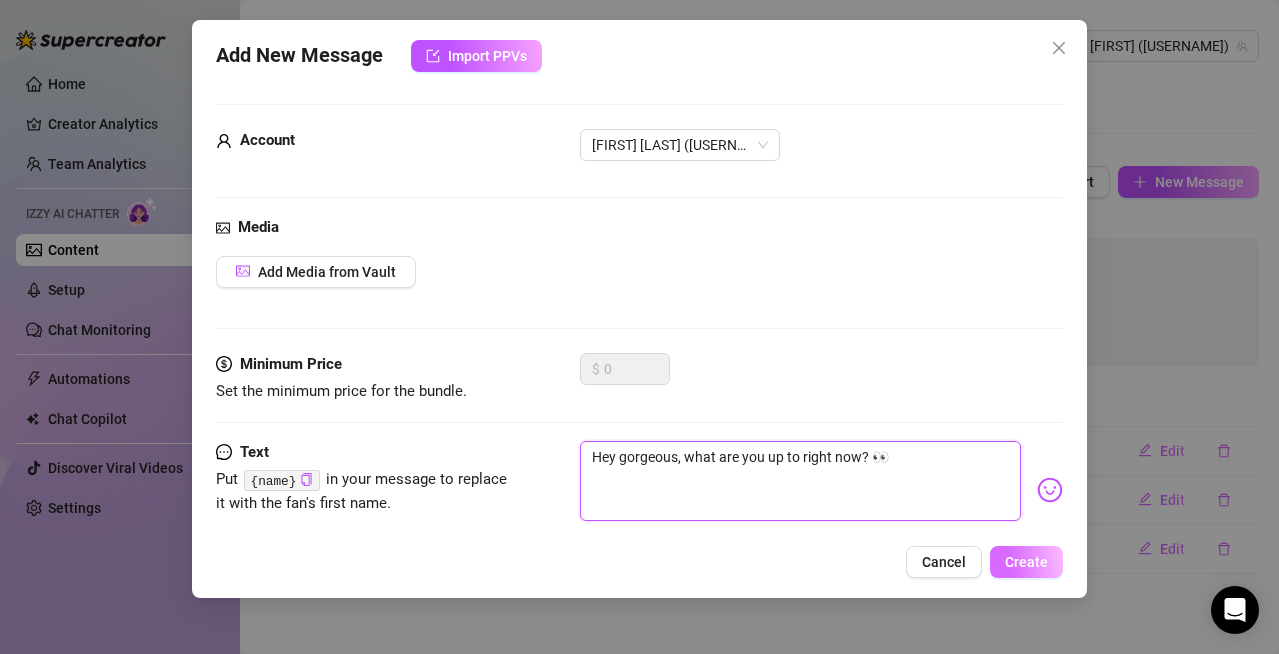 type on "Hey gorgeous, what are you up to right now? 👀" 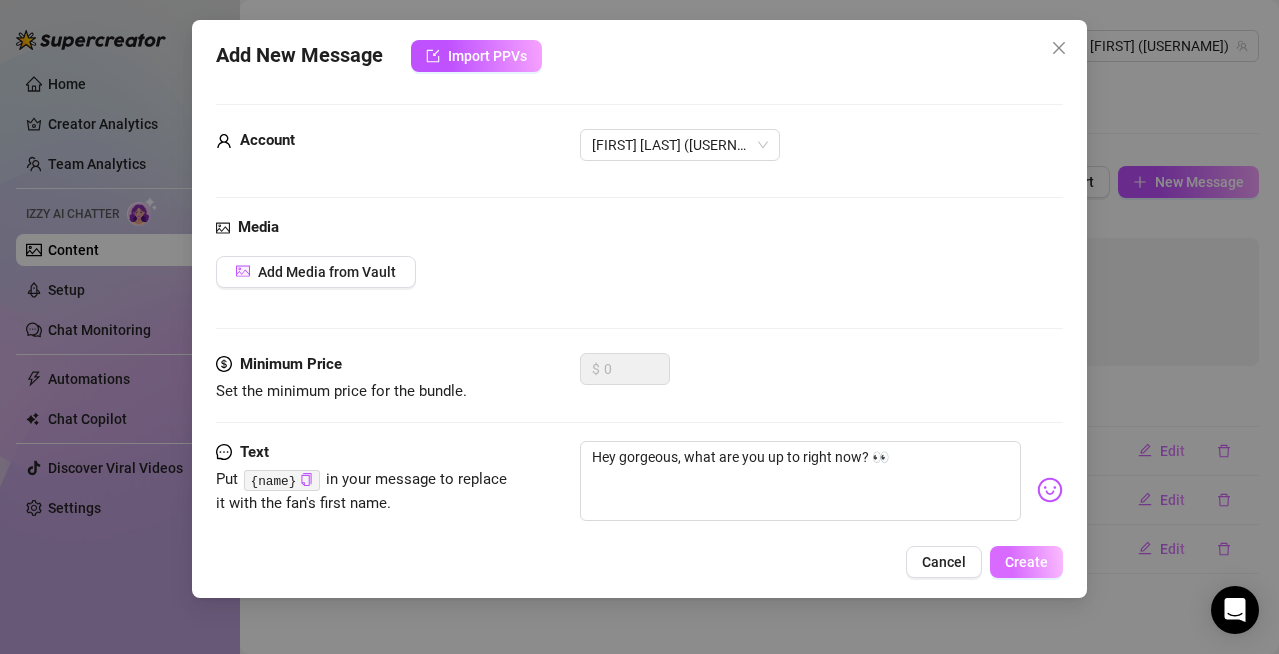 click on "Create" at bounding box center [1026, 562] 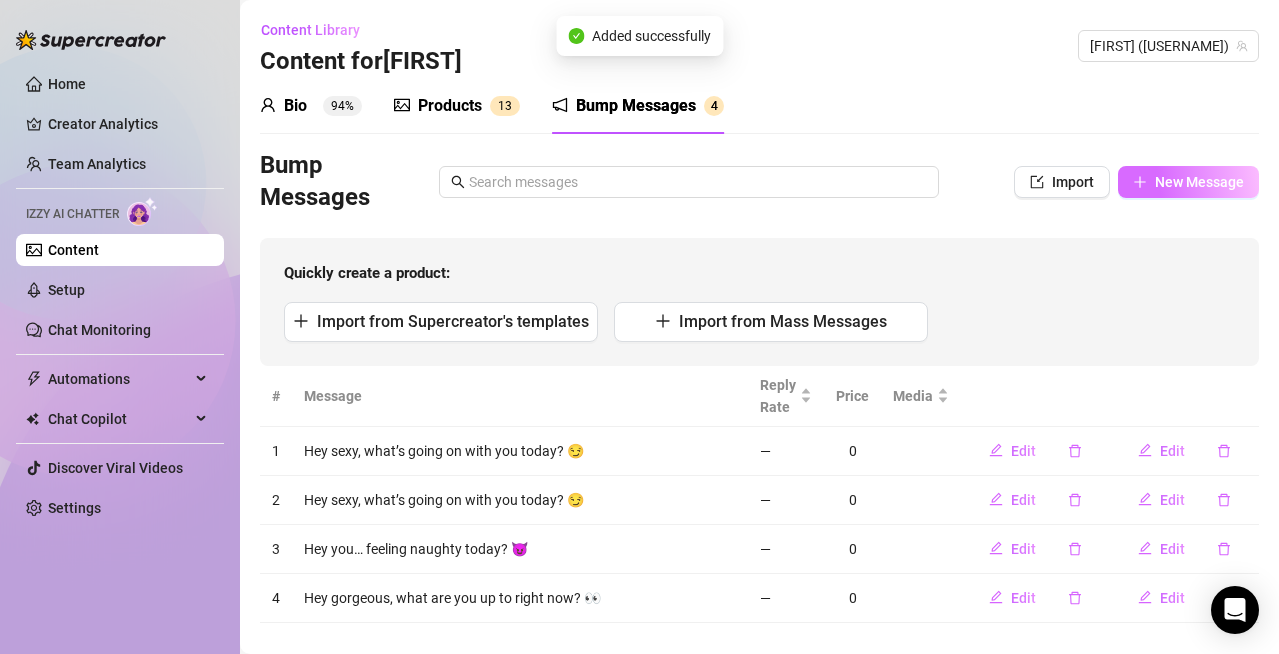 click on "New Message" at bounding box center (1199, 182) 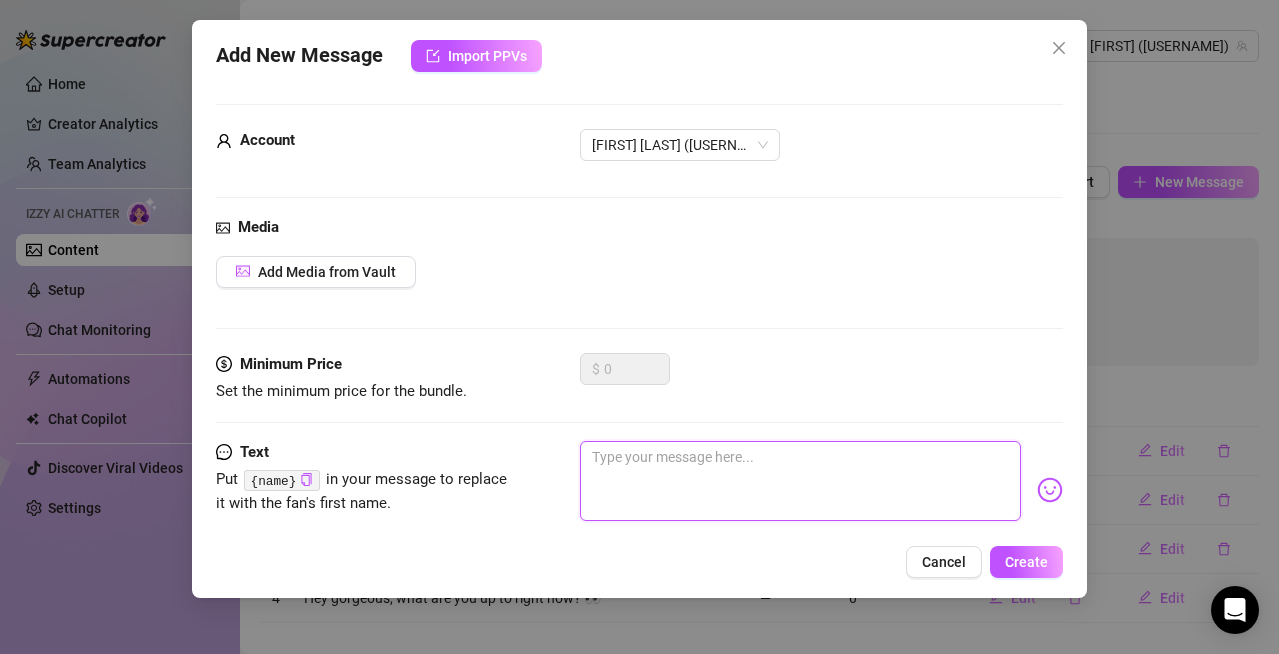 click at bounding box center [800, 481] 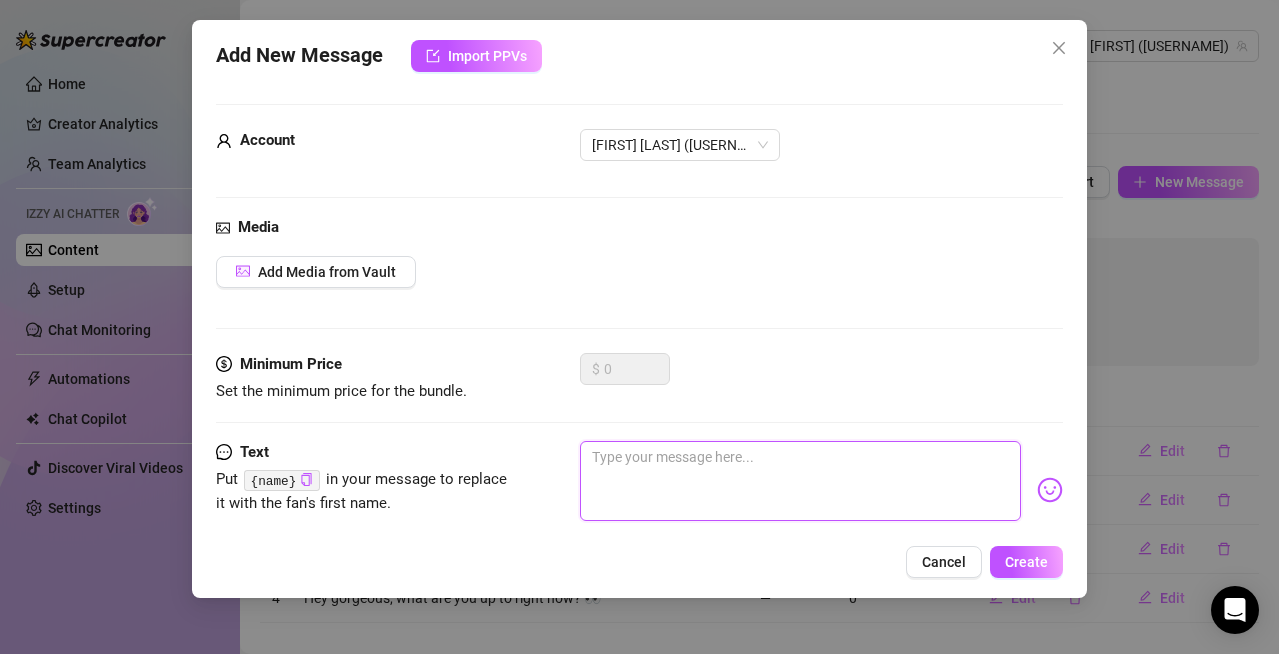 paste on "Hey baby, tell me you’ve been thinking about me 😏" 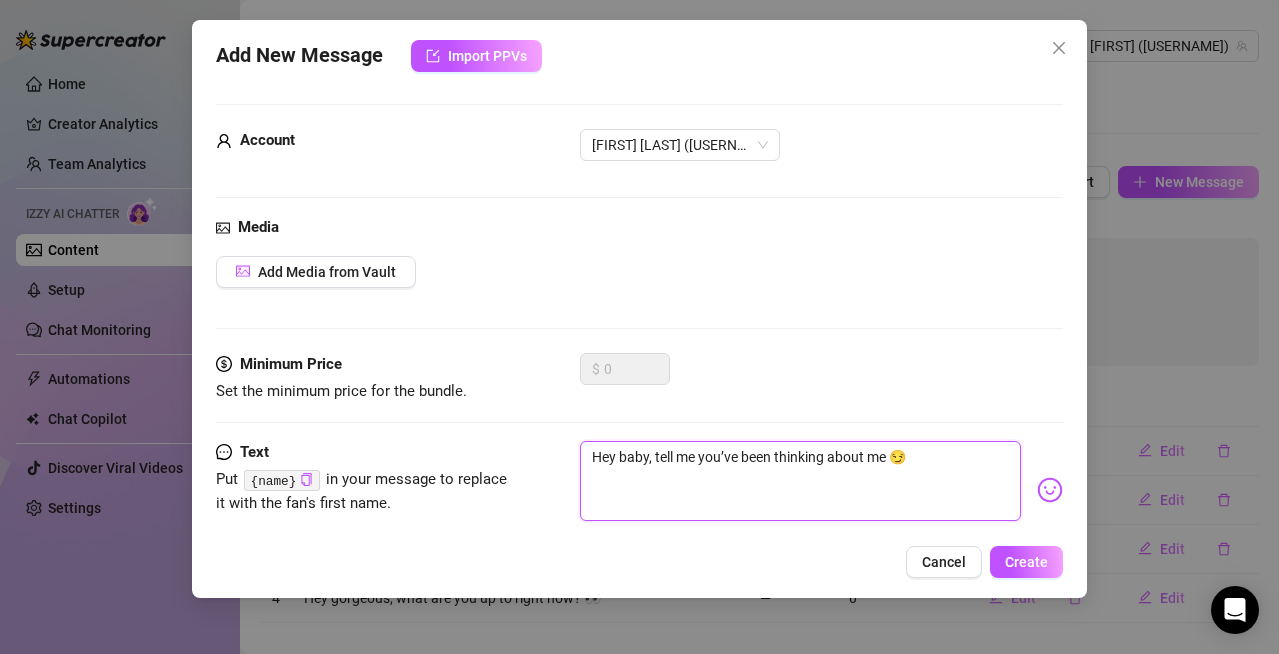 type on "Hey baby, tell me you’ve been thinking about me 😏" 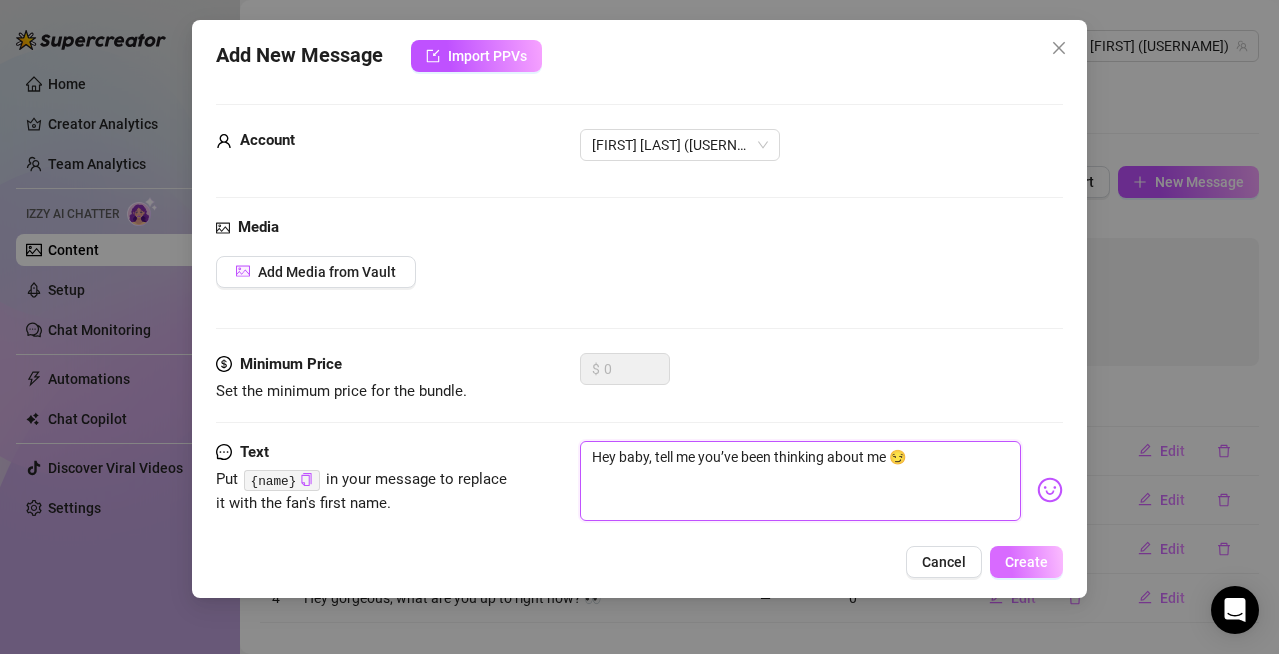 type on "Hey baby, tell me you’ve been thinking about me 😏" 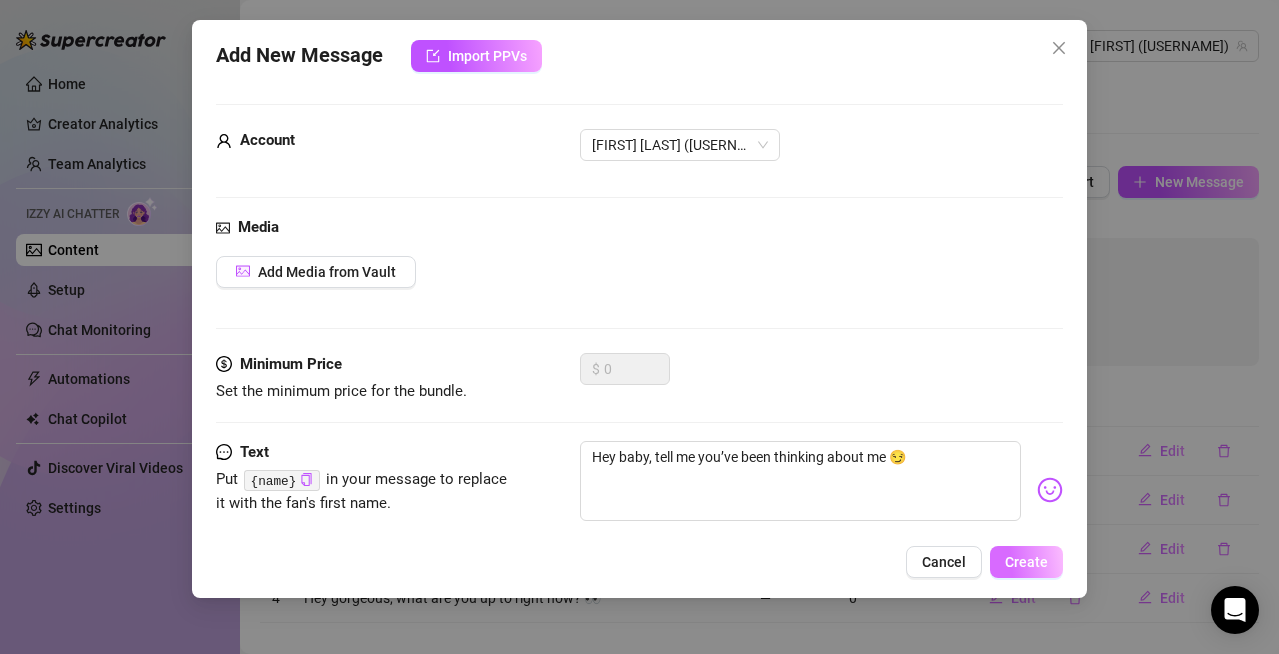 click on "Create" at bounding box center (1026, 562) 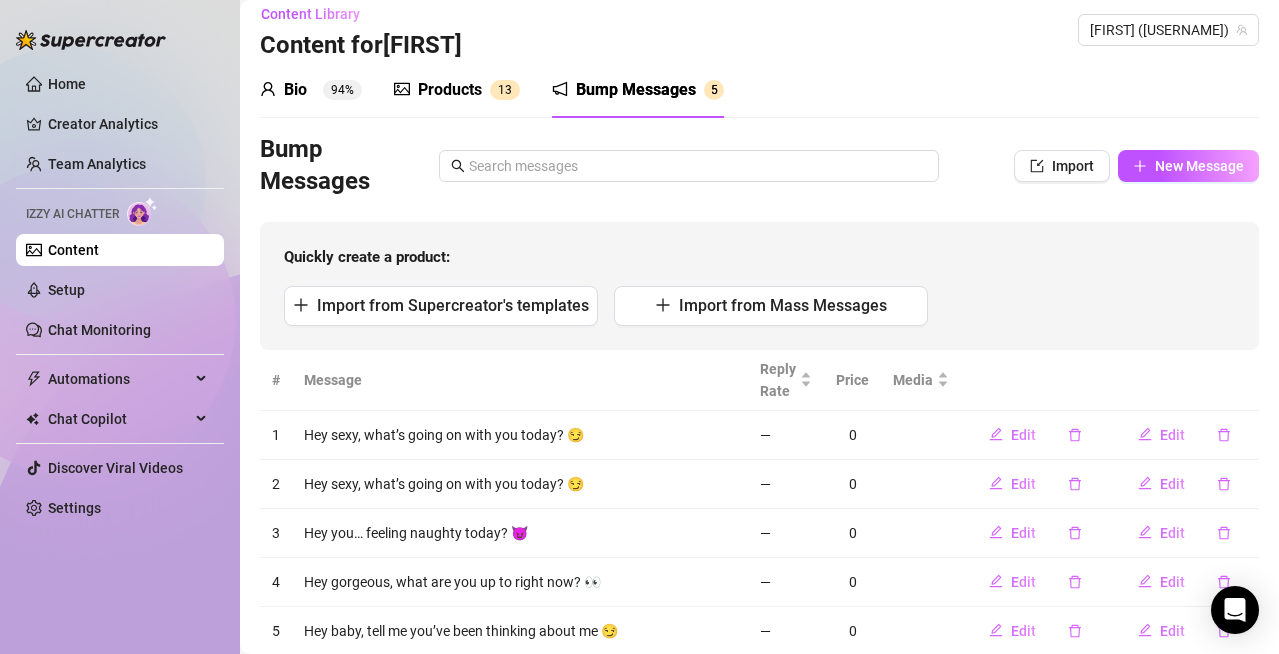 scroll, scrollTop: 0, scrollLeft: 0, axis: both 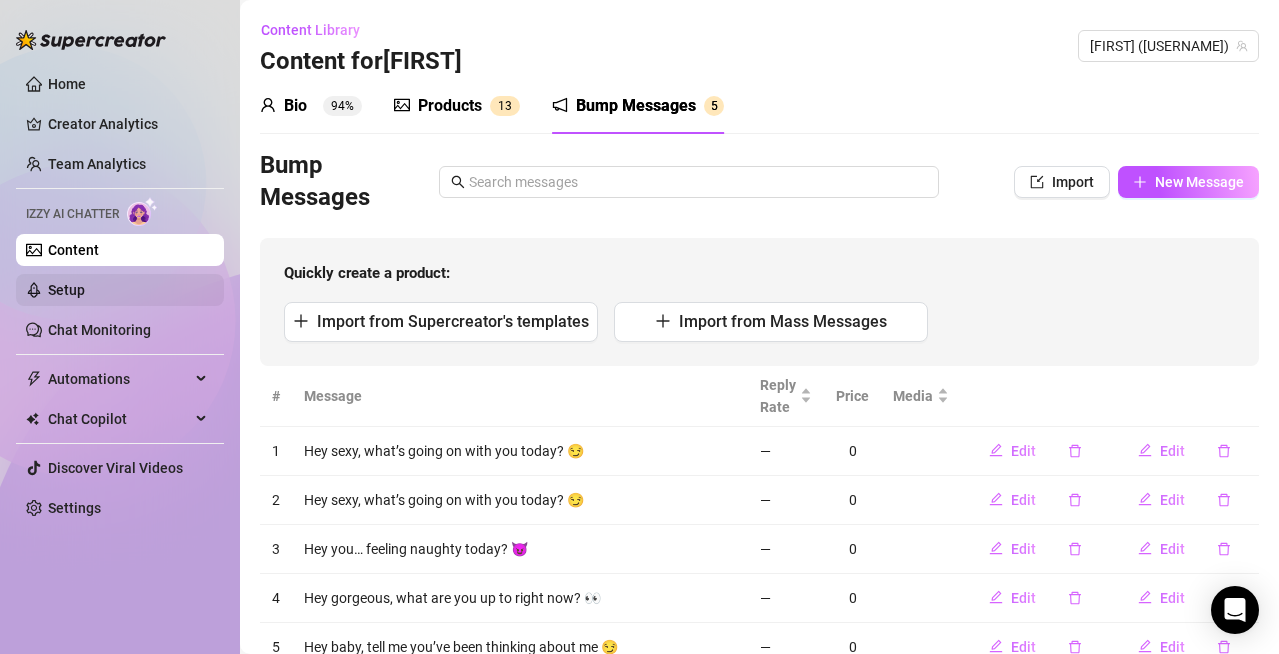click on "Setup" at bounding box center [66, 290] 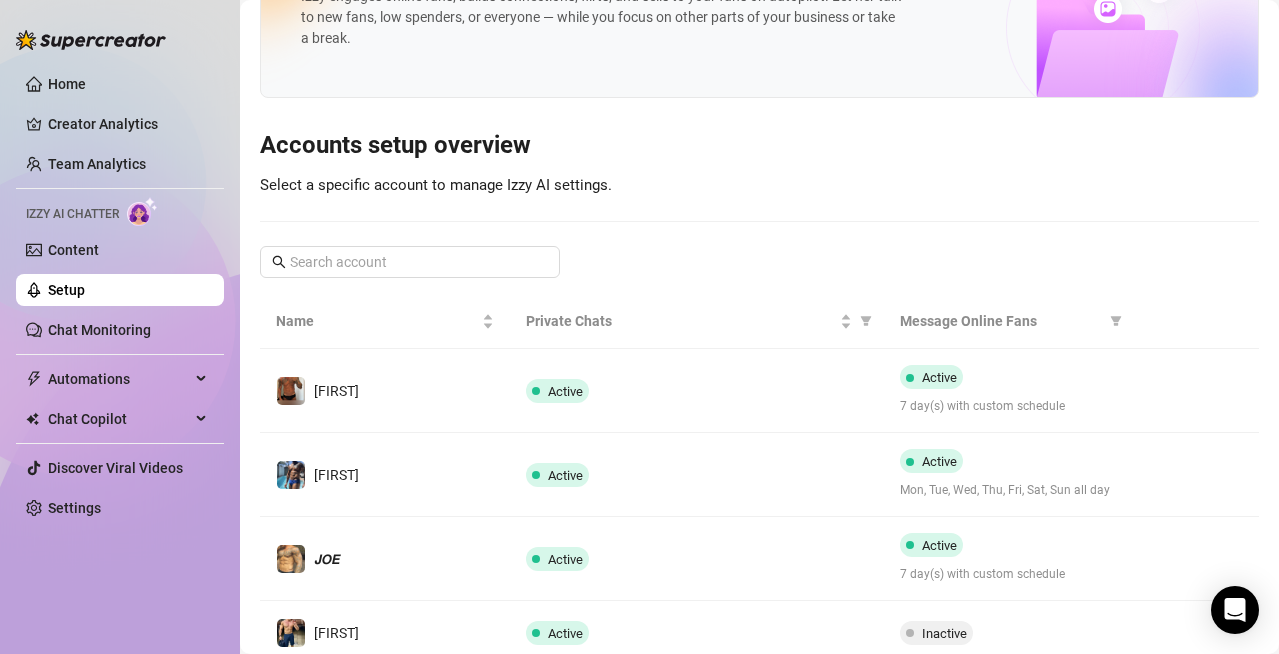 scroll, scrollTop: 291, scrollLeft: 0, axis: vertical 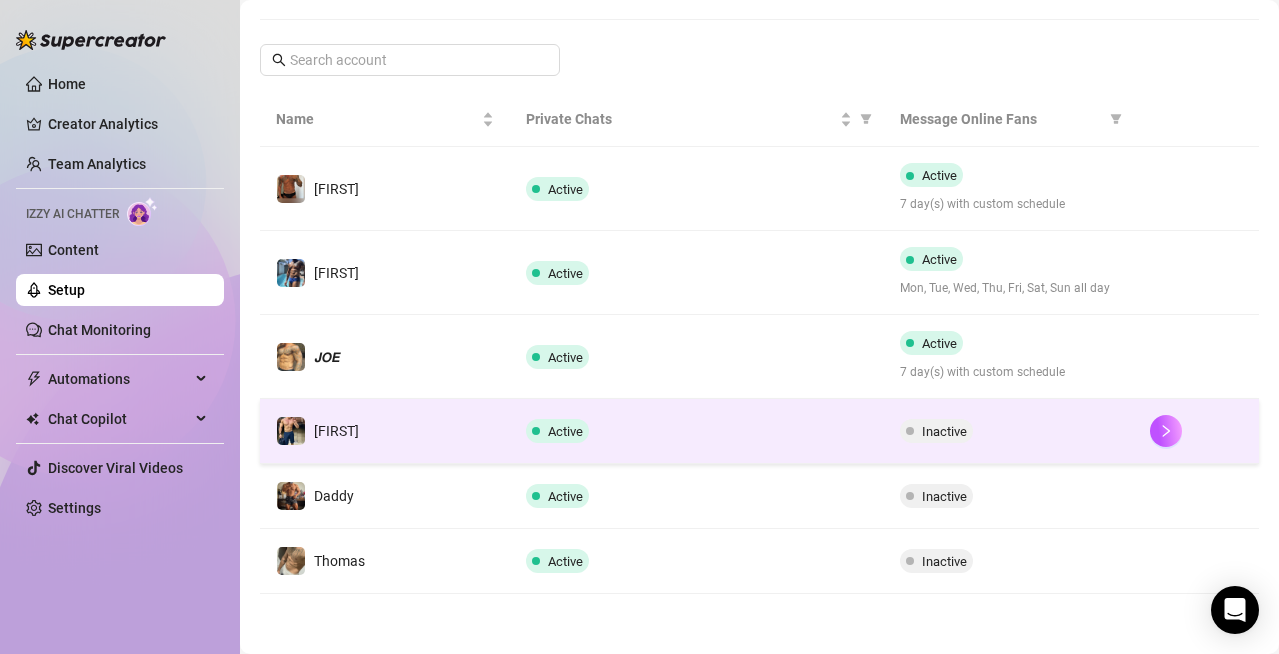 click on "Inactive" at bounding box center (944, 431) 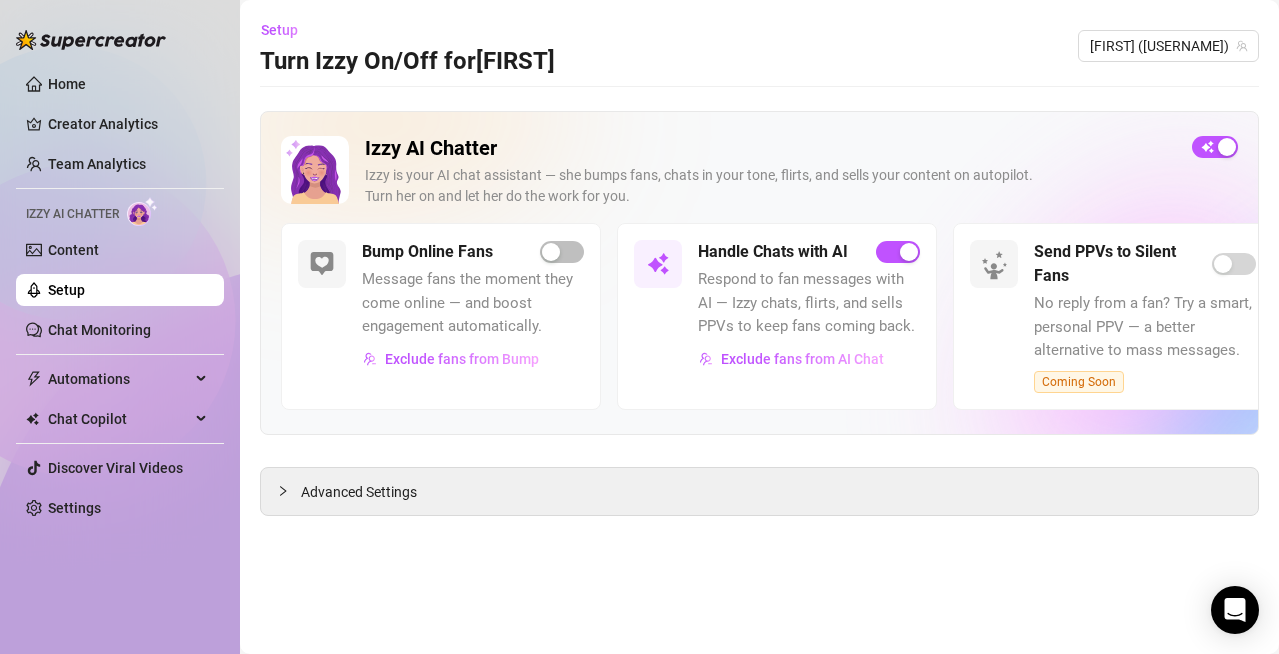 scroll, scrollTop: 0, scrollLeft: 0, axis: both 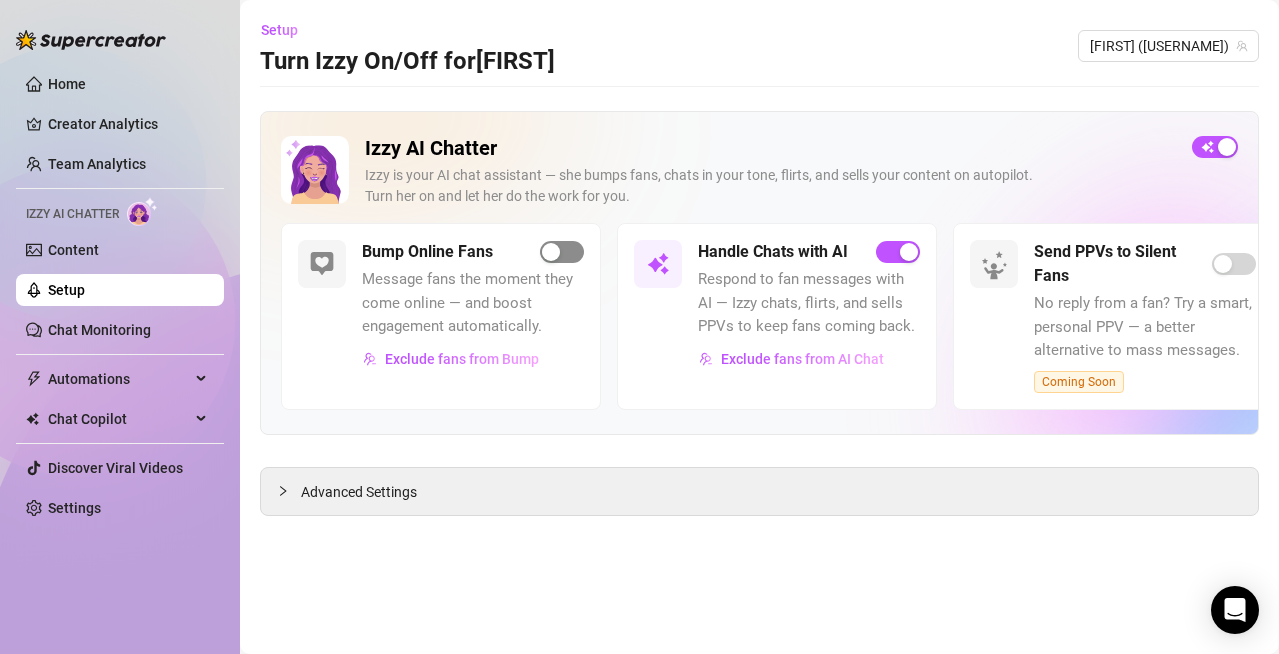 click at bounding box center (562, 252) 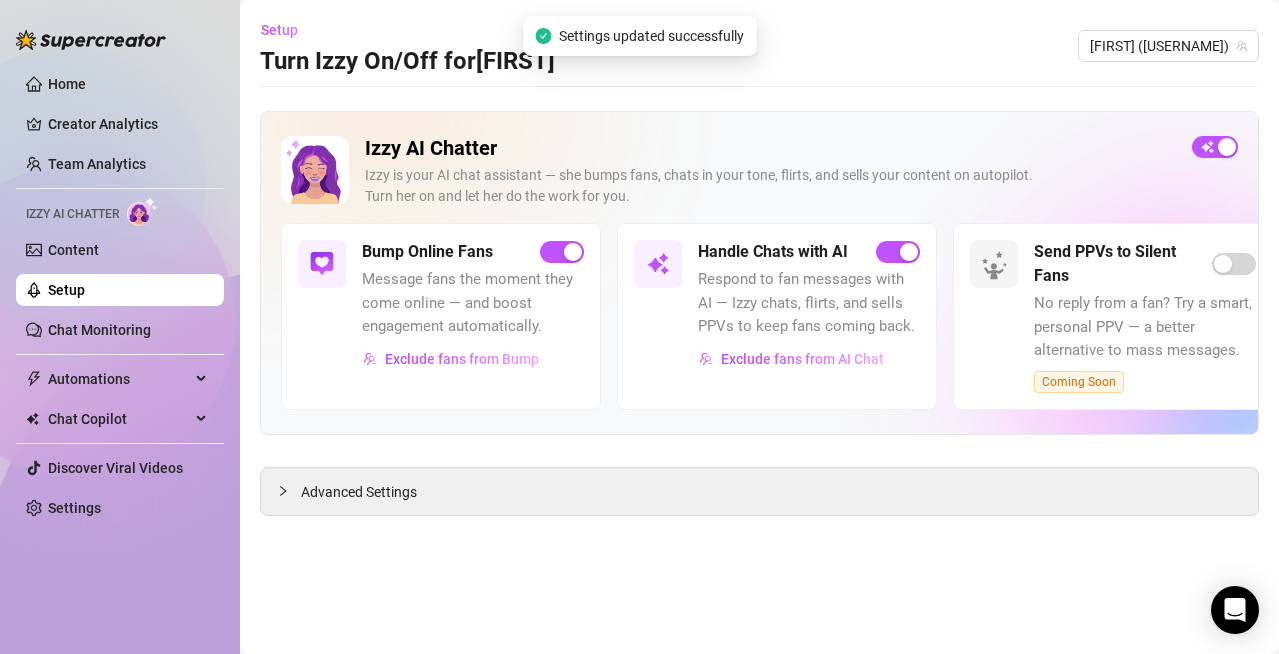 click on "Setup" at bounding box center [66, 290] 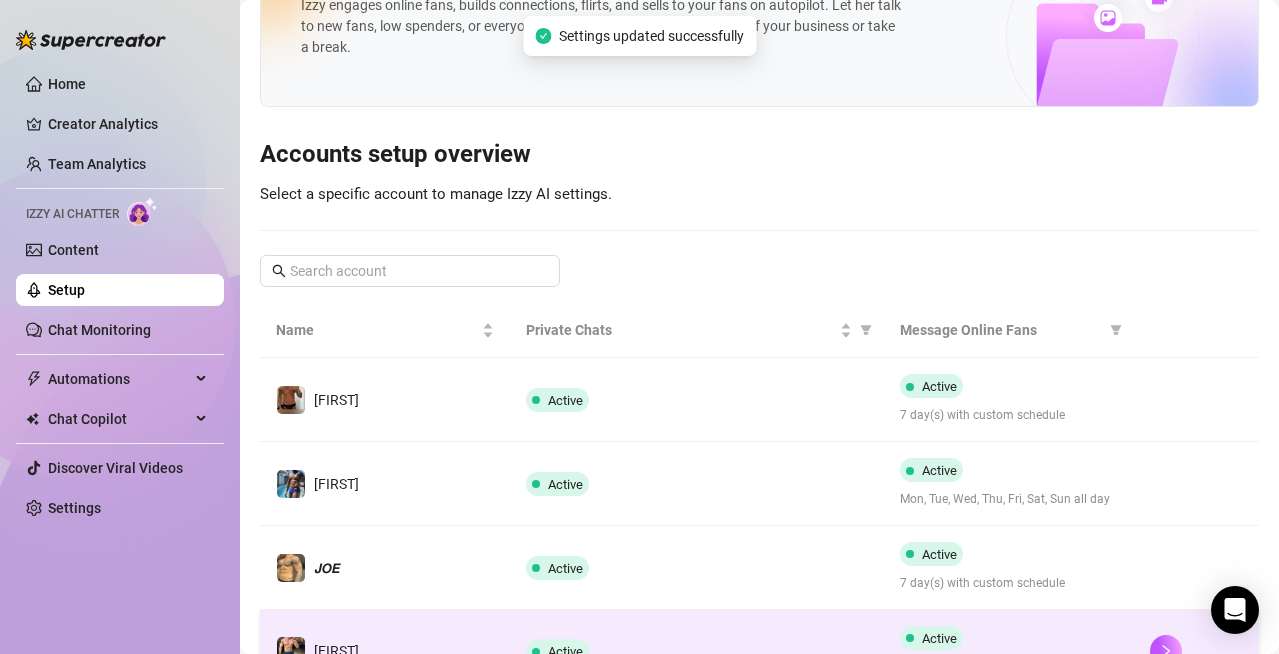 scroll, scrollTop: 310, scrollLeft: 0, axis: vertical 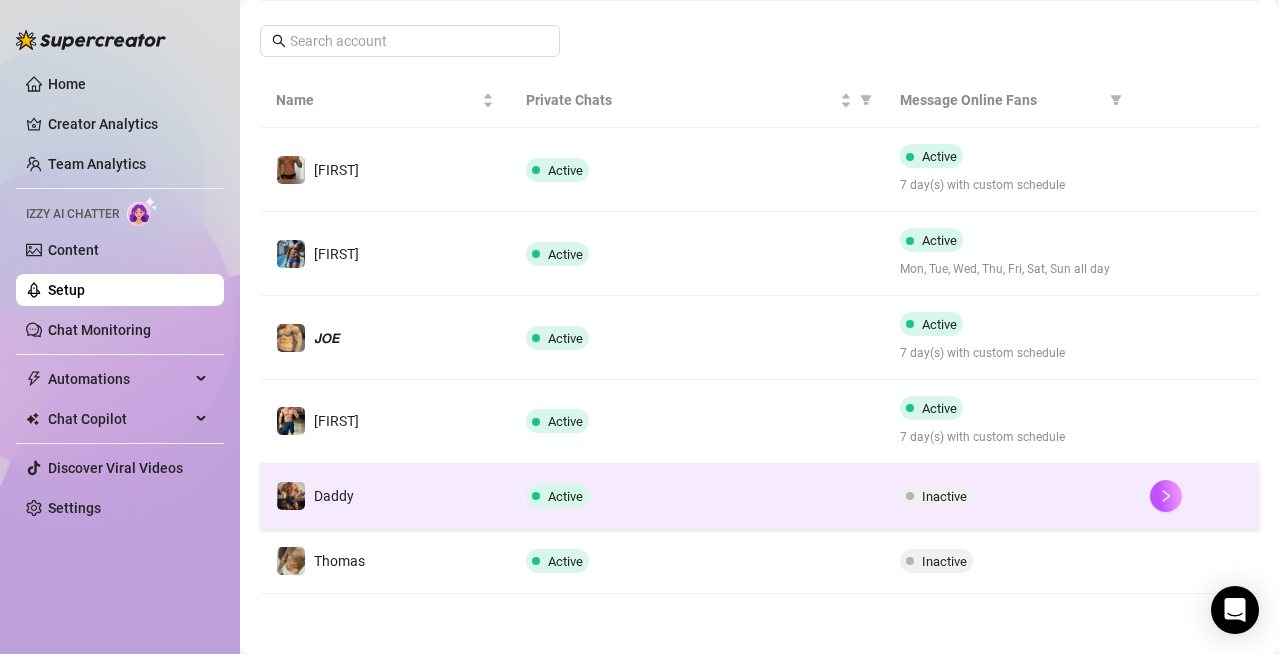 click on "Inactive" at bounding box center [944, 496] 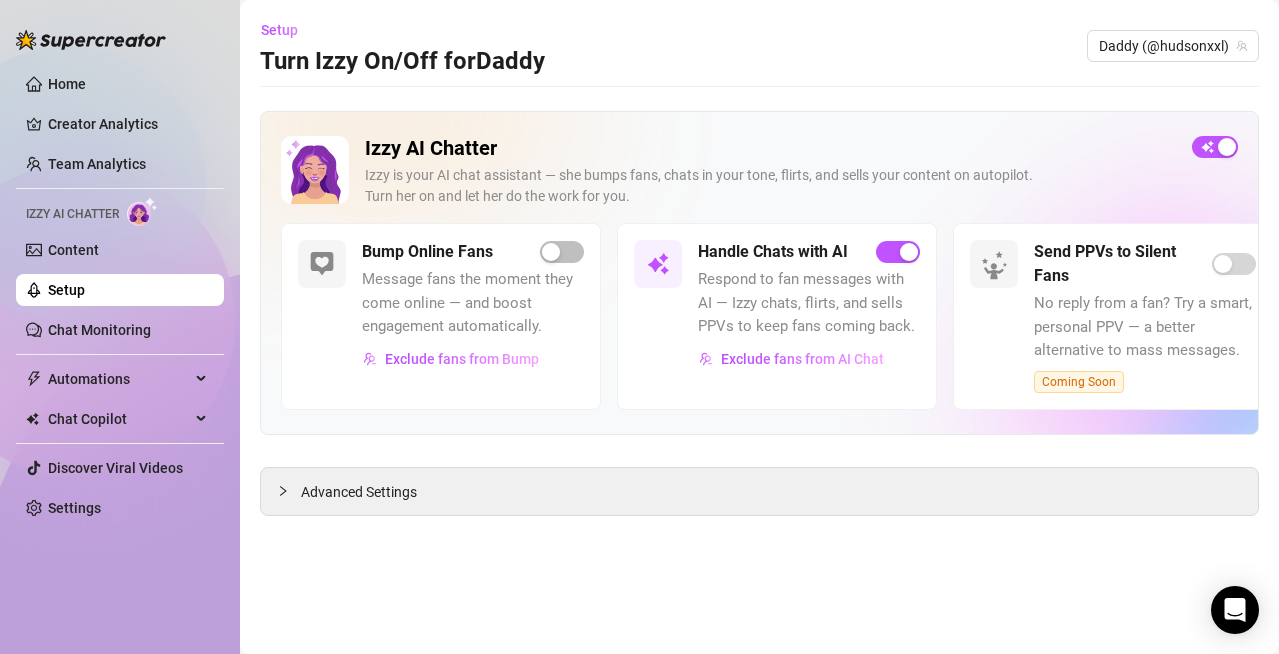 scroll, scrollTop: 0, scrollLeft: 0, axis: both 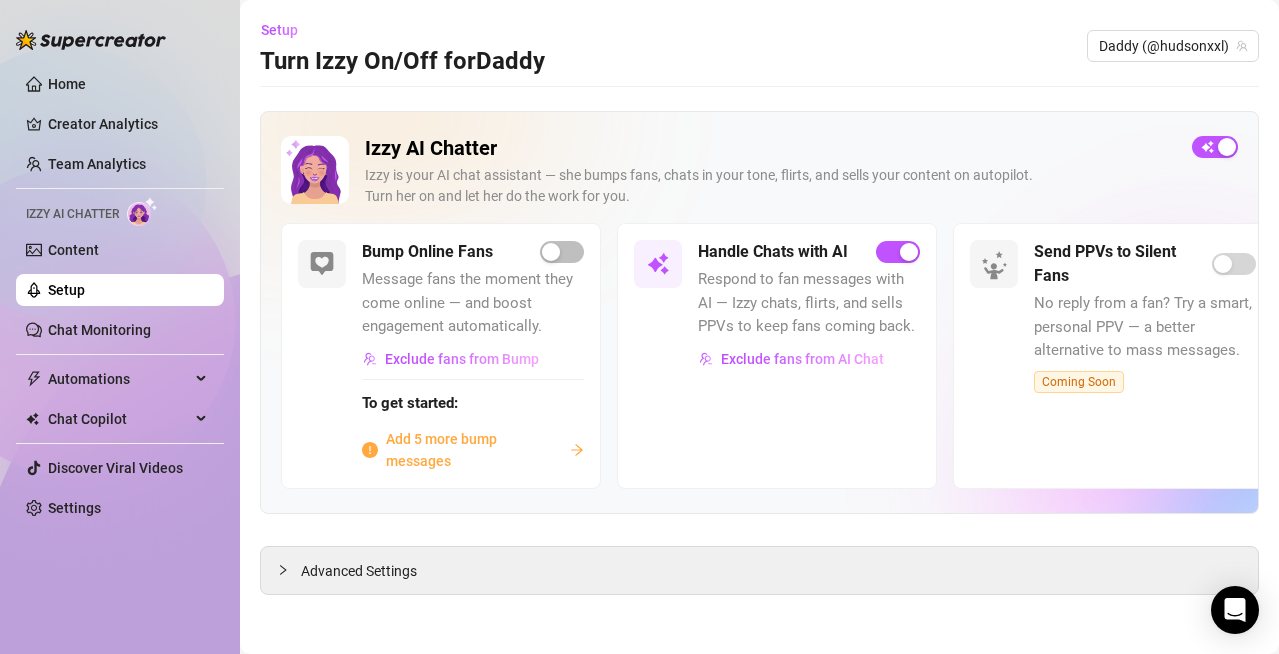 click on "Add 5 more bump messages" at bounding box center [474, 450] 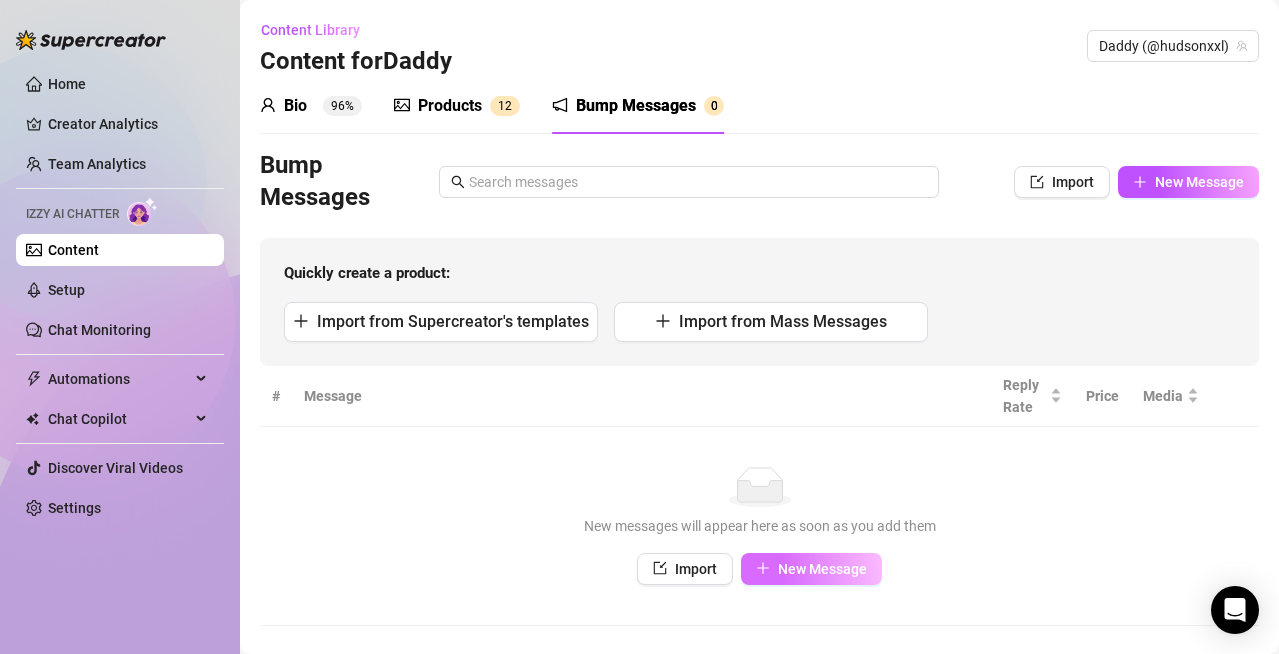 click on "New Message" at bounding box center (822, 569) 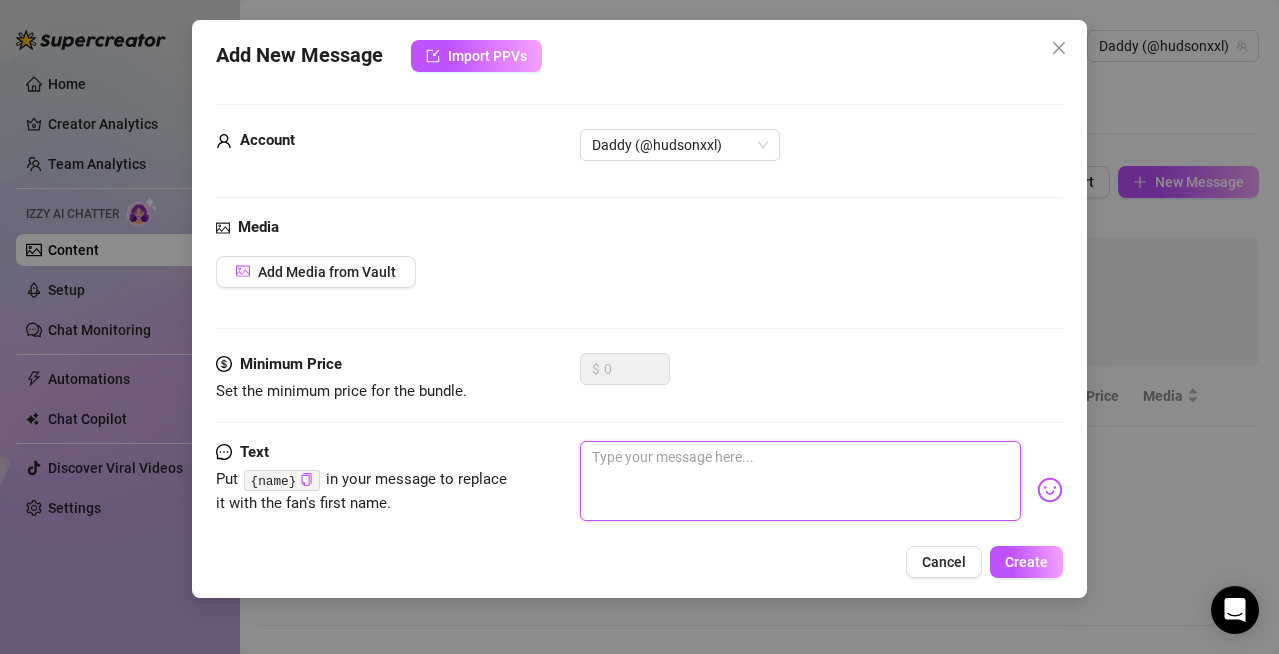 click at bounding box center (800, 481) 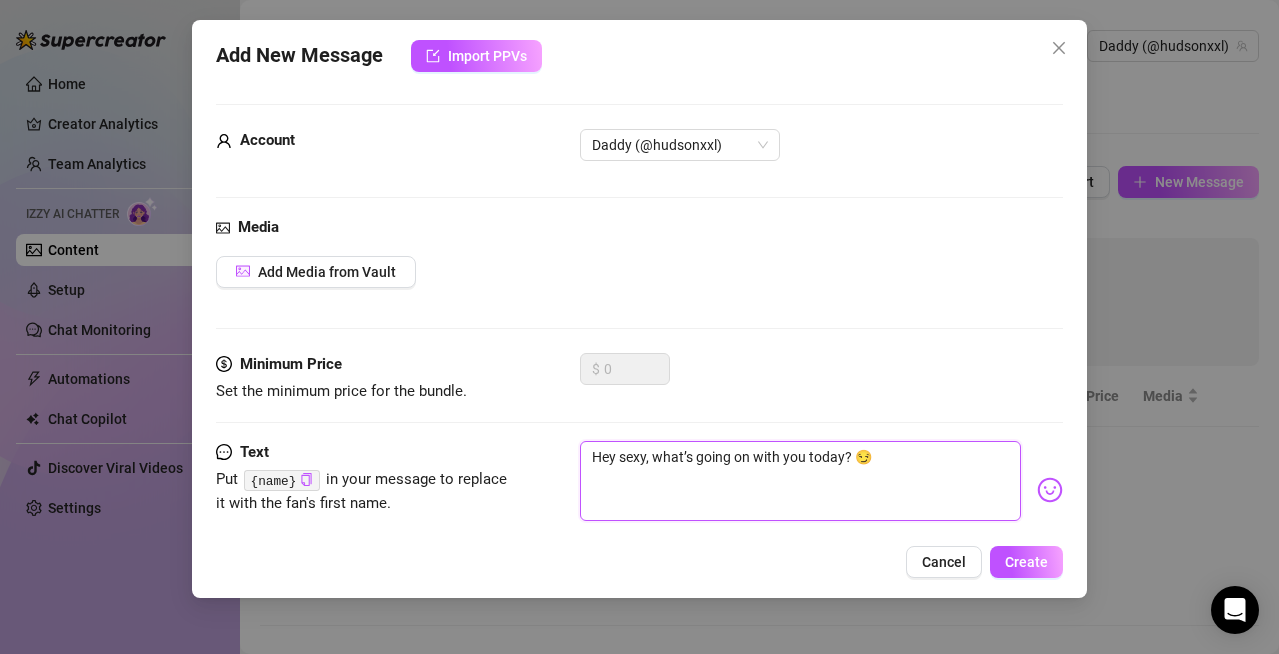 type on "Hey sexy, what’s going on with you today? 😏" 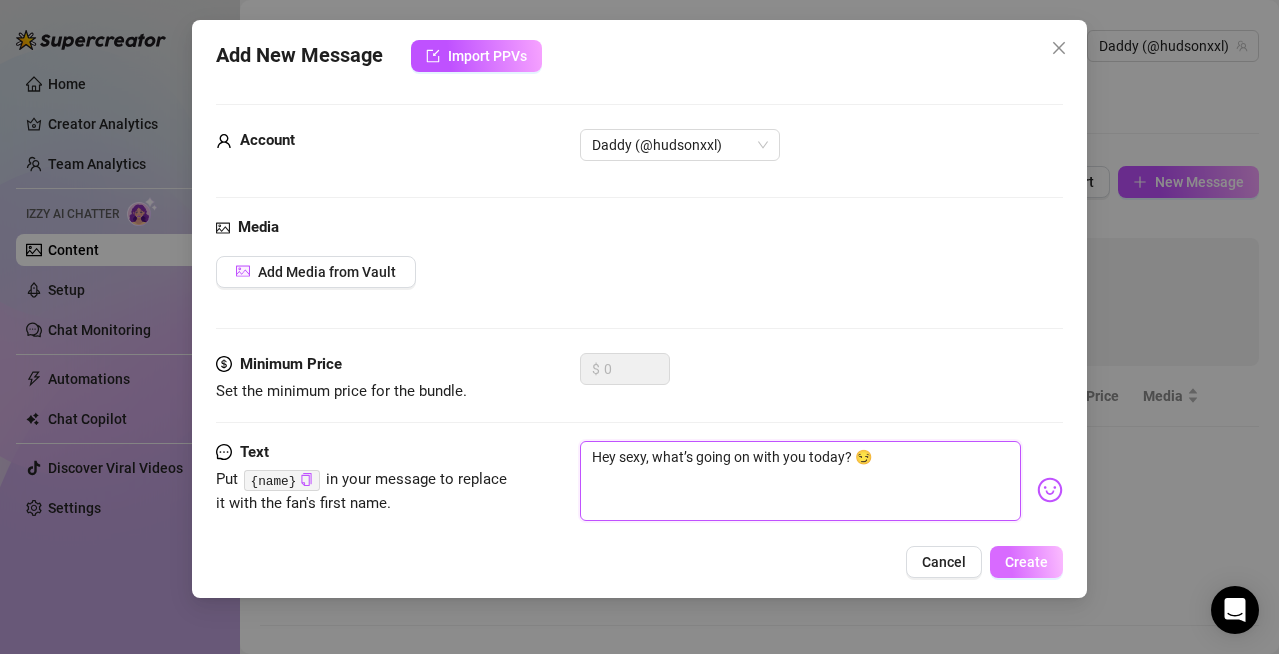 type on "Hey sexy, what’s going on with you today? 😏" 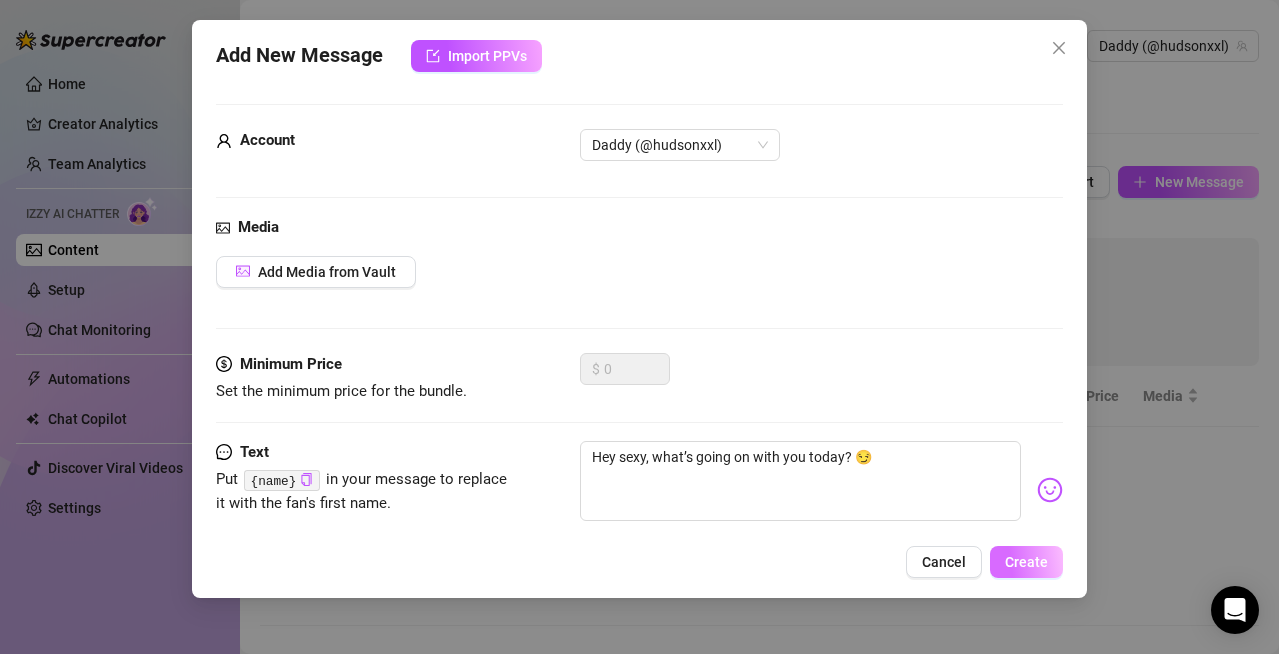 click on "Create" at bounding box center [1026, 562] 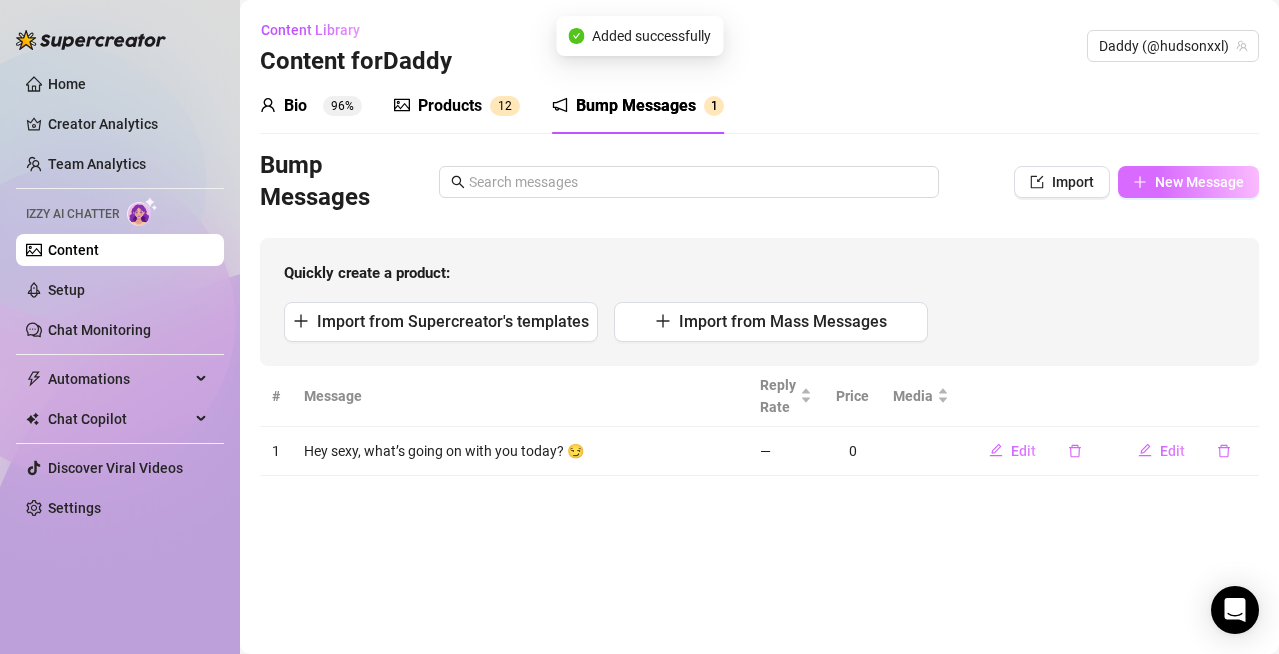click on "New Message" at bounding box center [1199, 182] 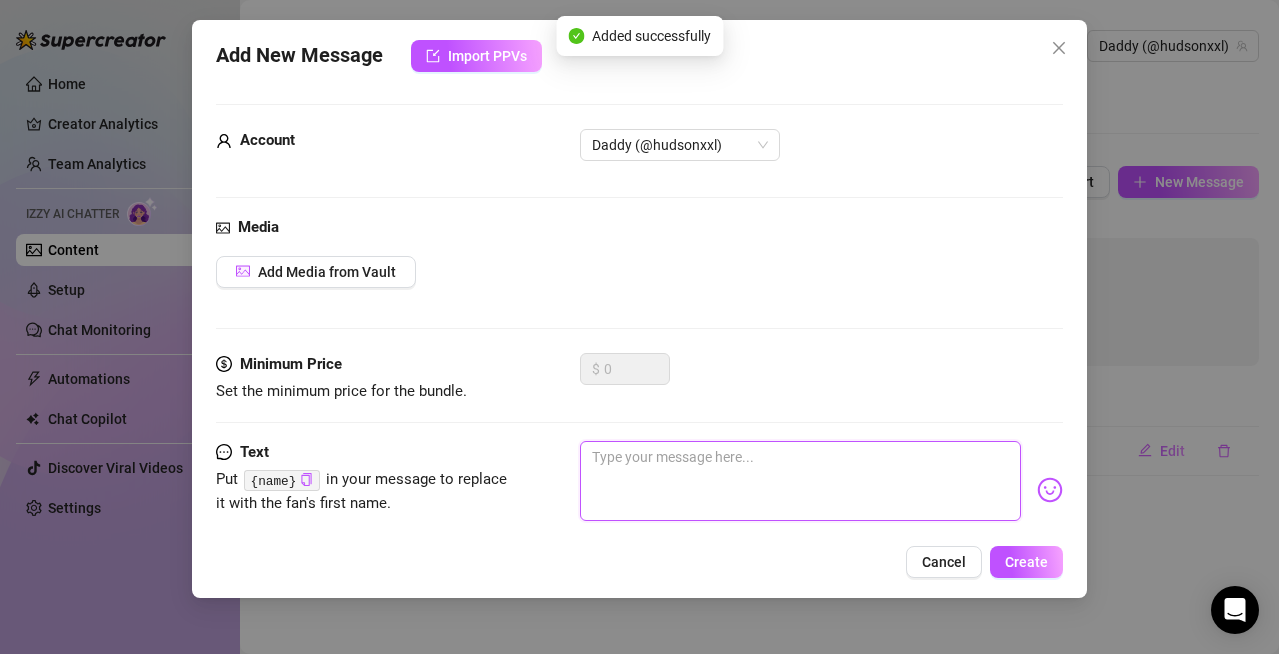 click at bounding box center (800, 481) 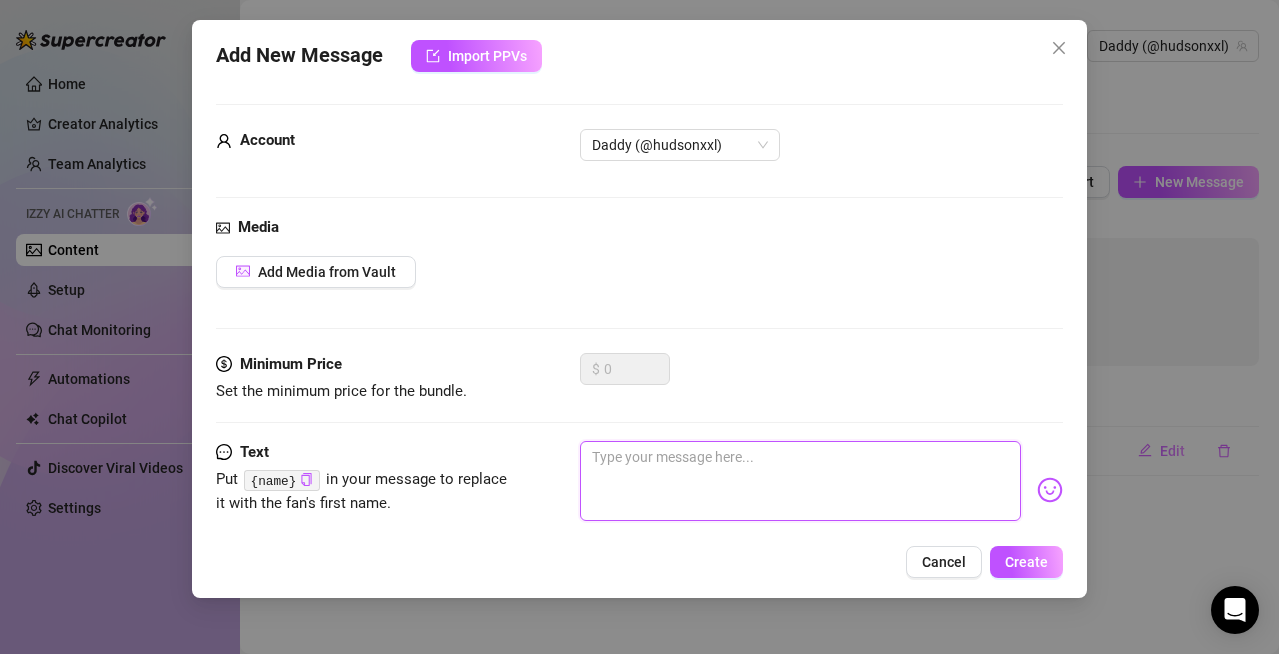 paste on "Hey sexy, what’s going on with you today? 😏" 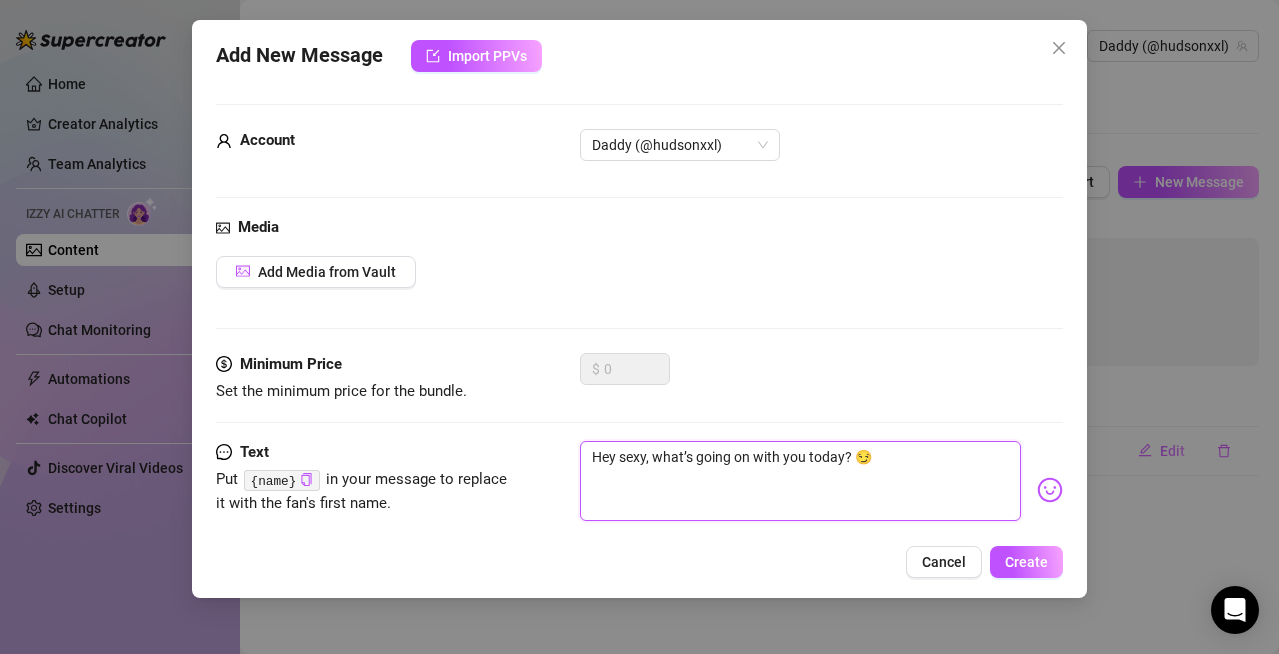 type on "Hey sexy, what’s going on with you today? 😏" 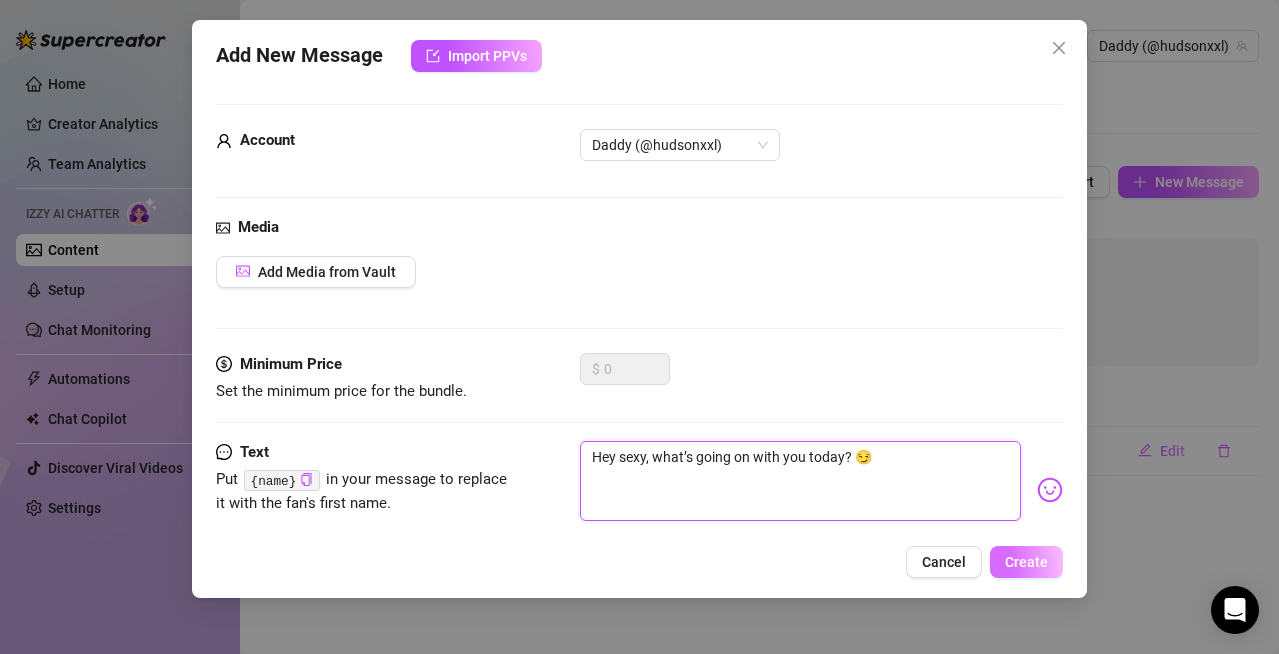 type on "Hey sexy, what’s going on with you today? 😏" 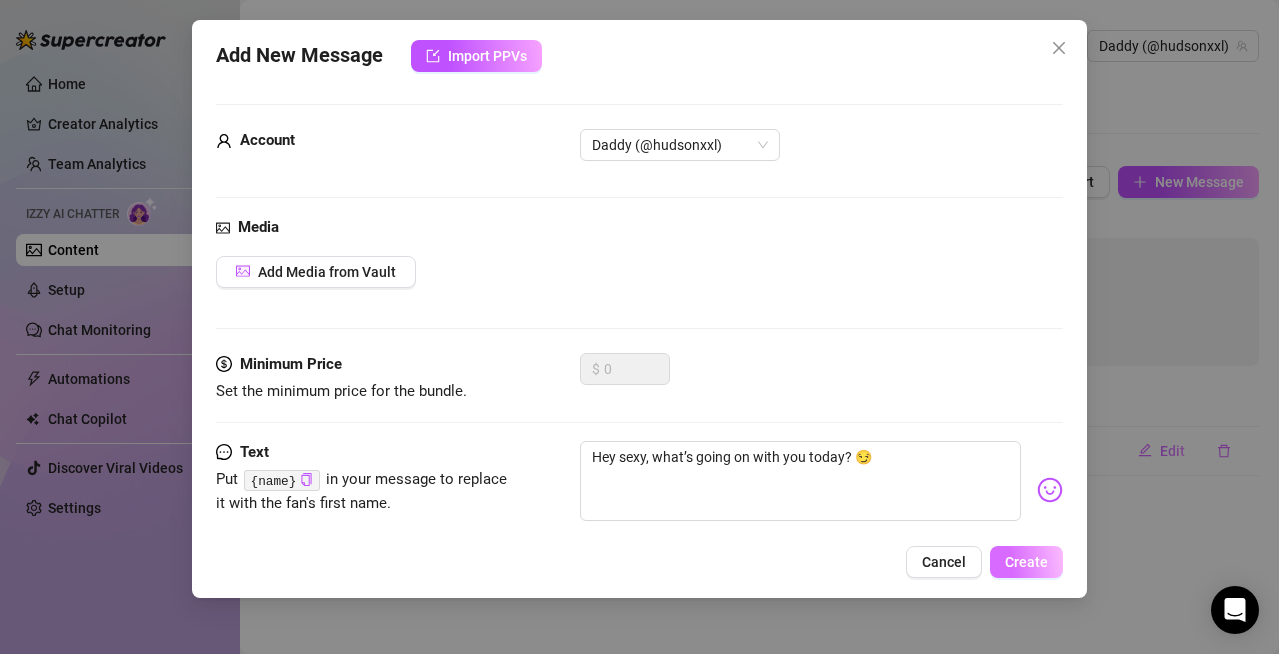 click on "Create" at bounding box center [1026, 562] 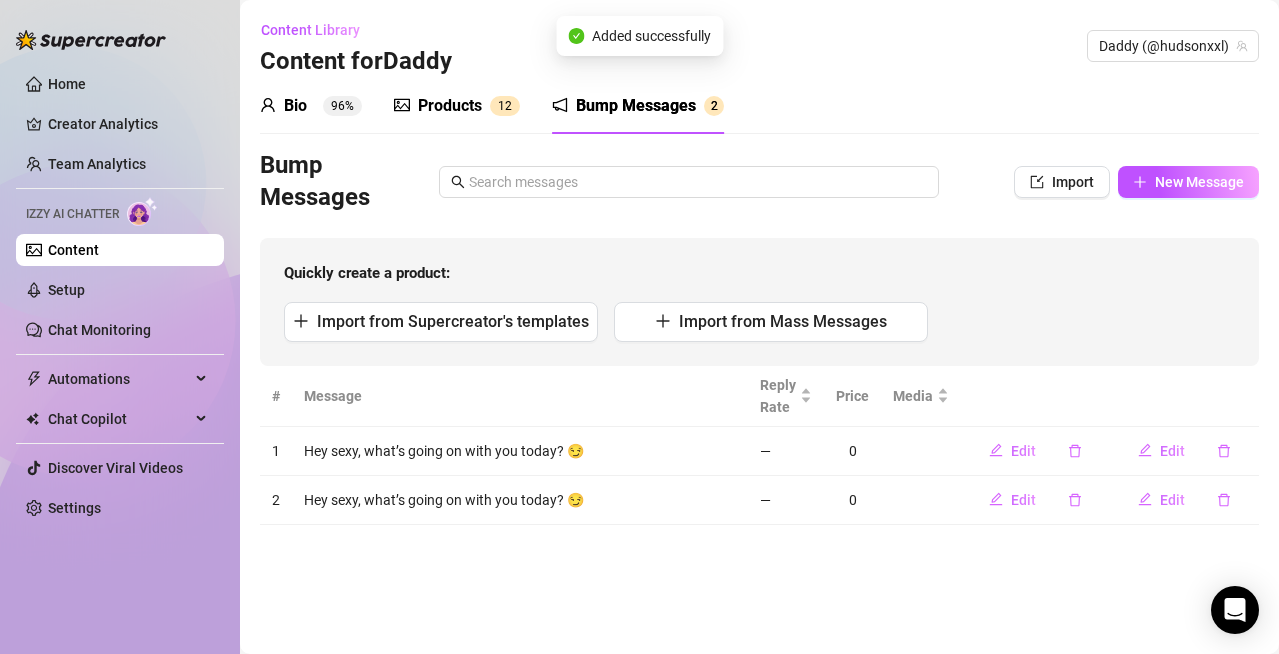 click on "Bump Messages Import New Message" at bounding box center [759, 182] 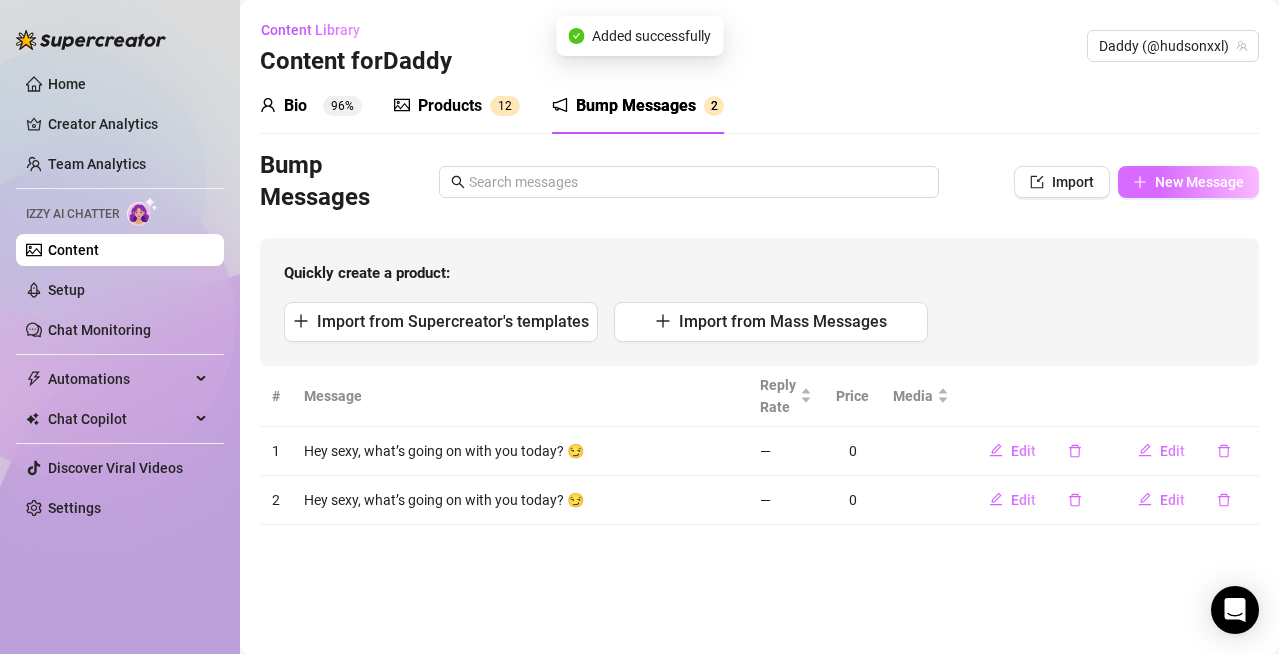 click on "New Message" at bounding box center (1188, 182) 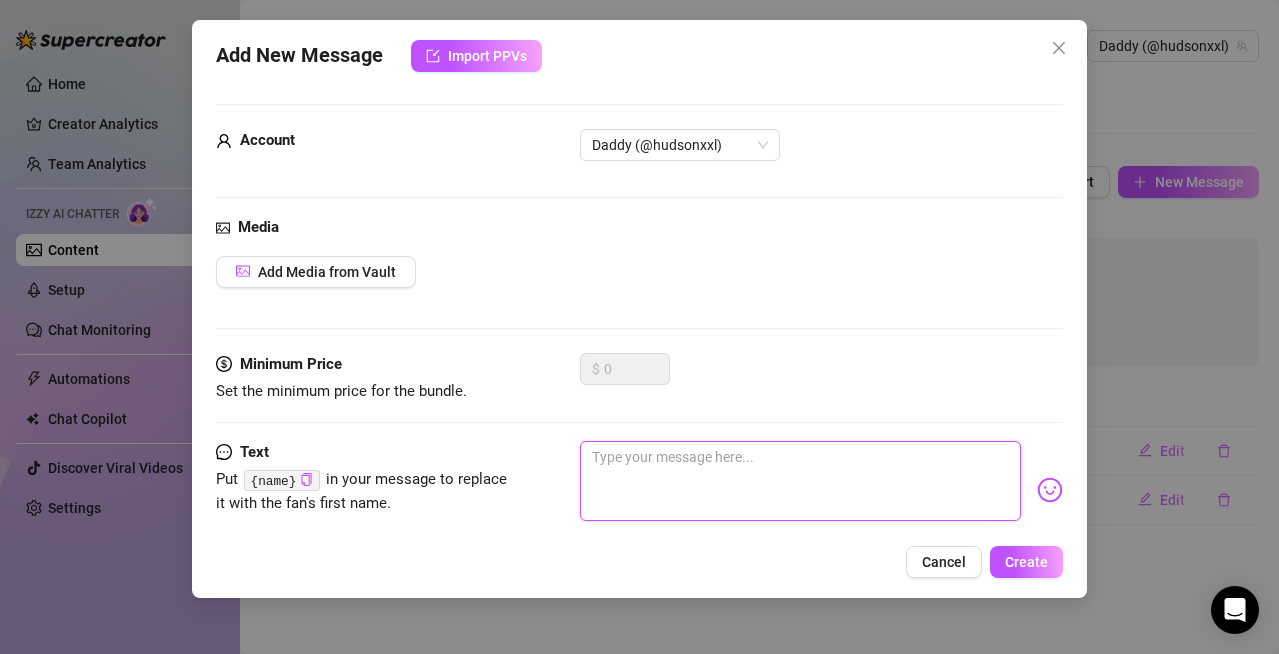 click at bounding box center (800, 481) 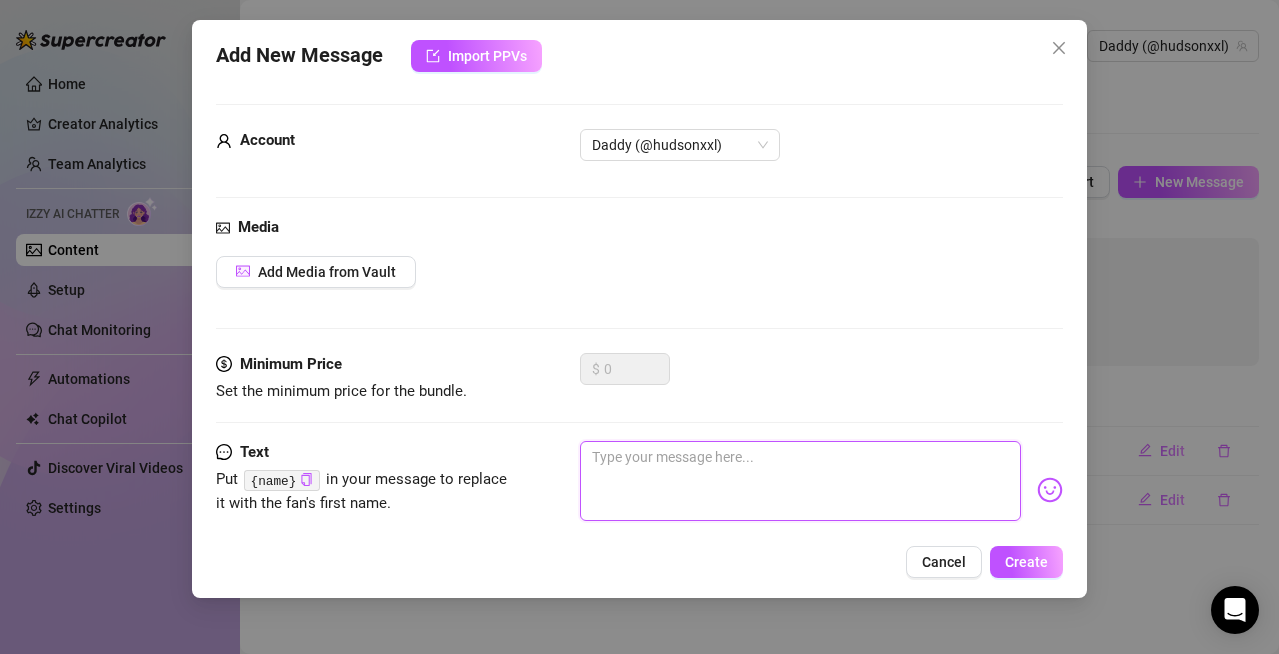 paste on "Hey you… feeling naughty today? 😈" 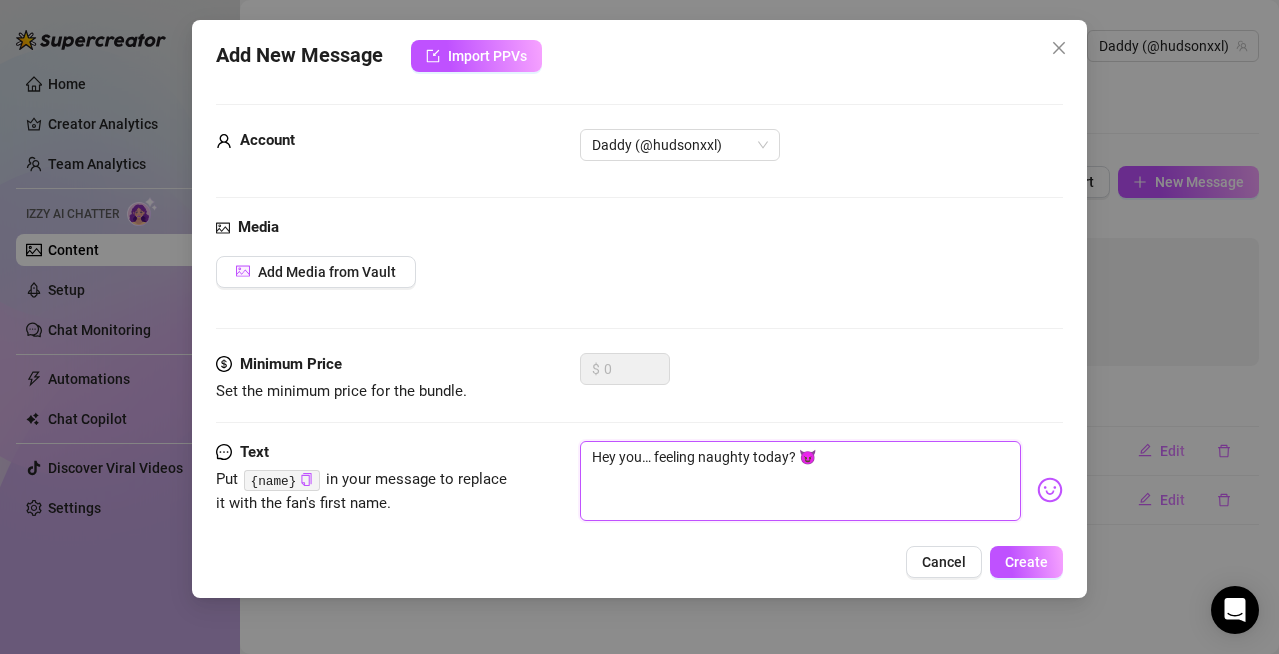 type on "Hey you… feeling naughty today? 😈" 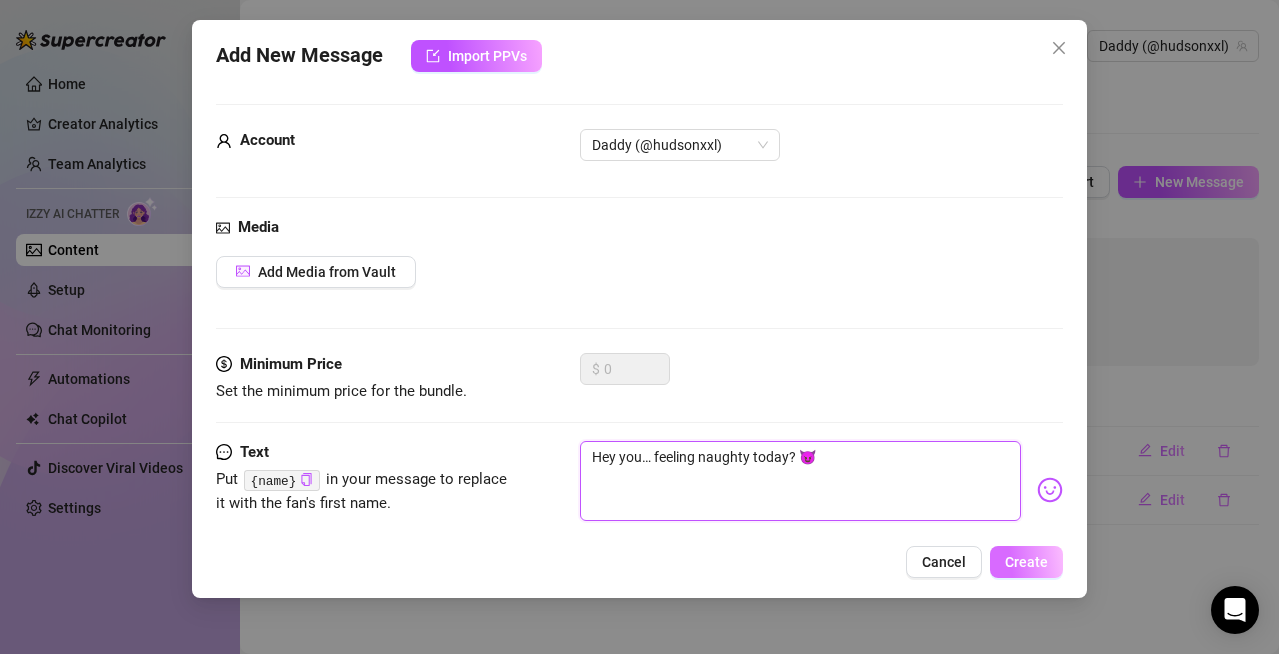 type on "Hey you… feeling naughty today? 😈" 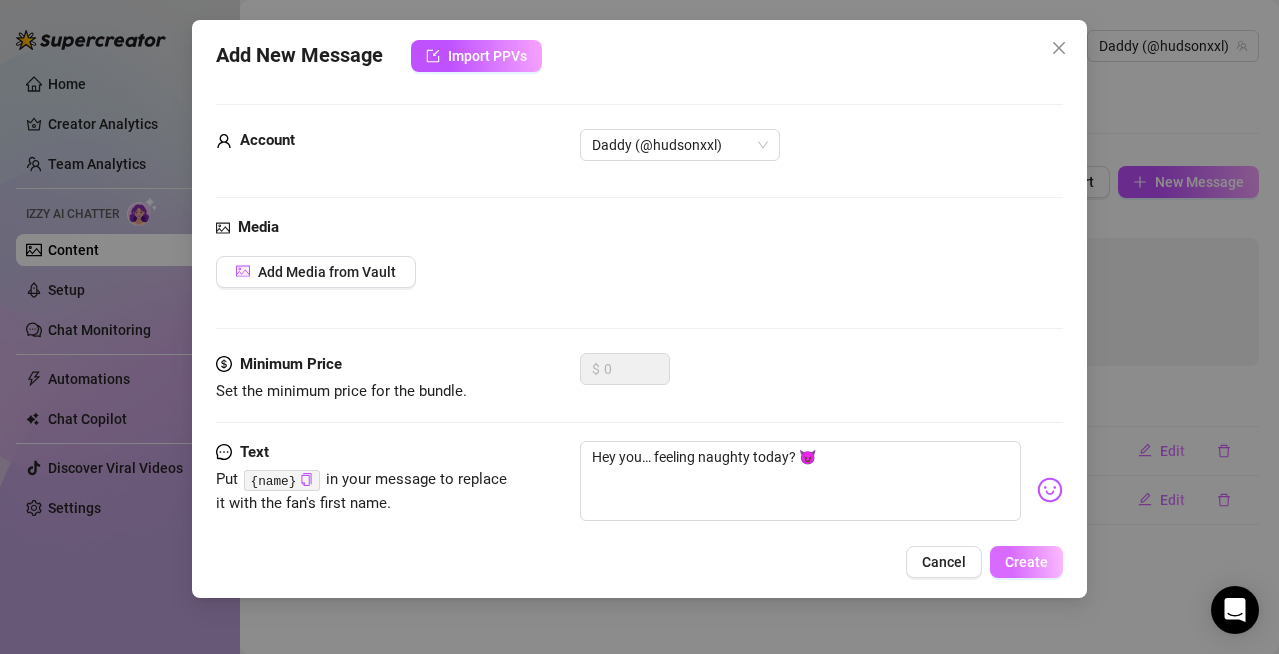 click on "Create" at bounding box center (1026, 562) 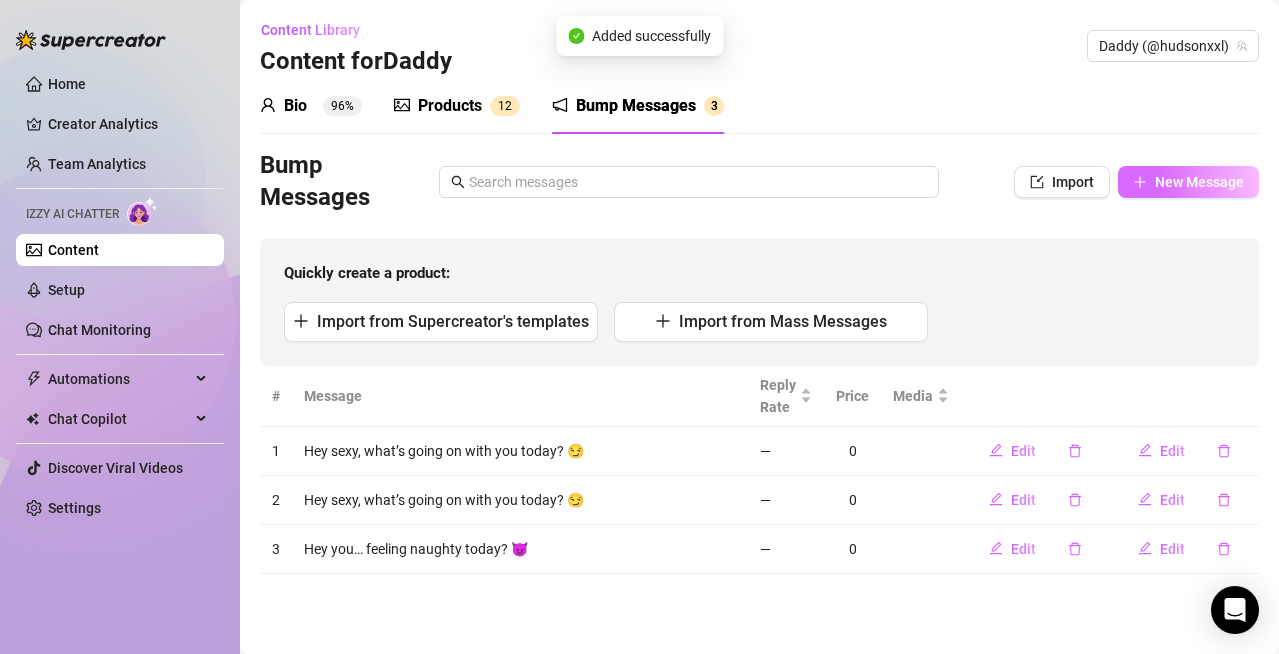 click on "New Message" at bounding box center (1199, 182) 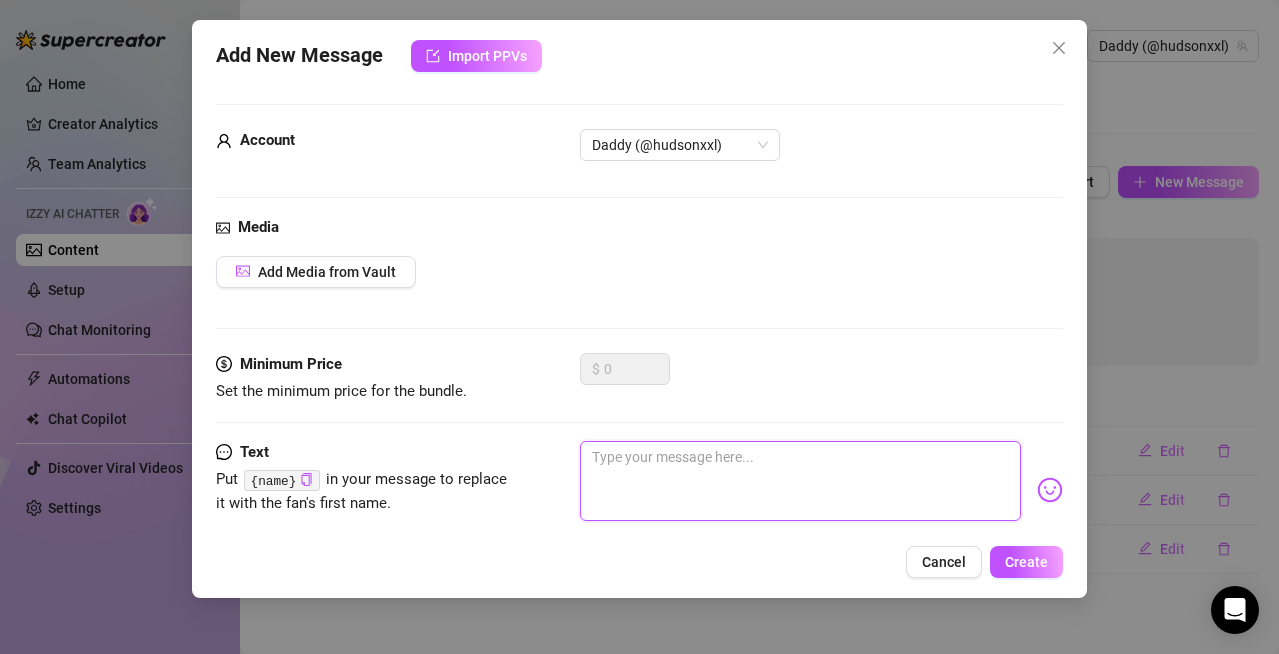 click at bounding box center (800, 481) 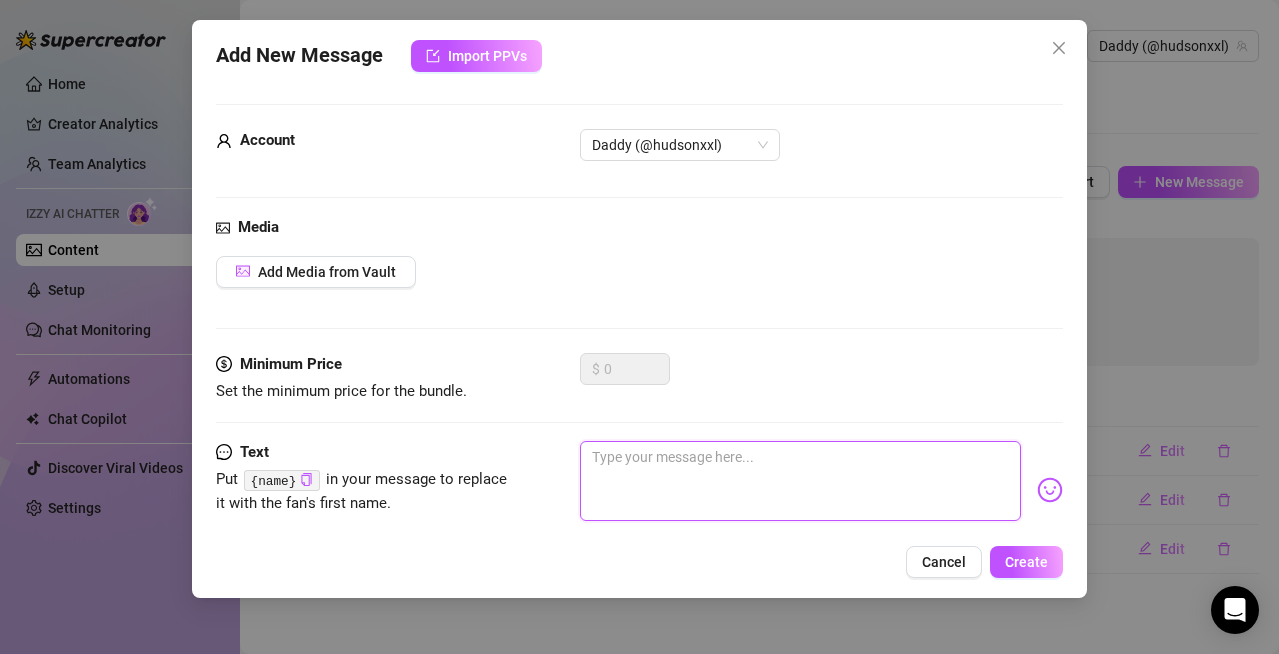 paste on "Hey gorgeous, what are you up to right now? 👀" 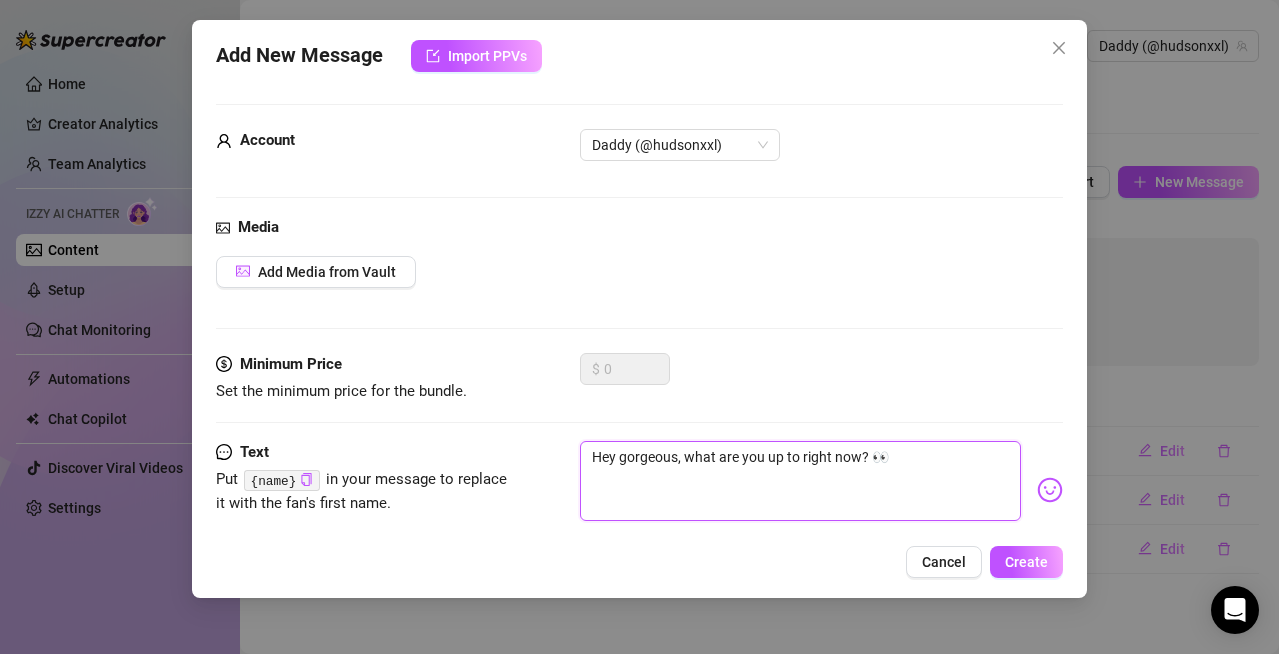 type on "Hey gorgeous, what are you up to right now? 👀" 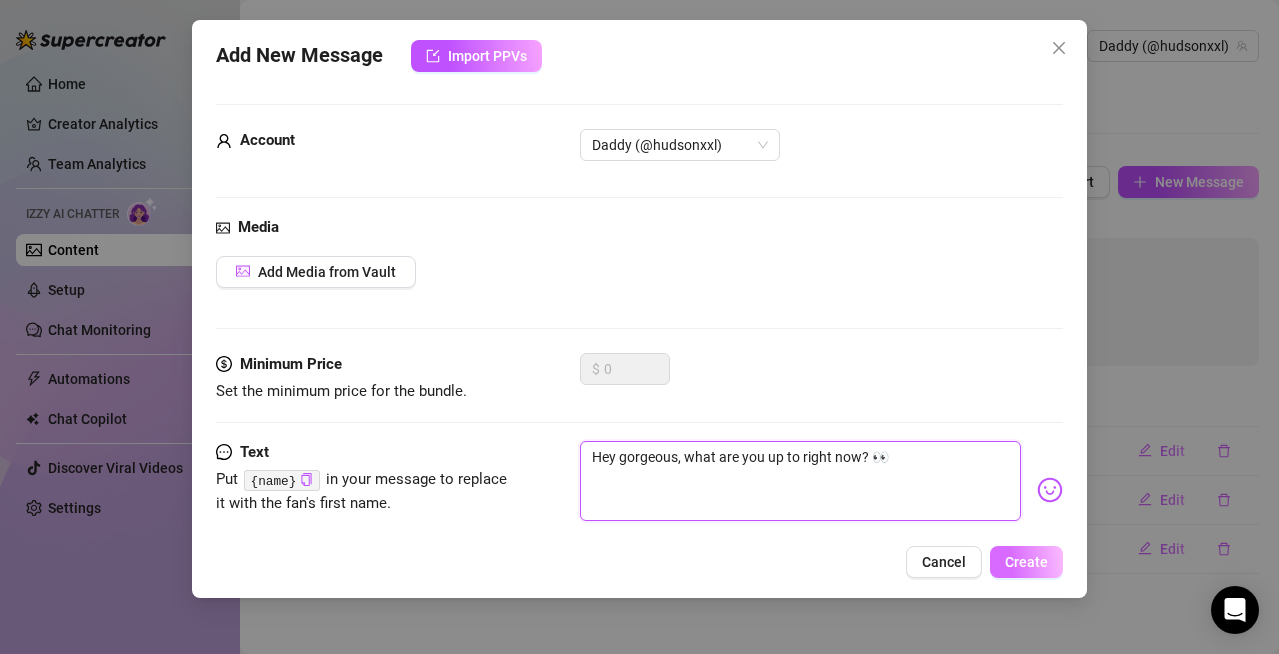 type on "Hey gorgeous, what are you up to right now? 👀" 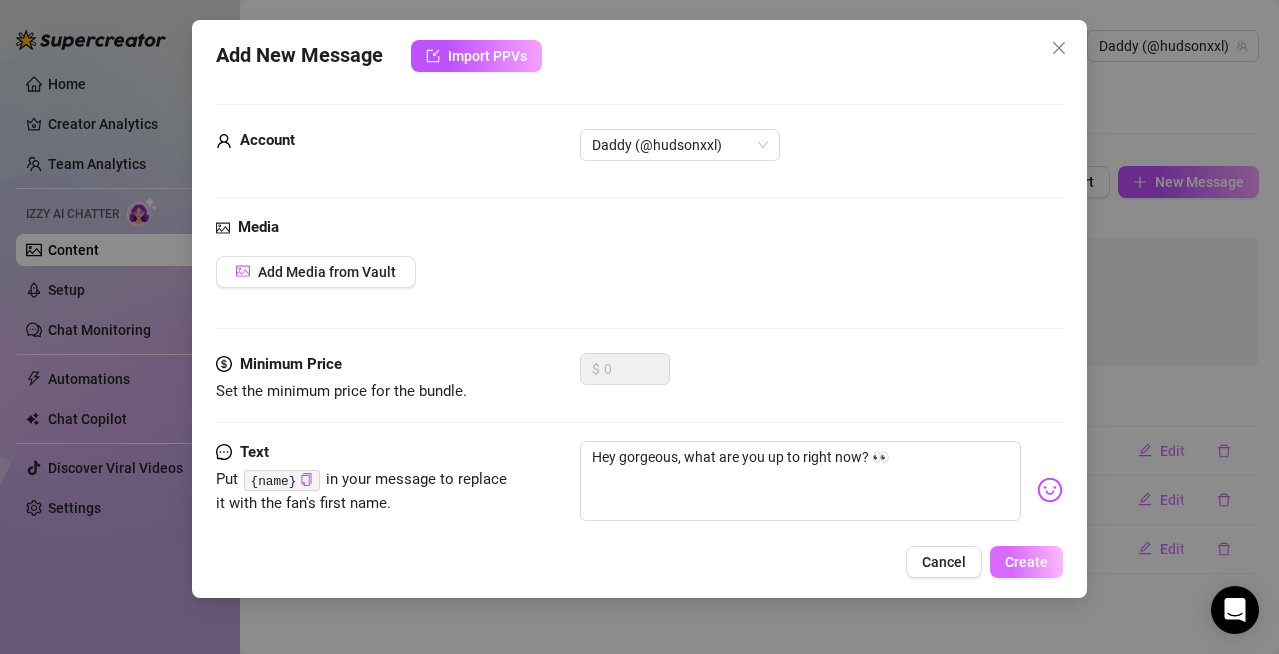 click on "Create" at bounding box center (1026, 562) 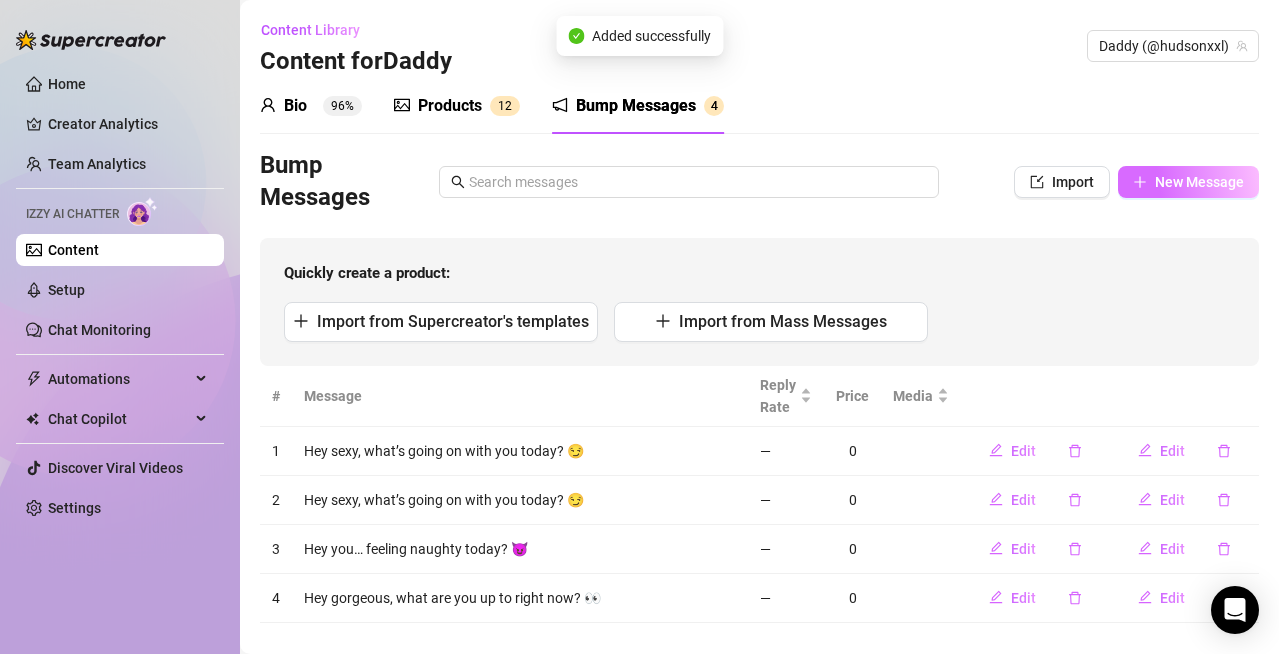 click on "New Message" at bounding box center [1199, 182] 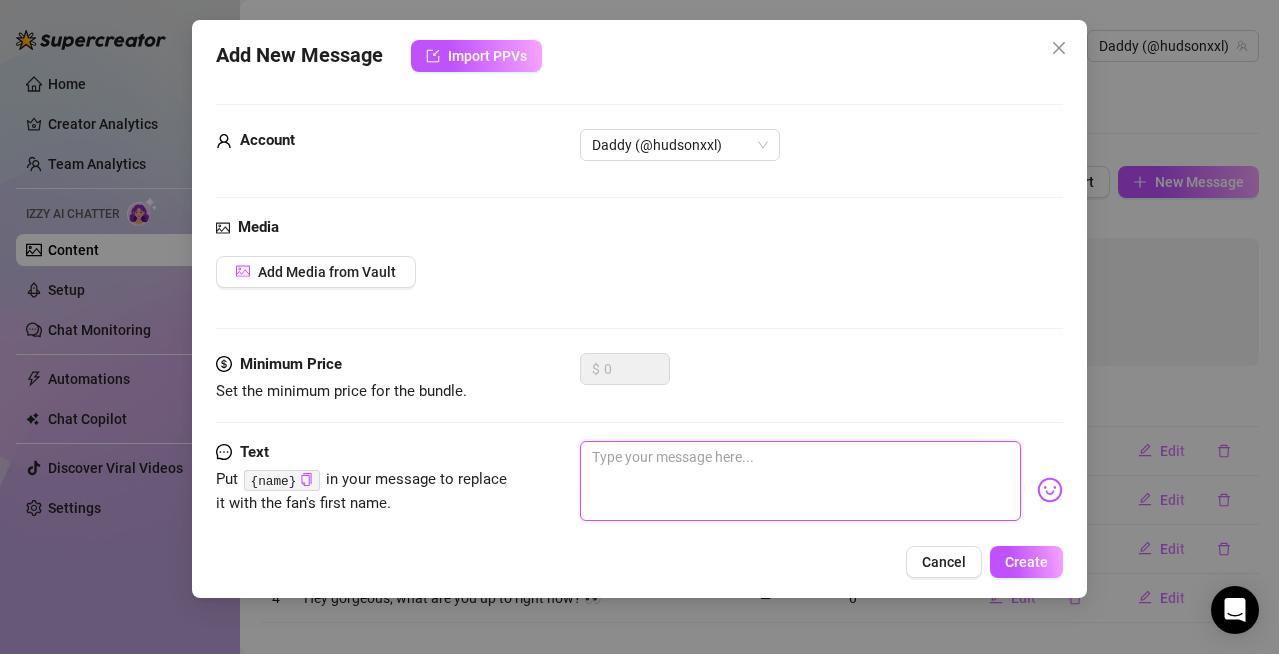 click at bounding box center (800, 481) 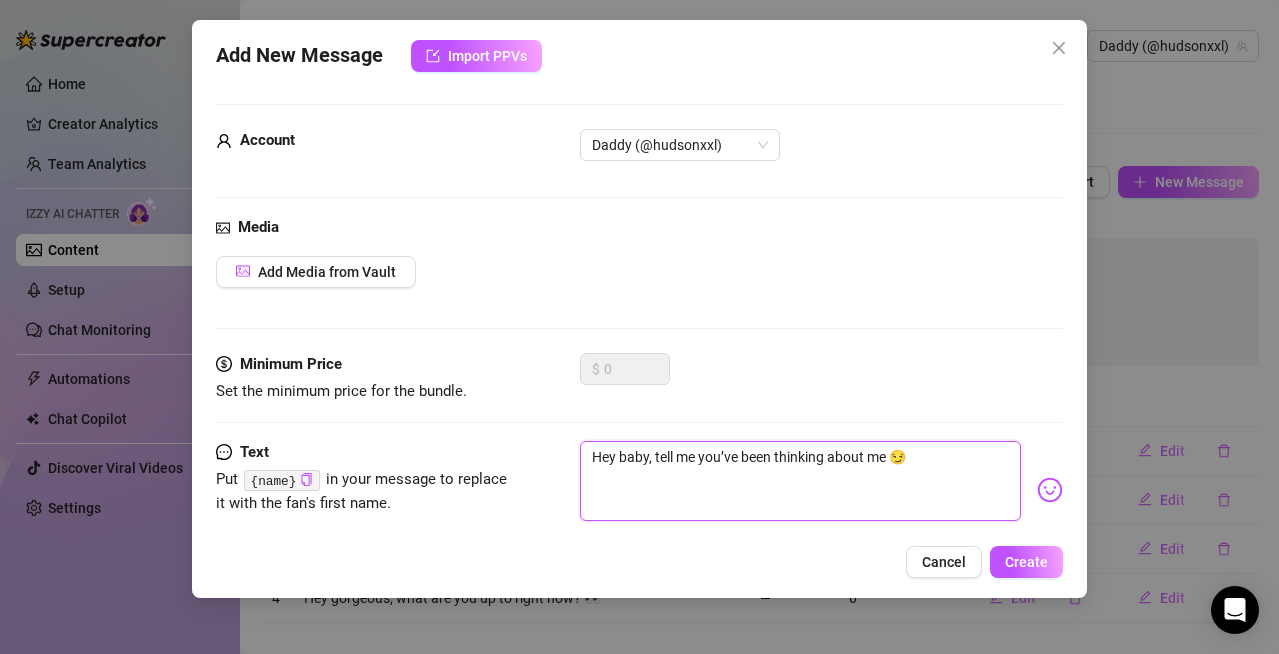 type on "Hey baby, tell me you’ve been thinking about me 😏" 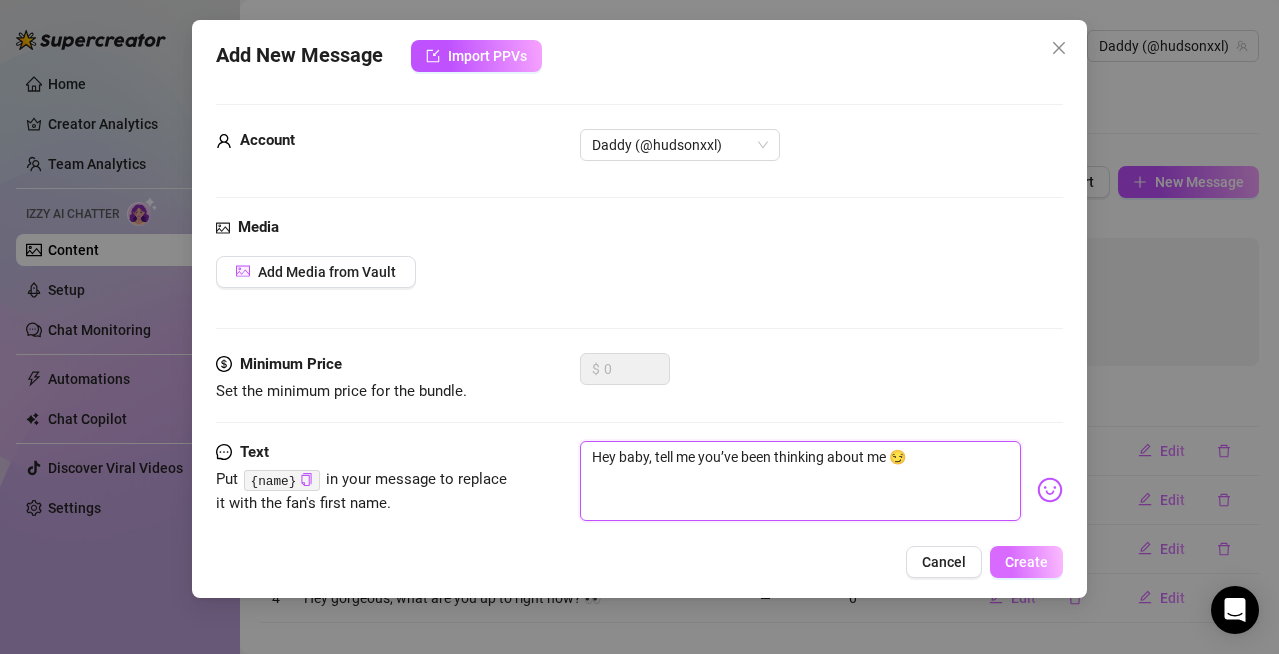 type on "Hey baby, tell me you’ve been thinking about me 😏" 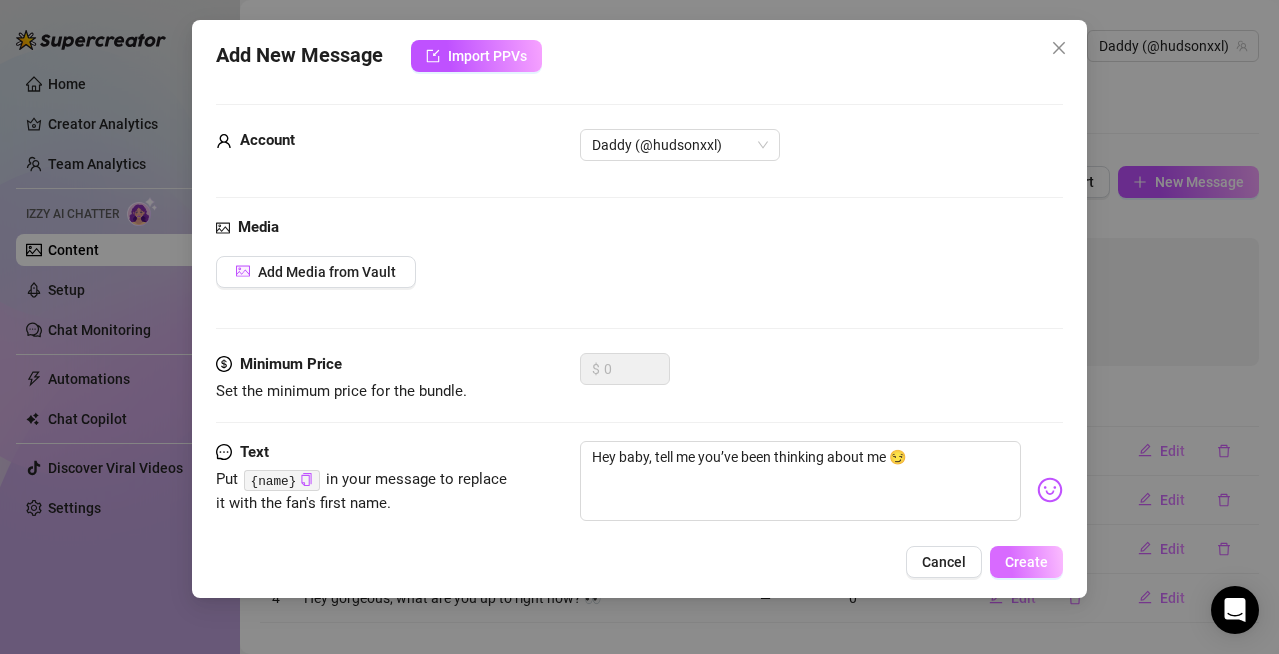 click on "Create" at bounding box center (1026, 562) 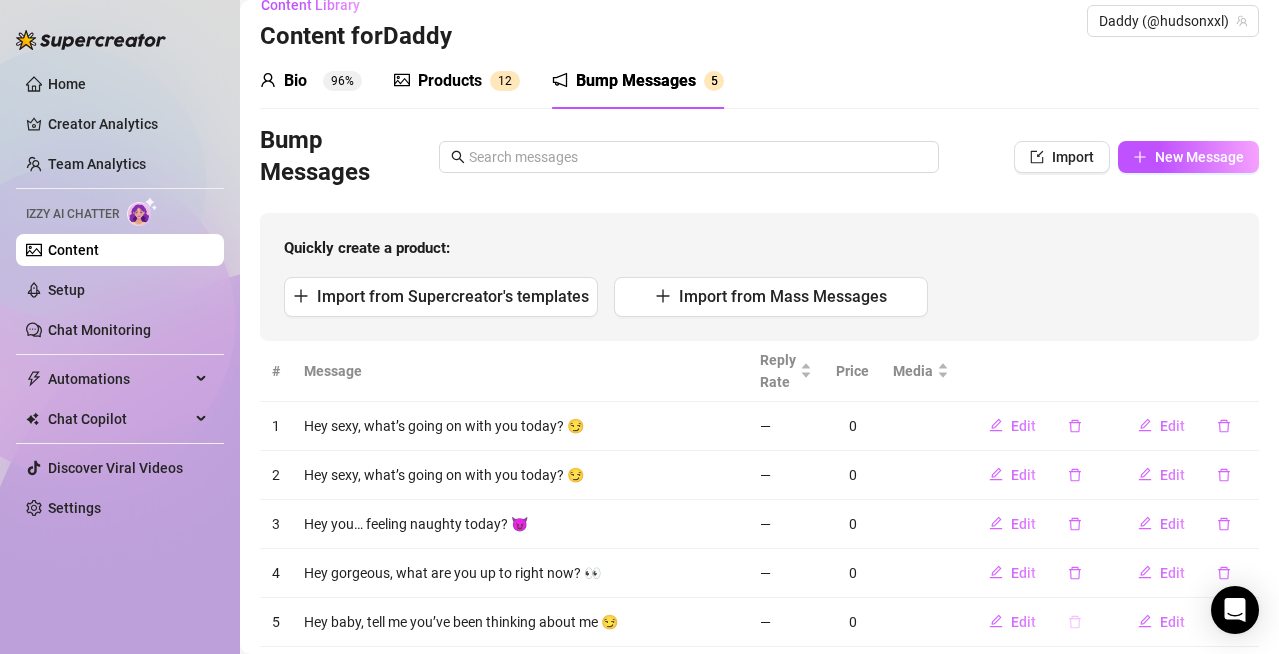 scroll, scrollTop: 0, scrollLeft: 0, axis: both 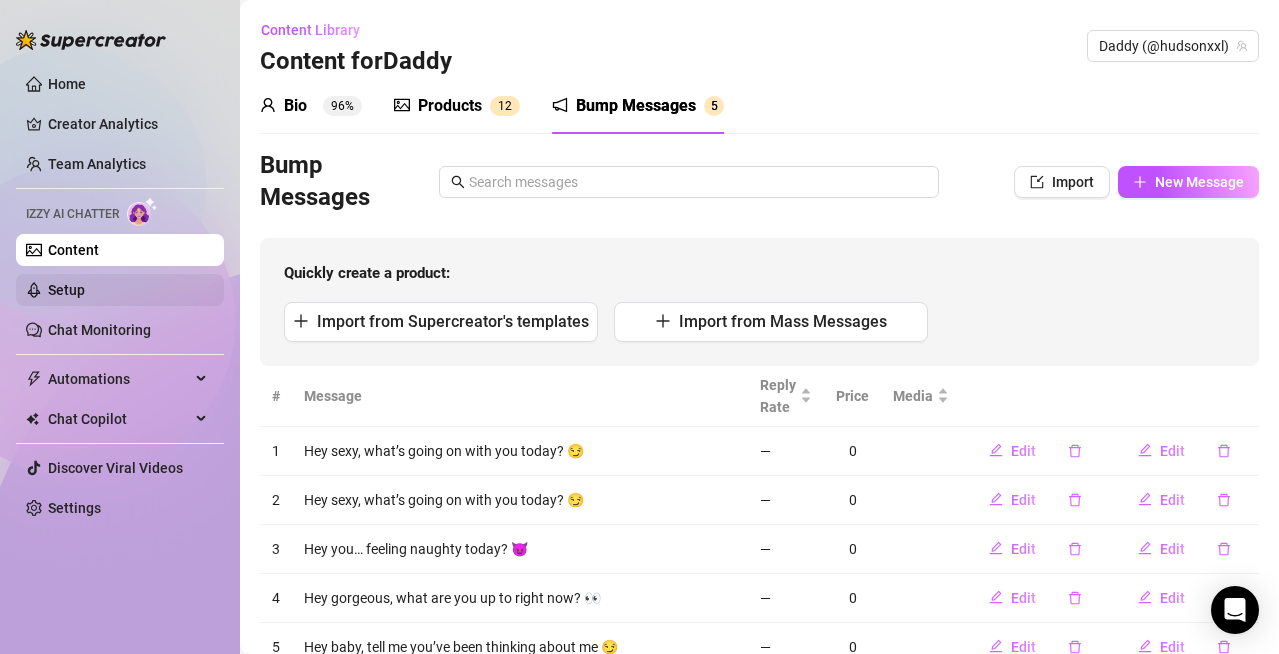 click on "Setup" at bounding box center [66, 290] 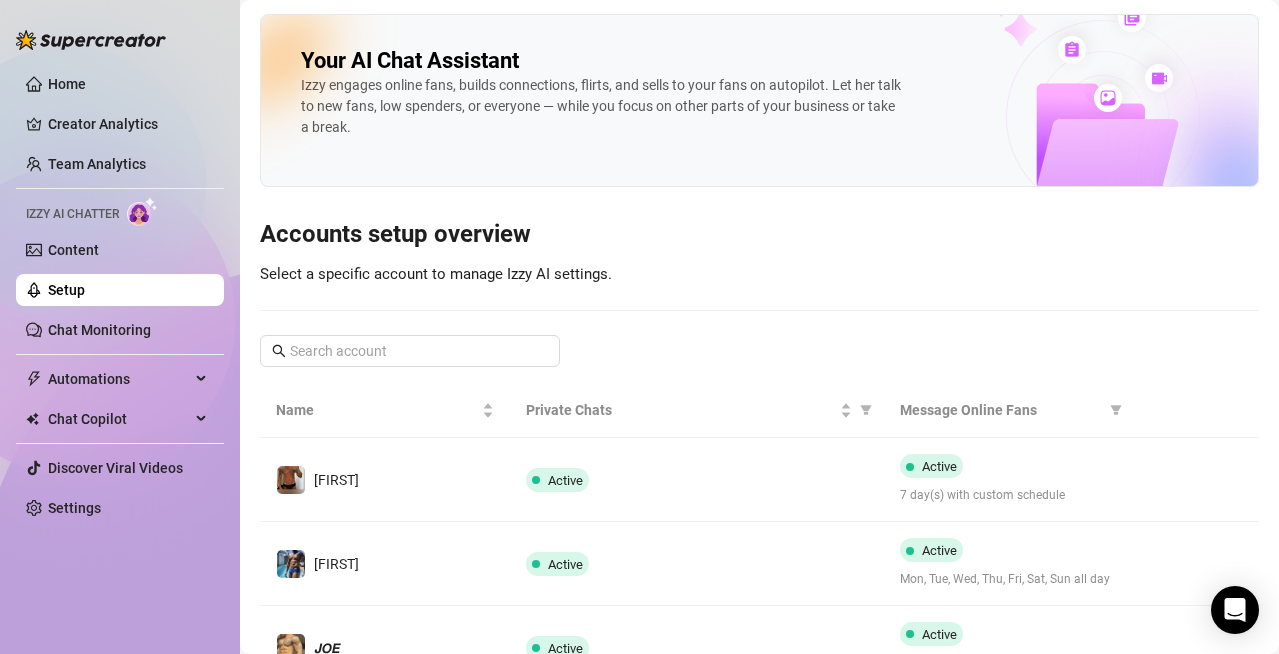 scroll, scrollTop: 310, scrollLeft: 0, axis: vertical 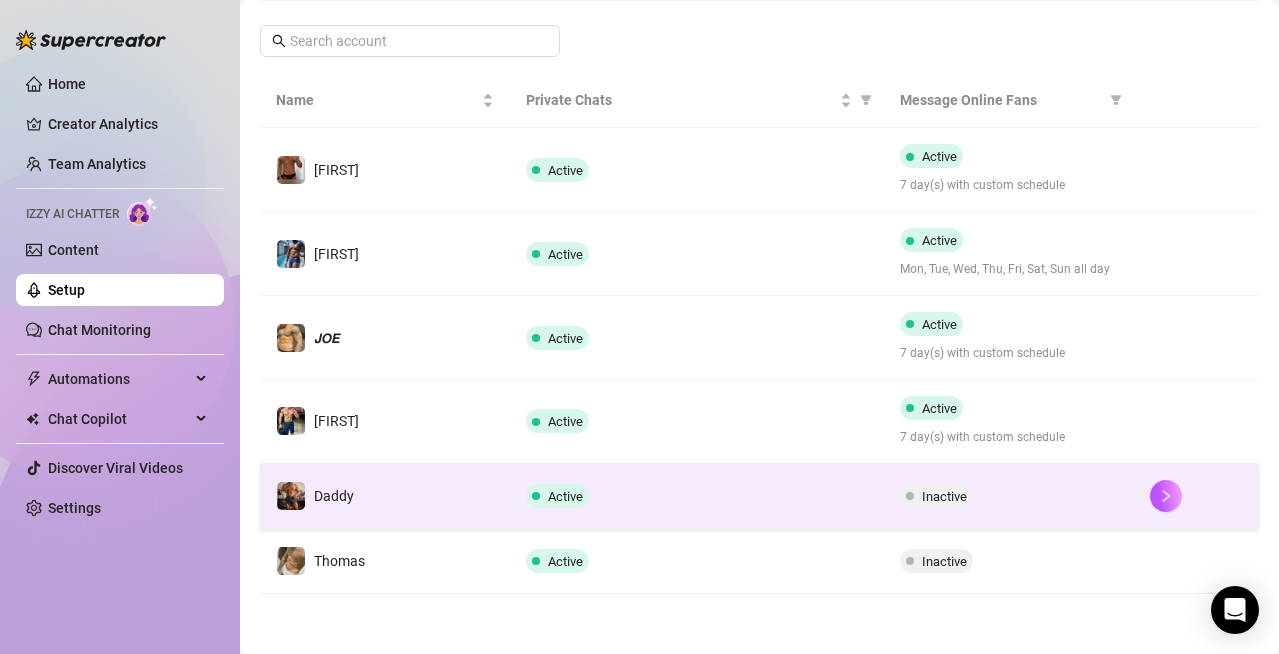 click on "Inactive" at bounding box center [944, 496] 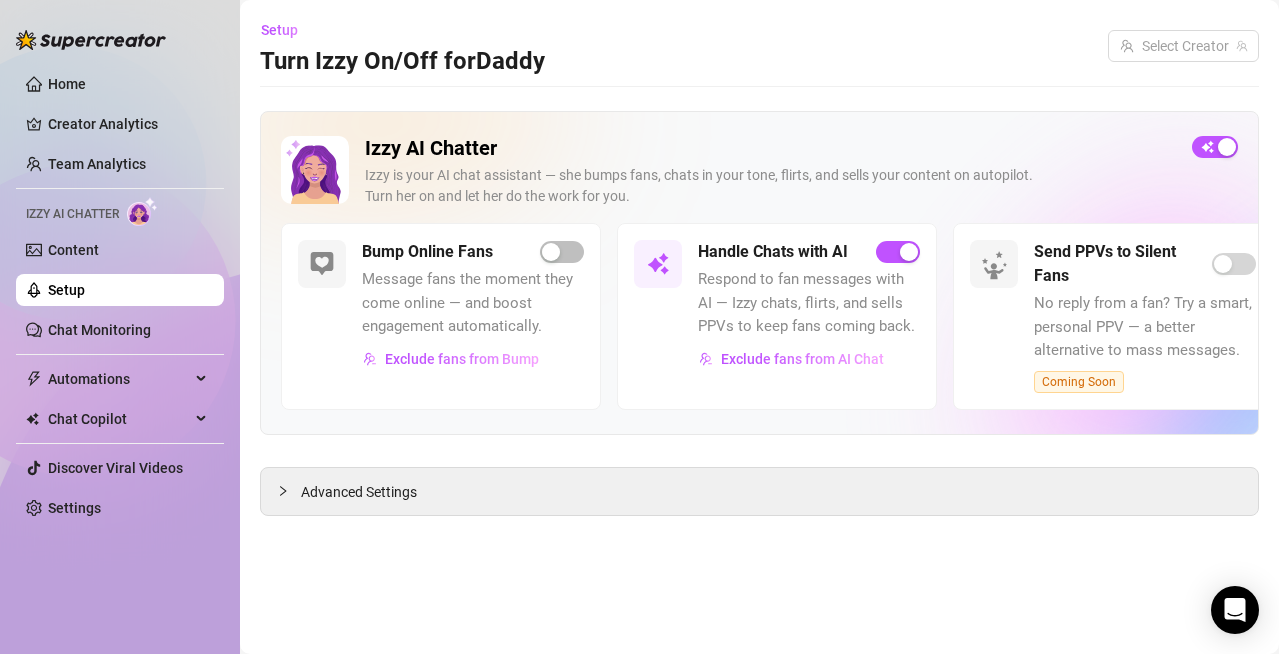 scroll, scrollTop: 0, scrollLeft: 0, axis: both 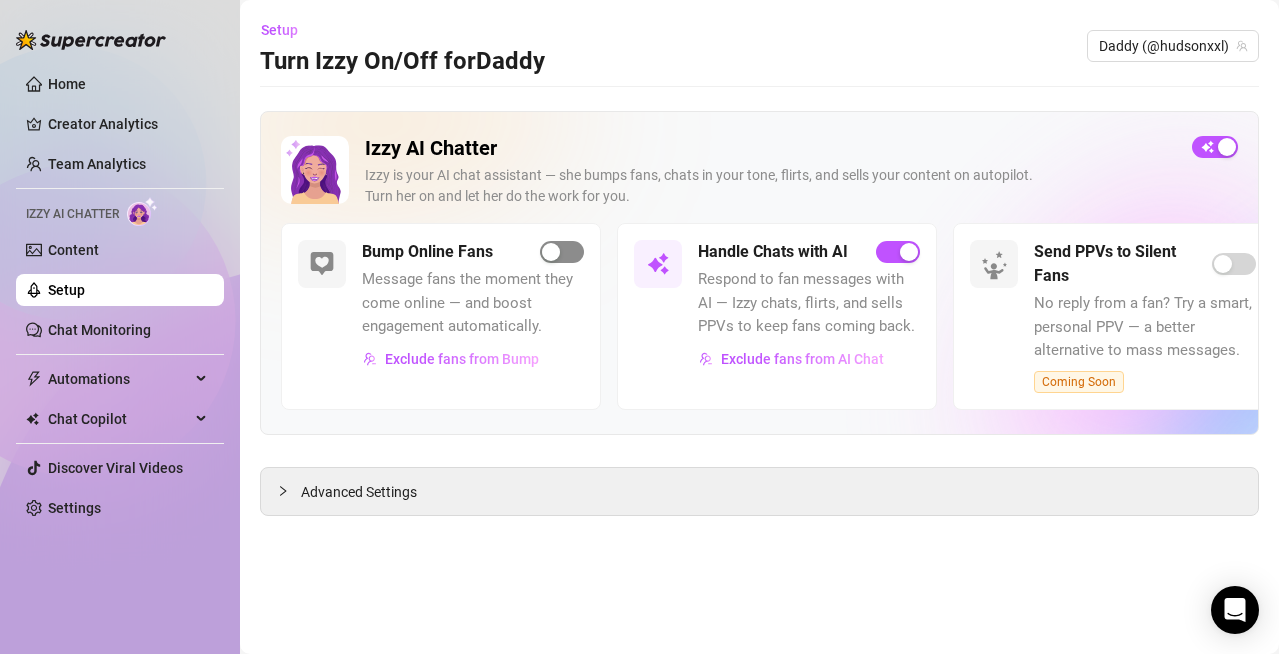 click at bounding box center [551, 252] 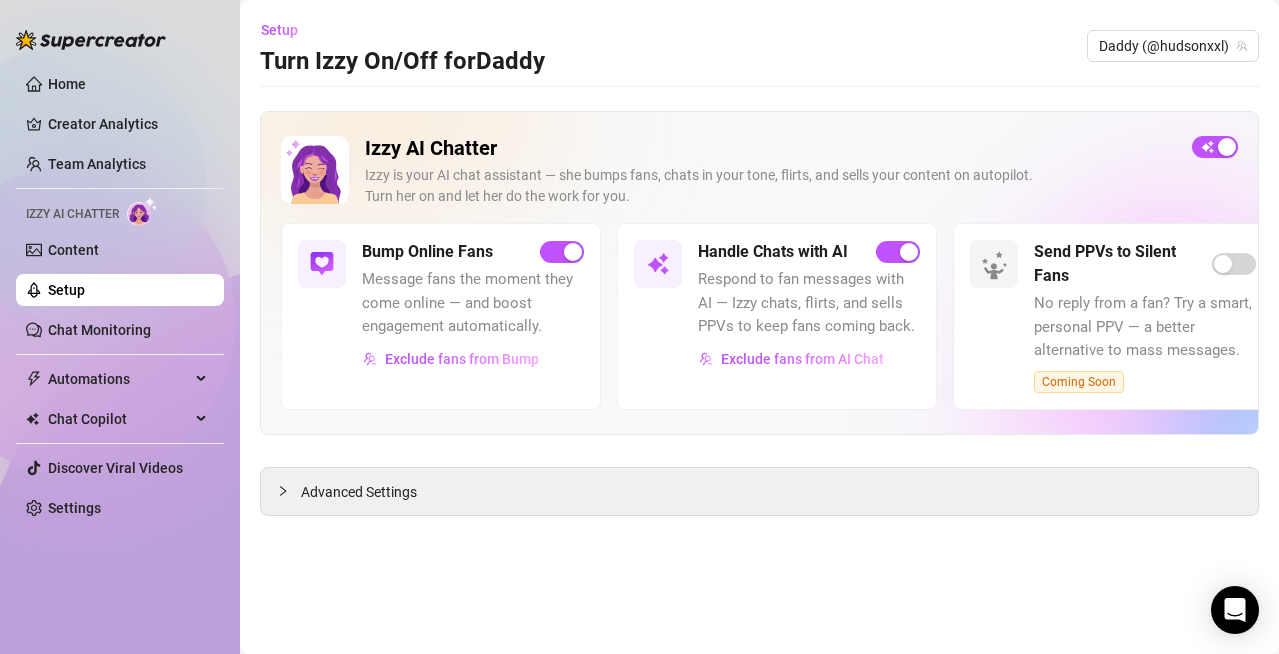 click on "Setup" at bounding box center [66, 290] 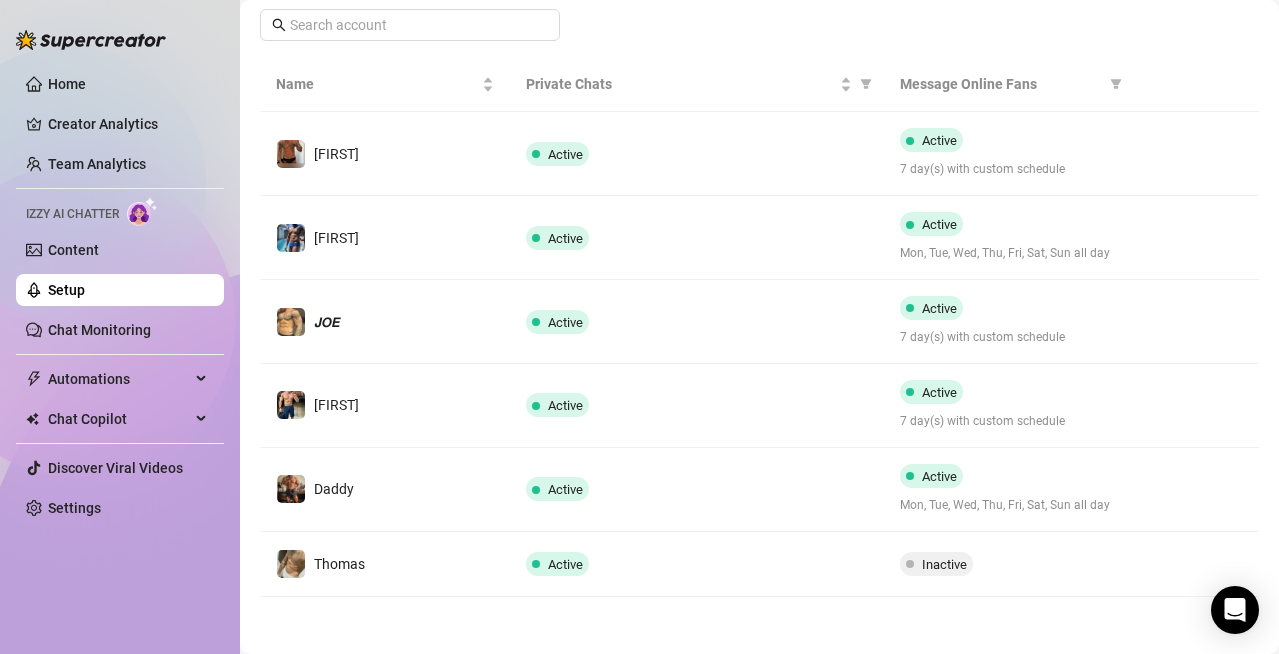 scroll, scrollTop: 329, scrollLeft: 0, axis: vertical 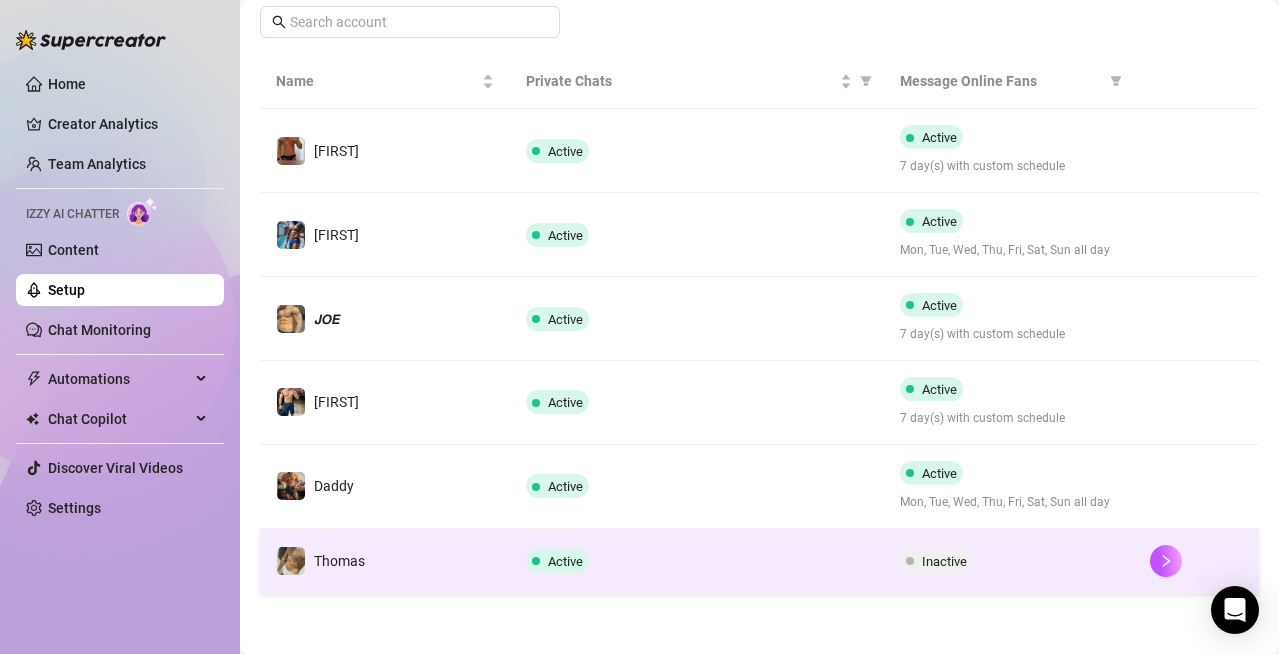 click on "Inactive" at bounding box center (944, 561) 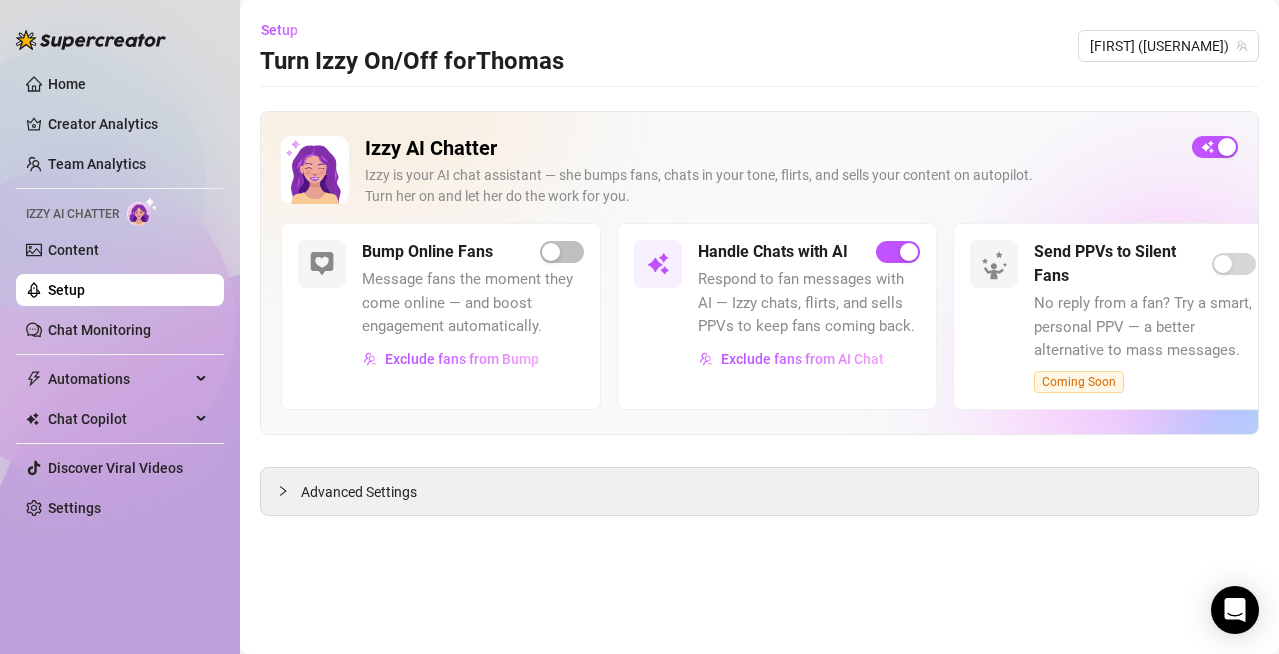 scroll, scrollTop: 0, scrollLeft: 0, axis: both 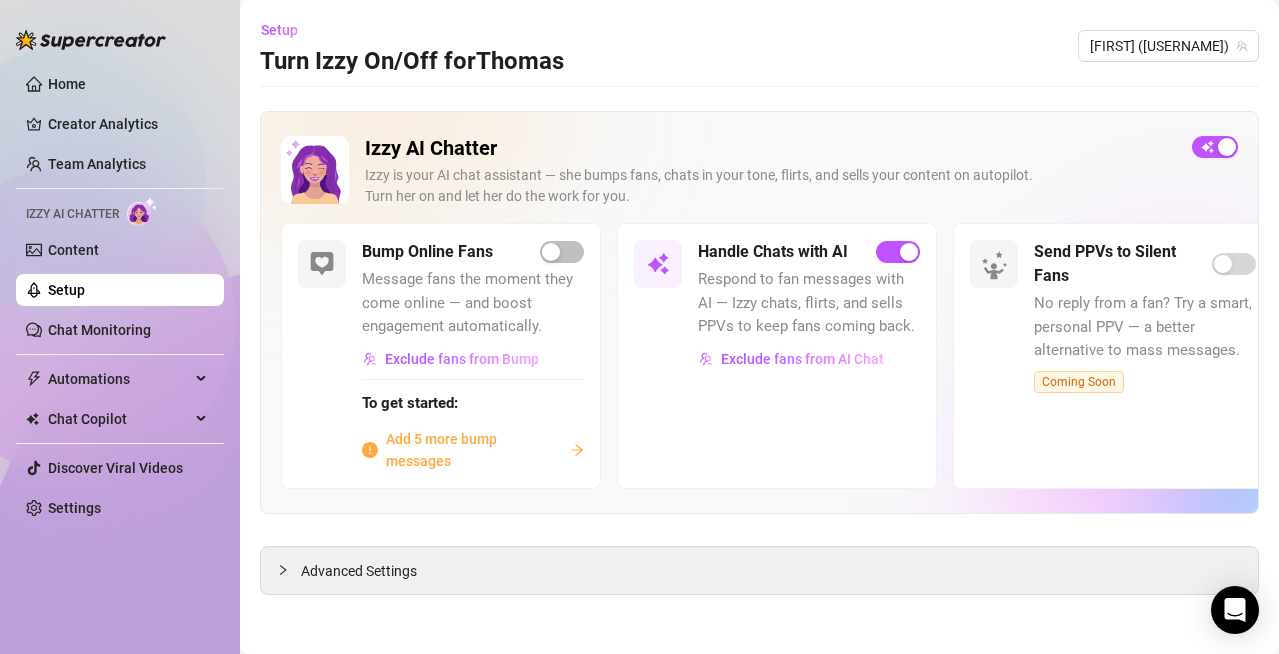 click on "Add 5 more bump messages" at bounding box center [474, 450] 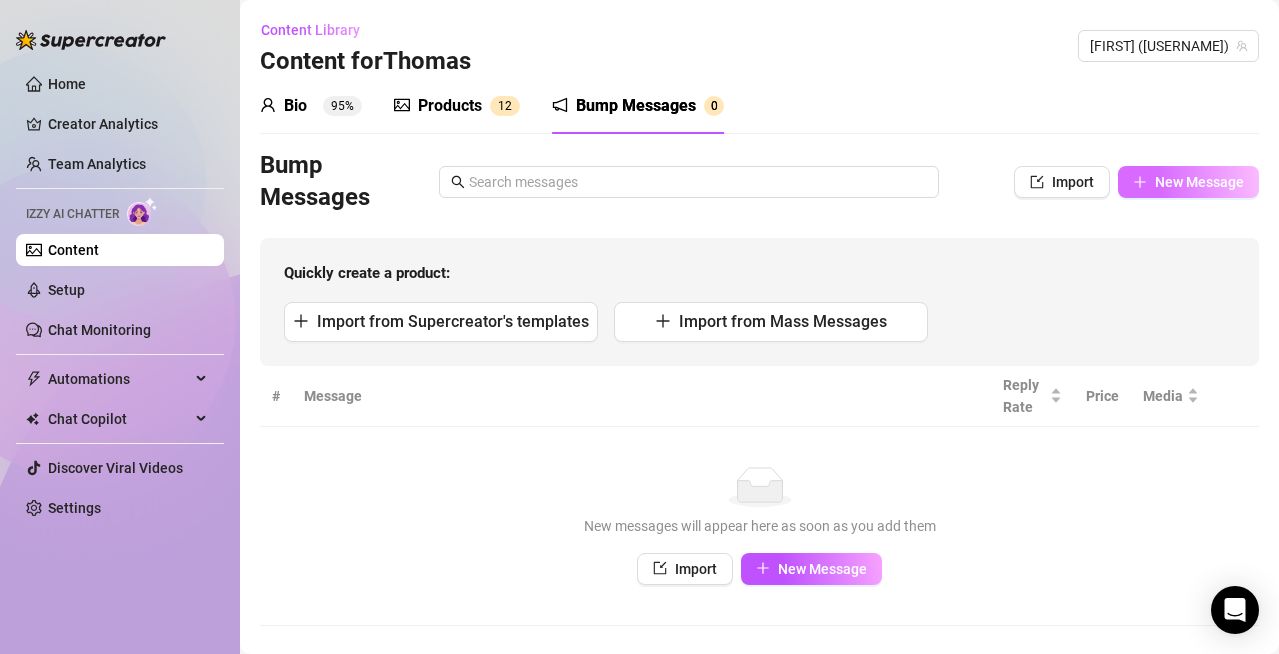 click on "New Message" at bounding box center [1199, 182] 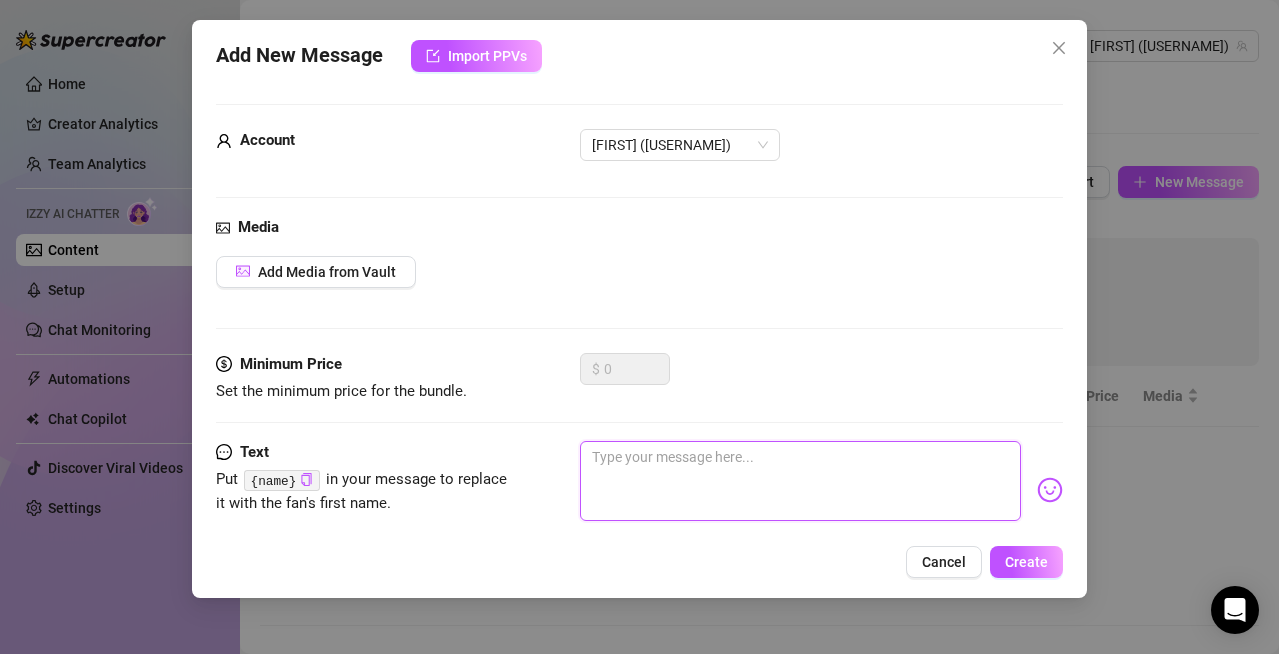 click at bounding box center (800, 481) 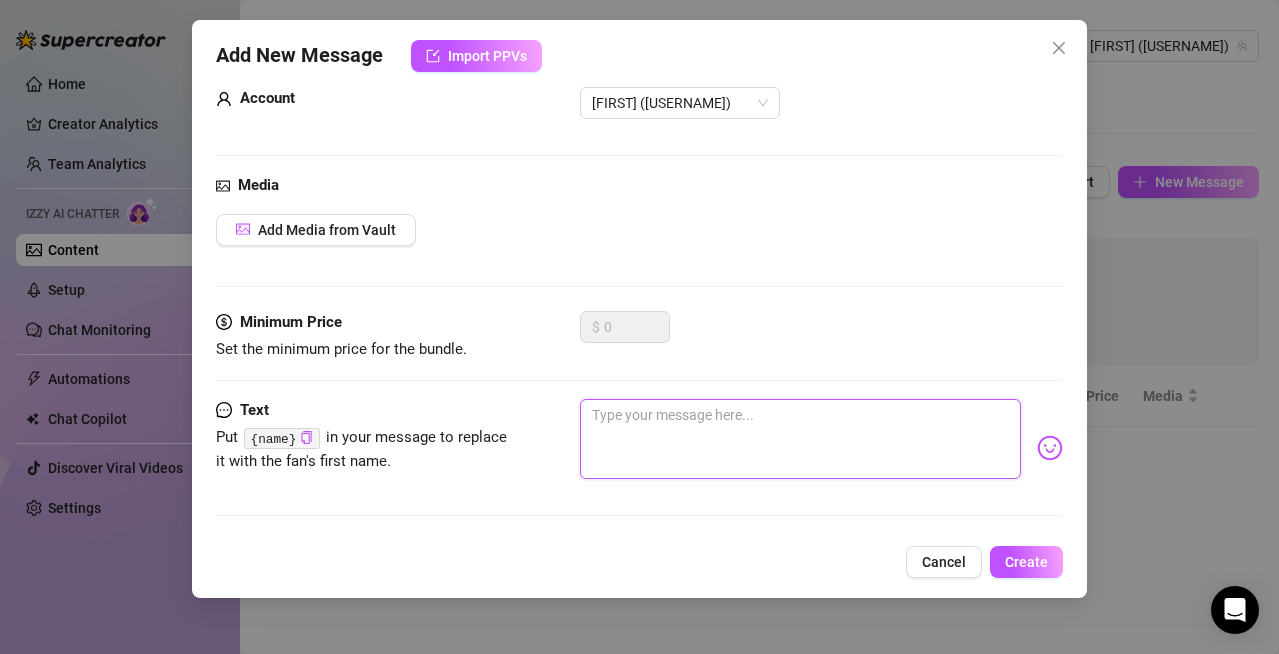 scroll, scrollTop: 0, scrollLeft: 0, axis: both 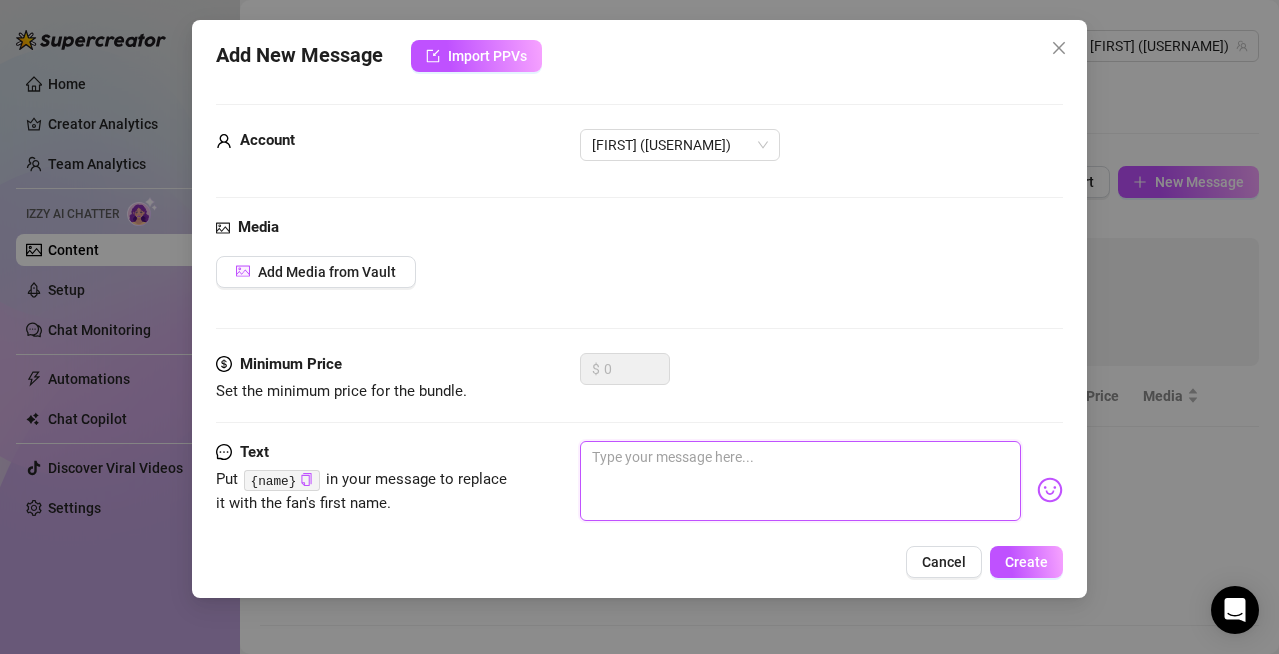click at bounding box center (800, 481) 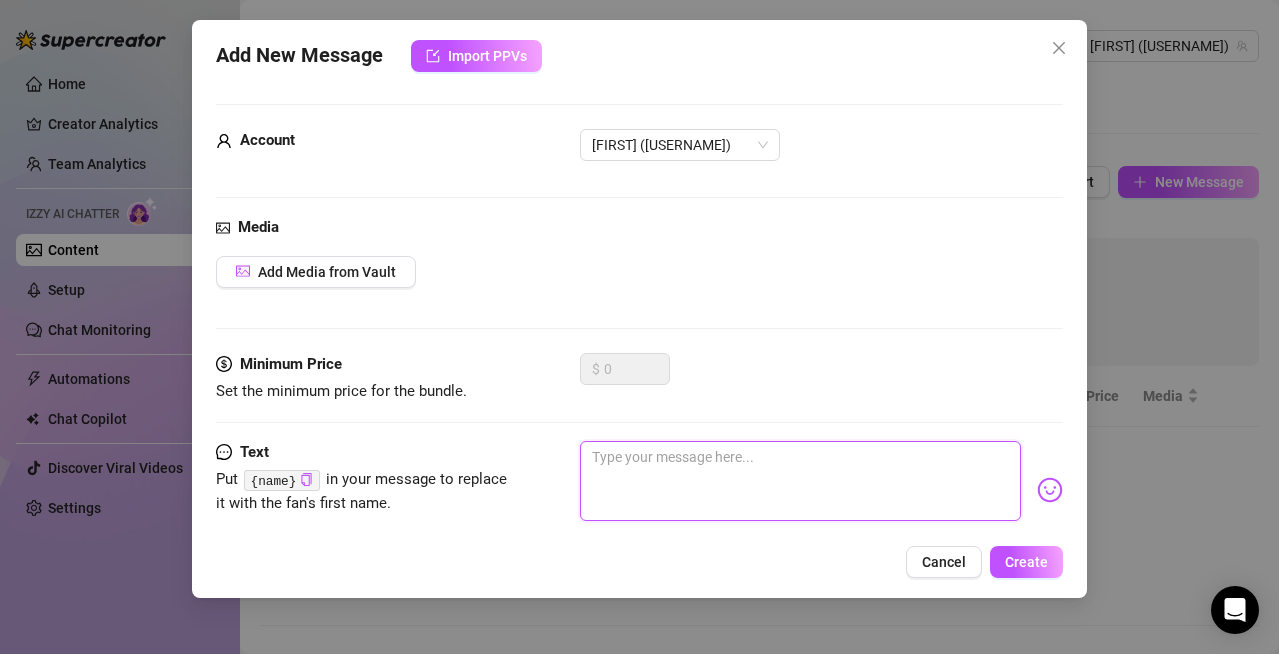 paste on "Hey baby, tell me you’ve been thinking about me 😏" 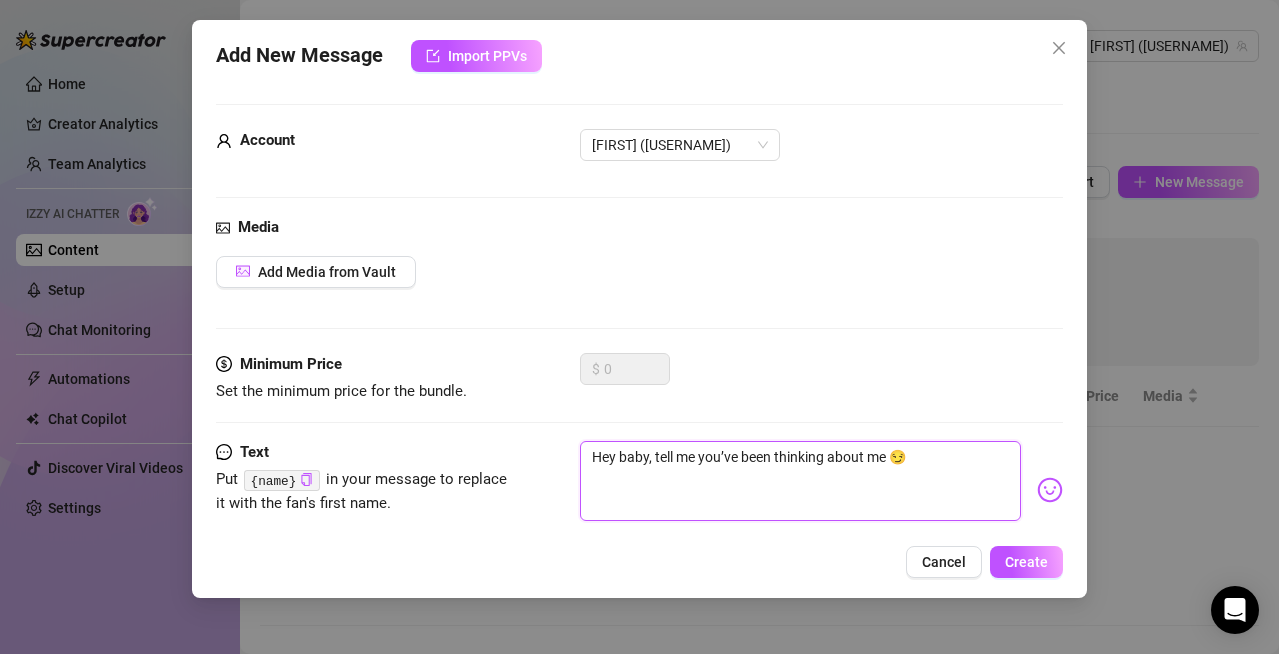 type on "Hey baby, tell me you’ve been thinking about me 😏" 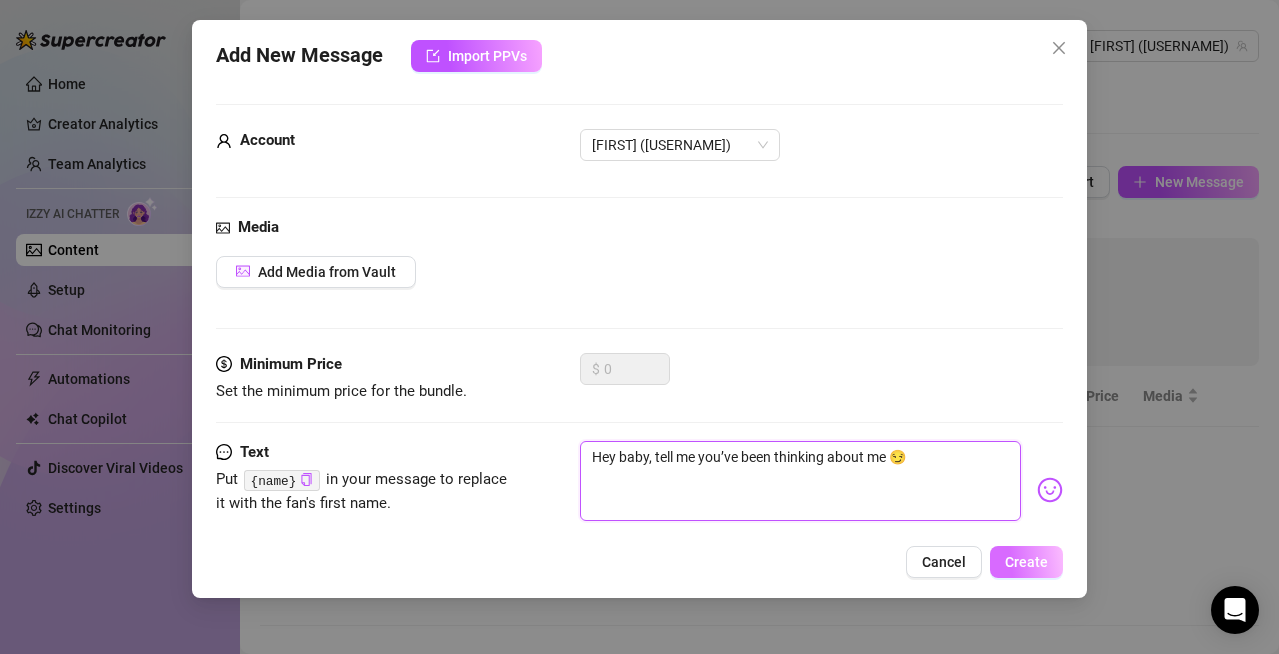 type on "Hey baby, tell me you’ve been thinking about me 😏" 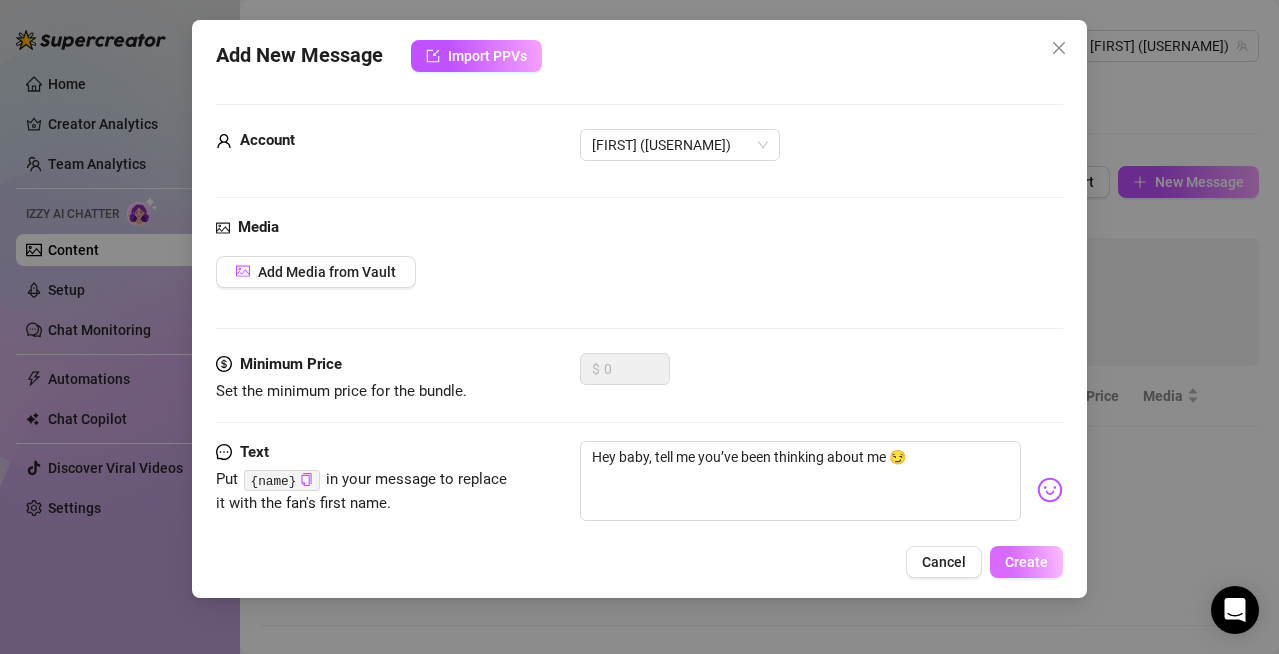 click on "Create" at bounding box center (1026, 562) 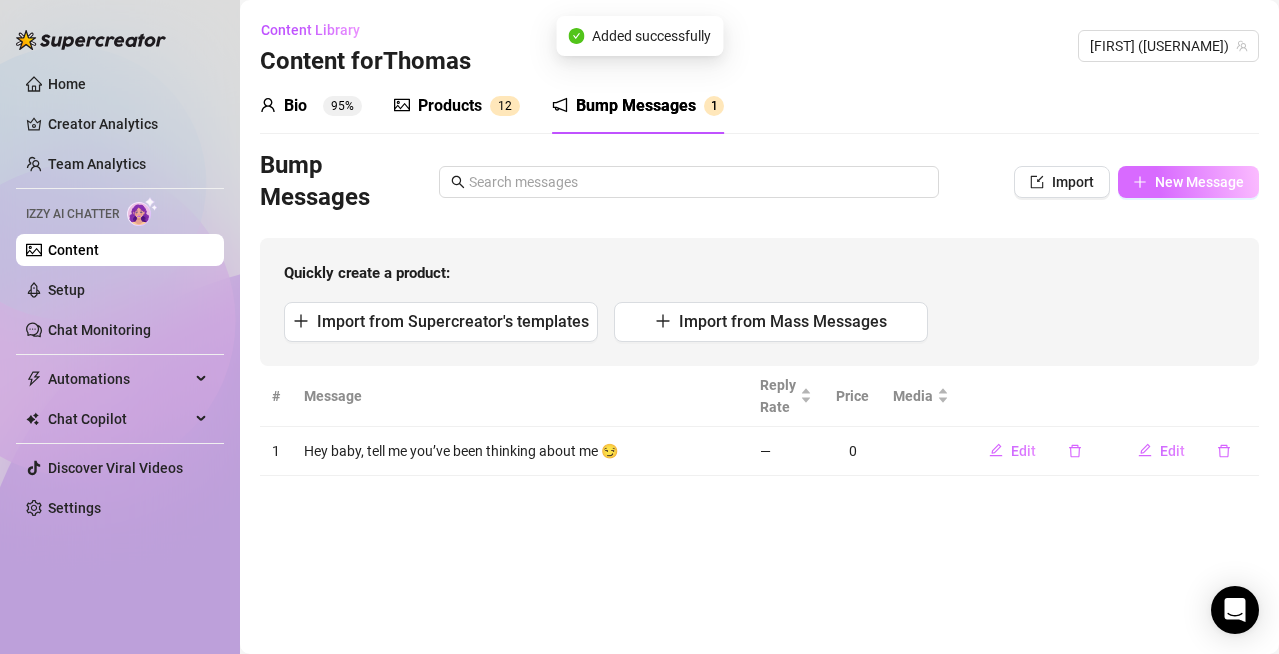 click on "New Message" at bounding box center (1188, 182) 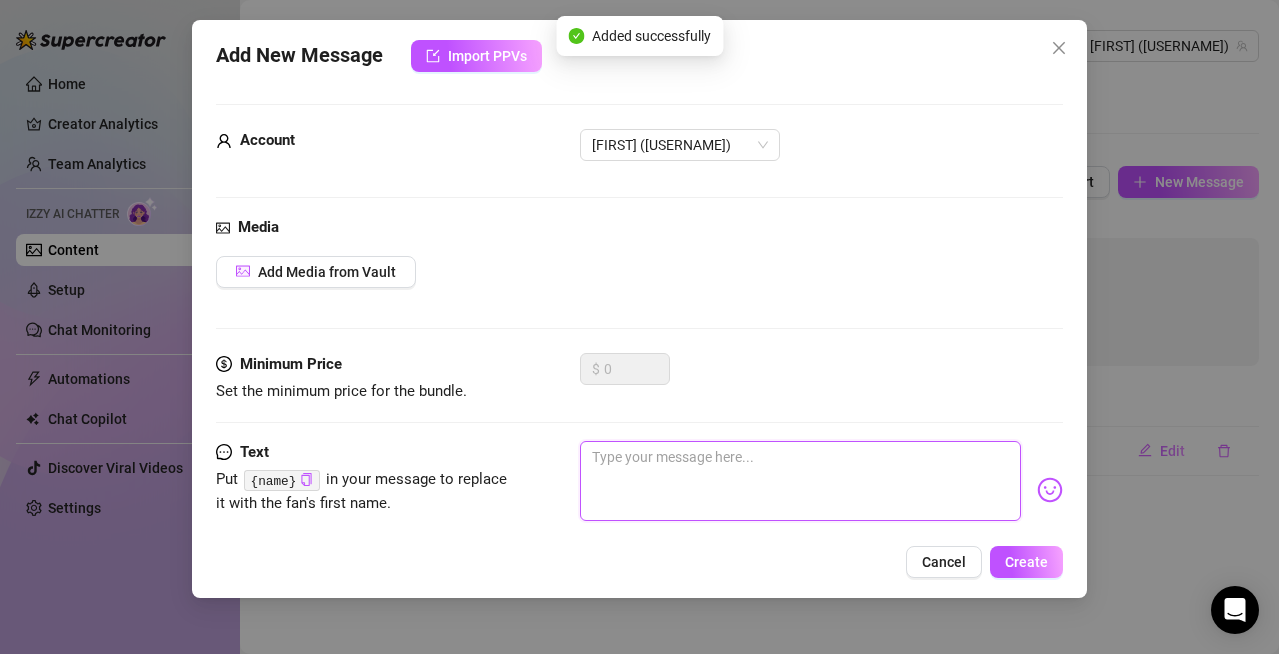 click at bounding box center (800, 481) 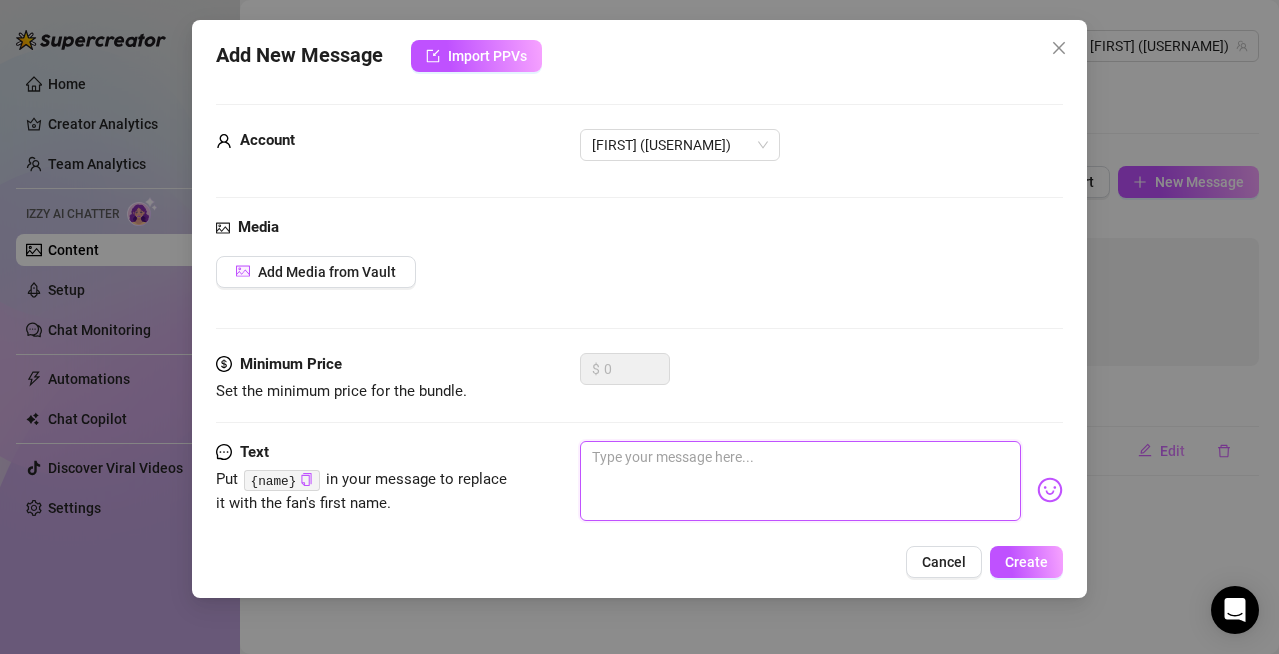 paste on "Hey gorgeous, what are you up to right now? 👀" 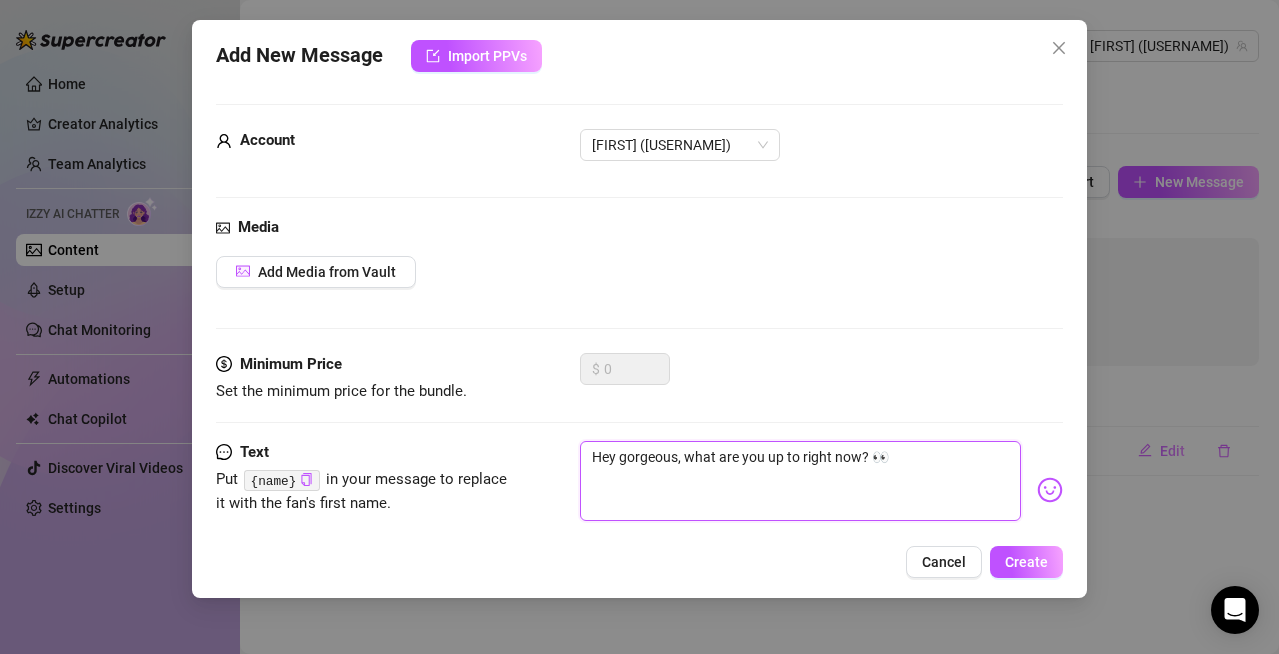 type on "Hey gorgeous, what are you up to right now? 👀" 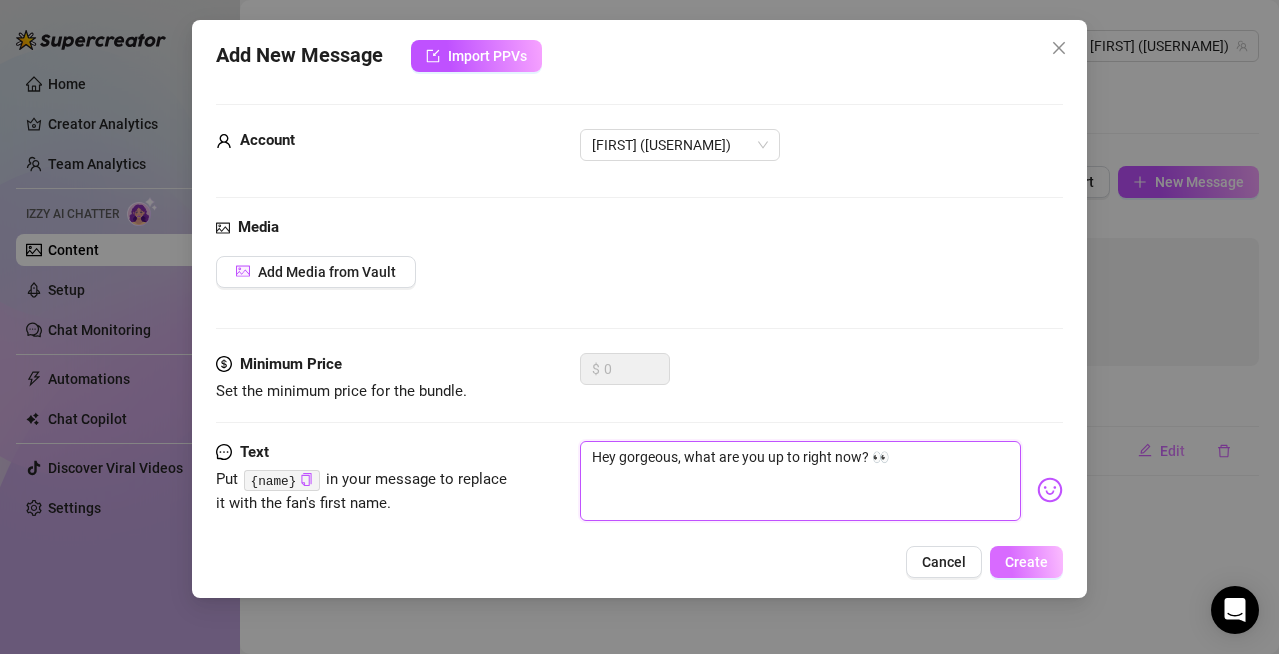 type on "Hey gorgeous, what are you up to right now? 👀" 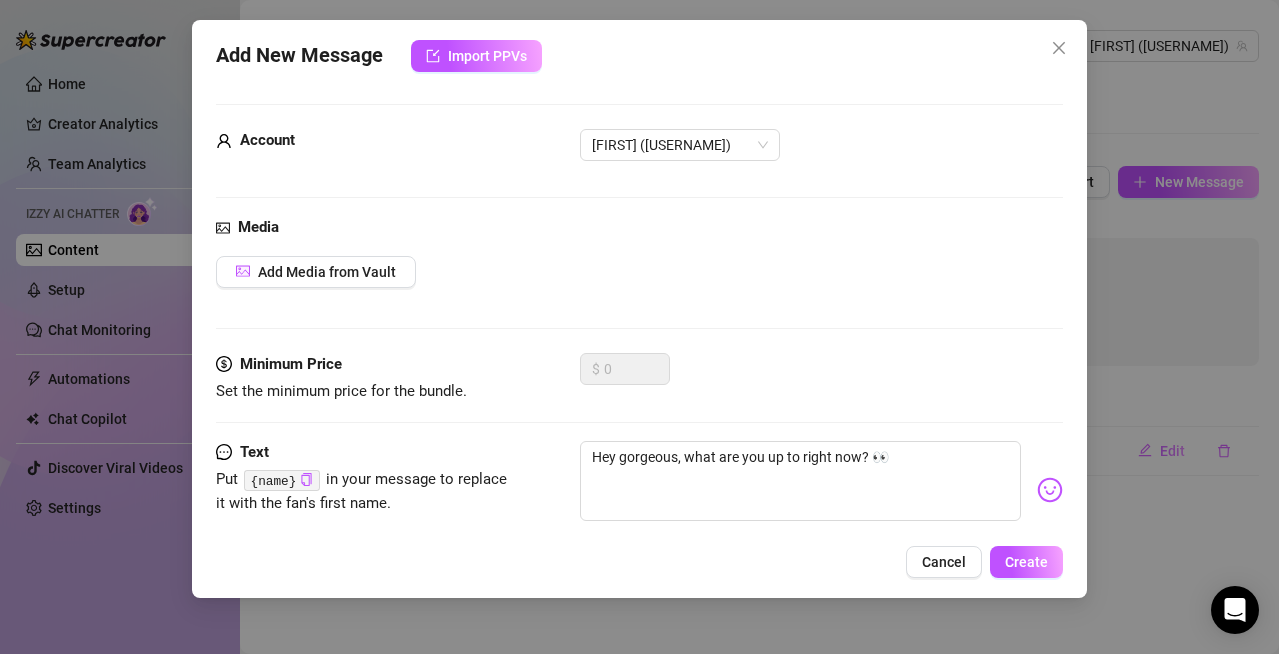 drag, startPoint x: 1024, startPoint y: 564, endPoint x: 972, endPoint y: 541, distance: 56.859474 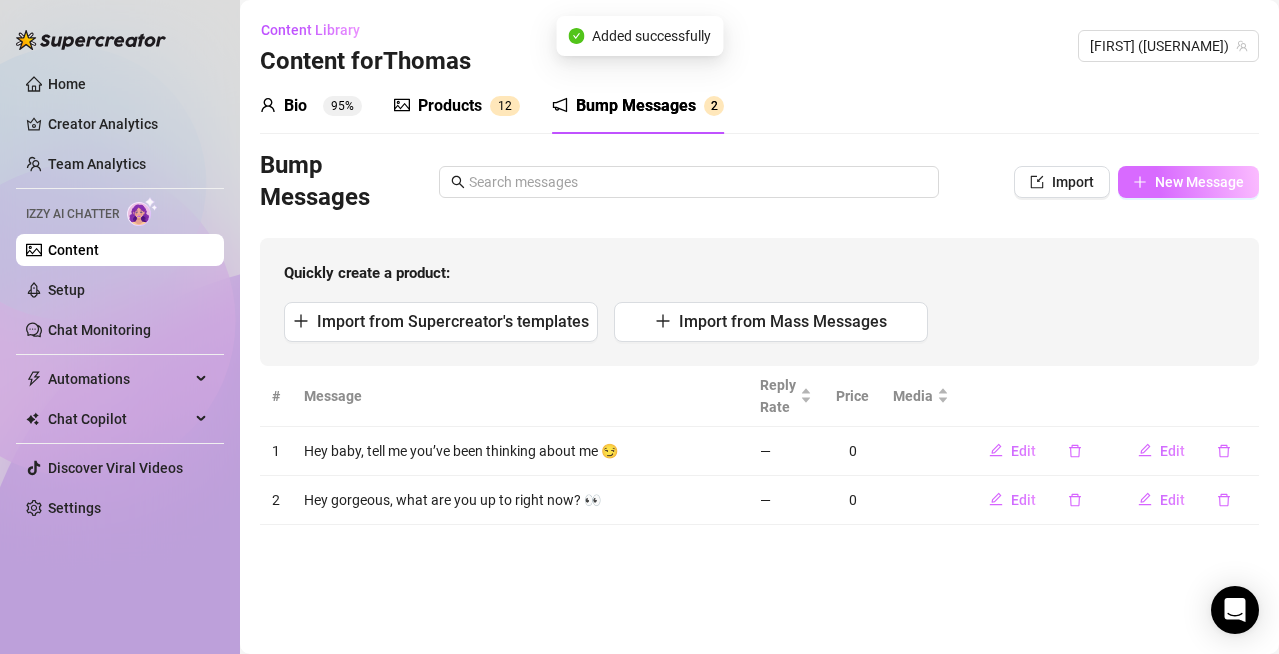 click on "New Message" at bounding box center (1188, 182) 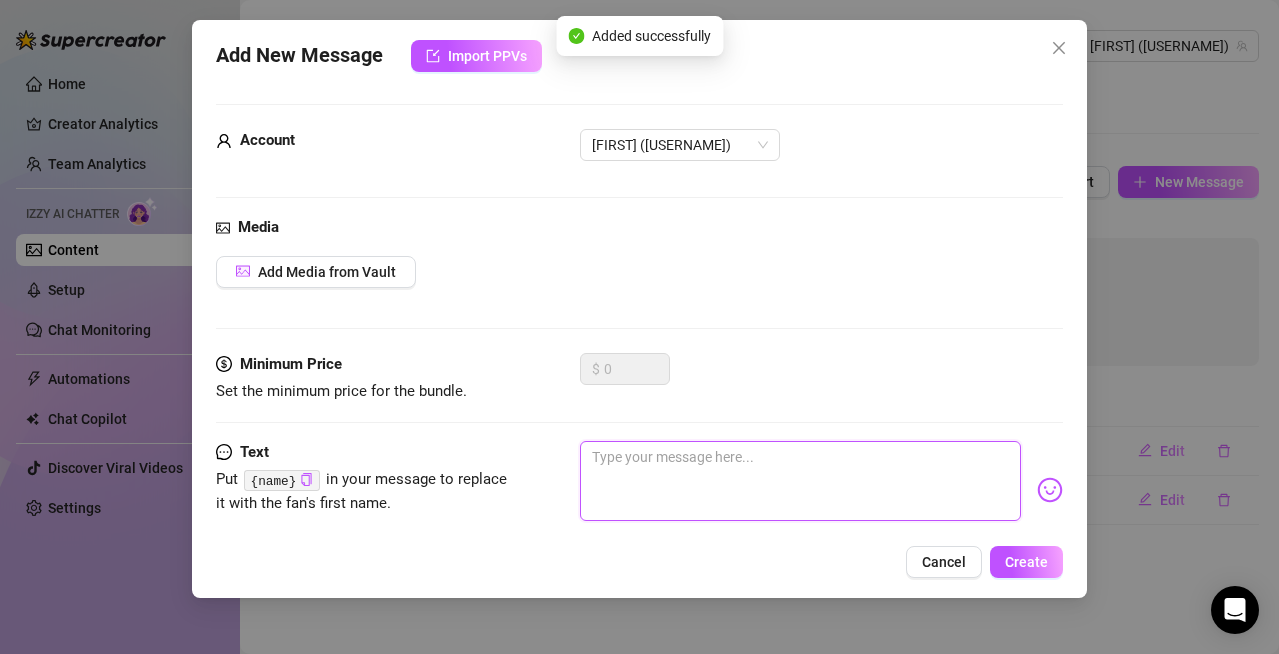 click at bounding box center [800, 481] 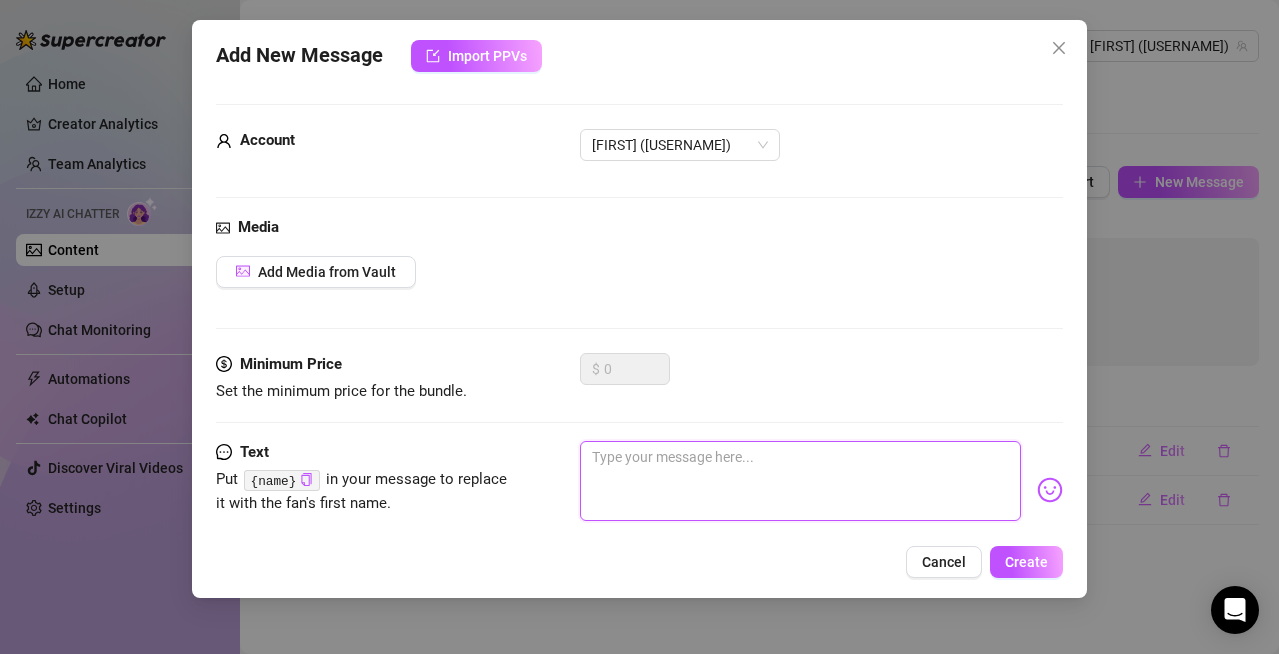 paste on "Hey you… feeling naughty today? 😈" 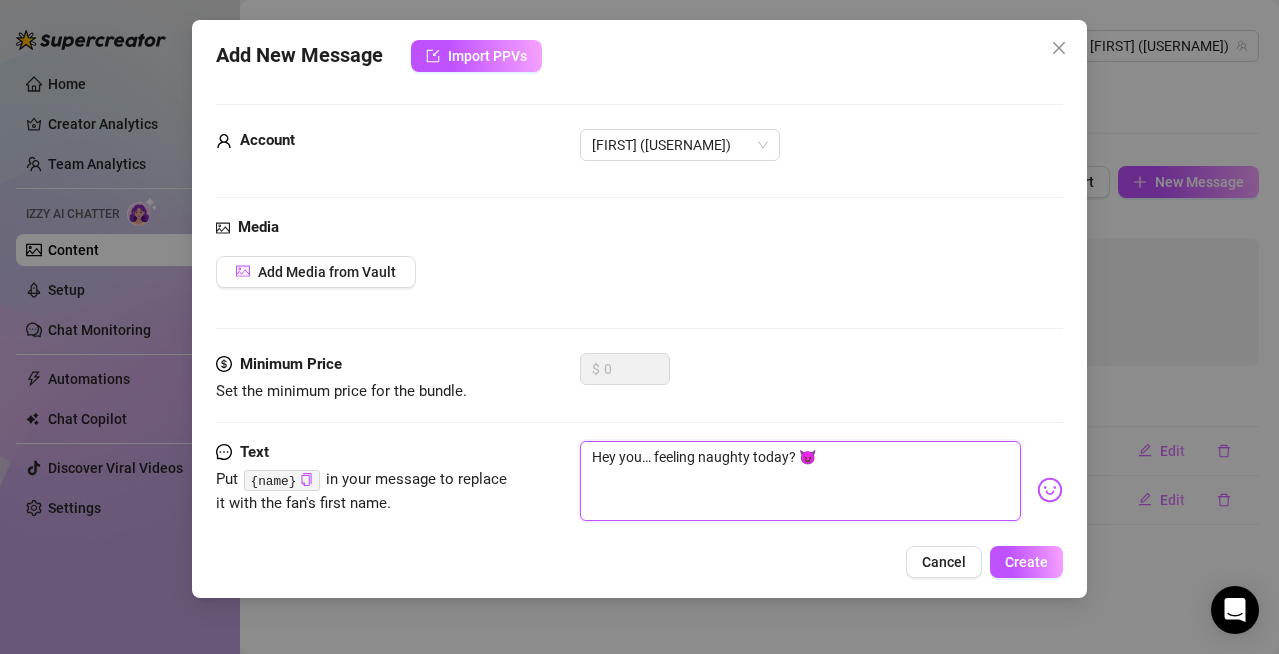 type on "Hey you… feeling naughty today? 😈" 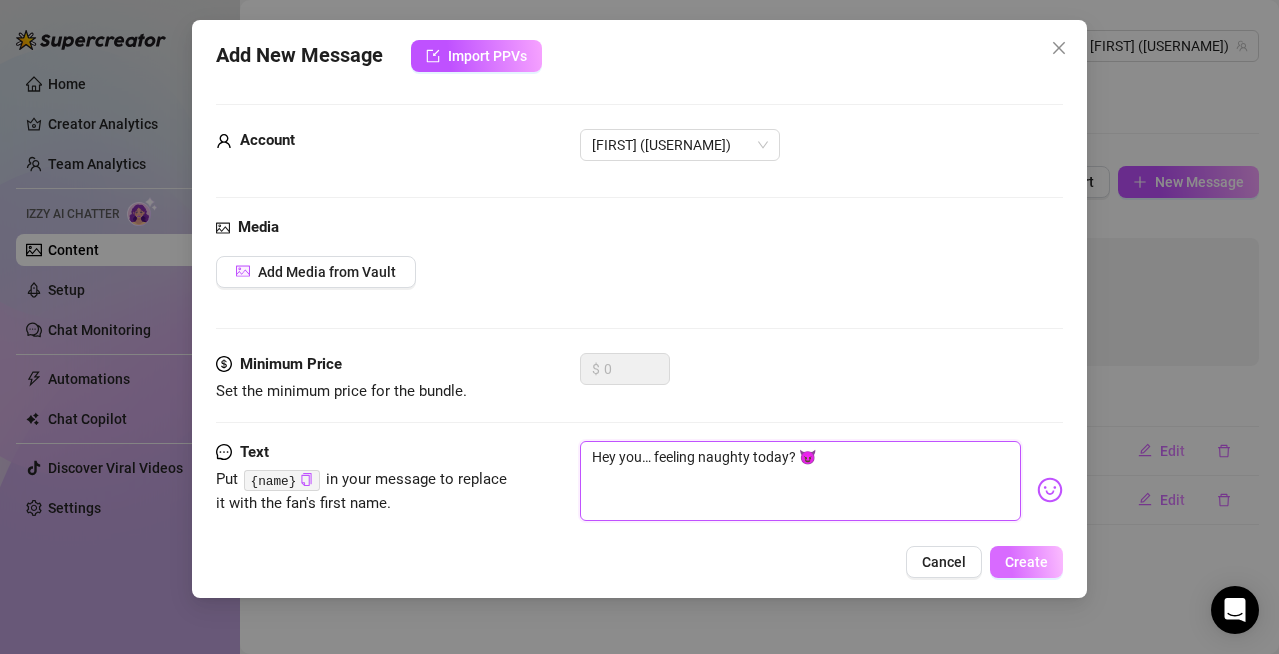 type on "Hey you… feeling naughty today? 😈" 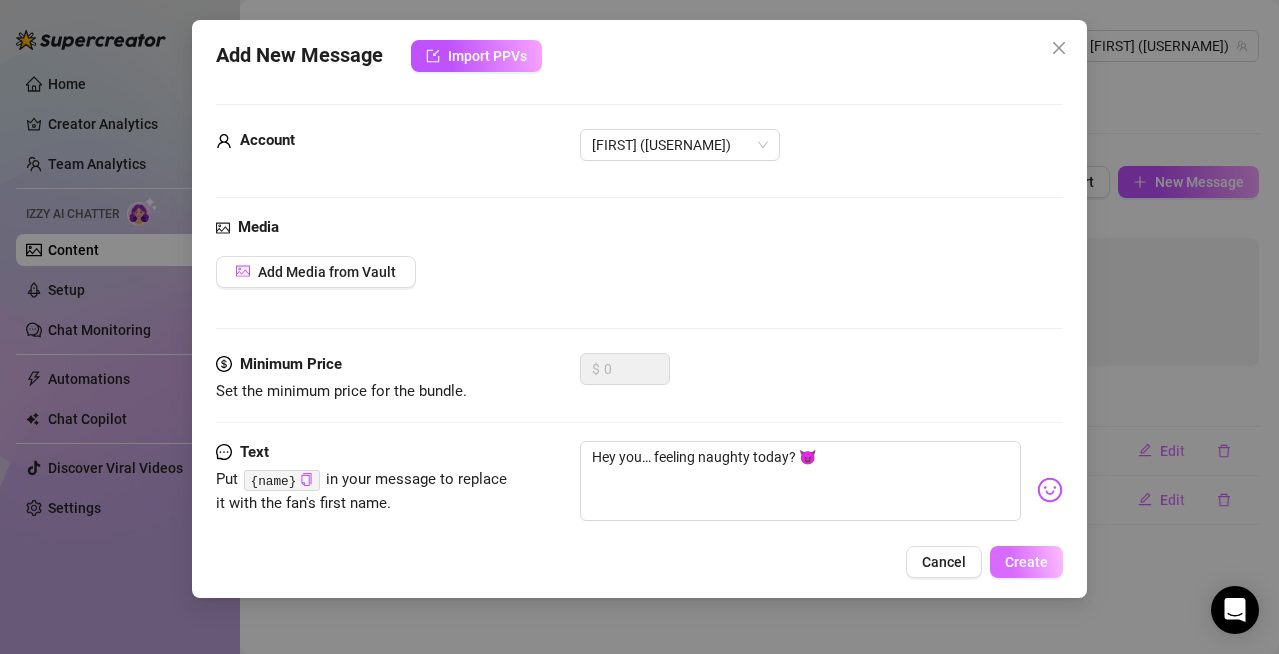 click on "Create" at bounding box center (1026, 562) 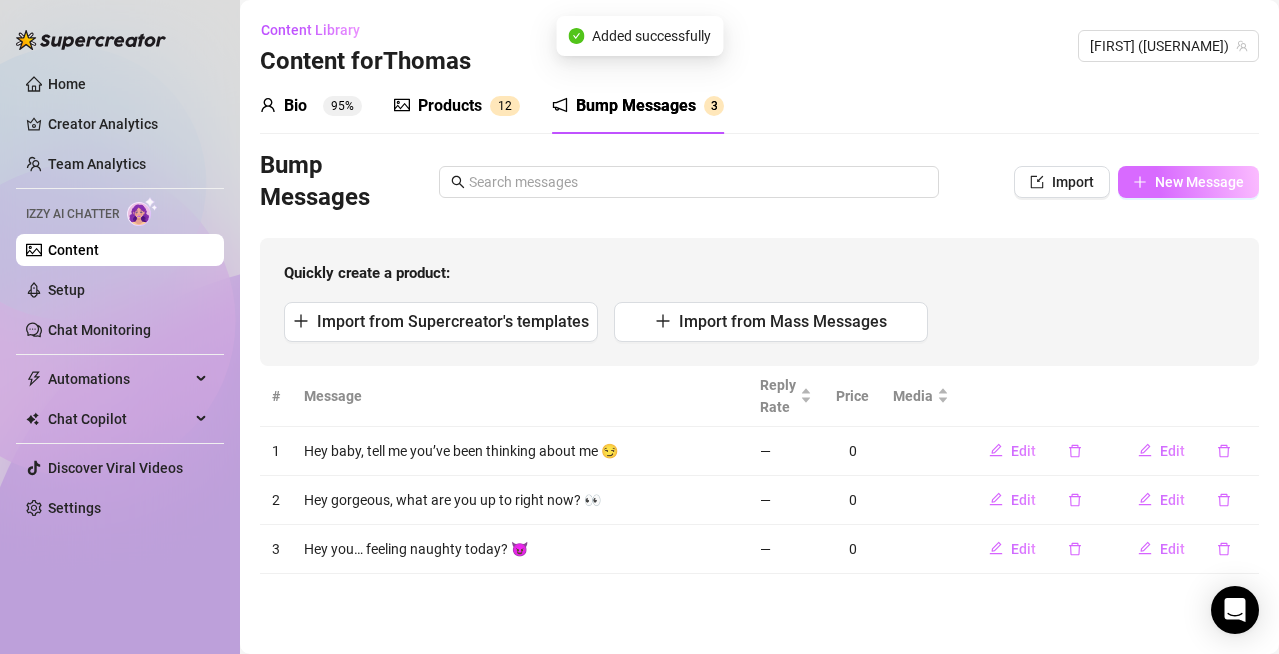 click 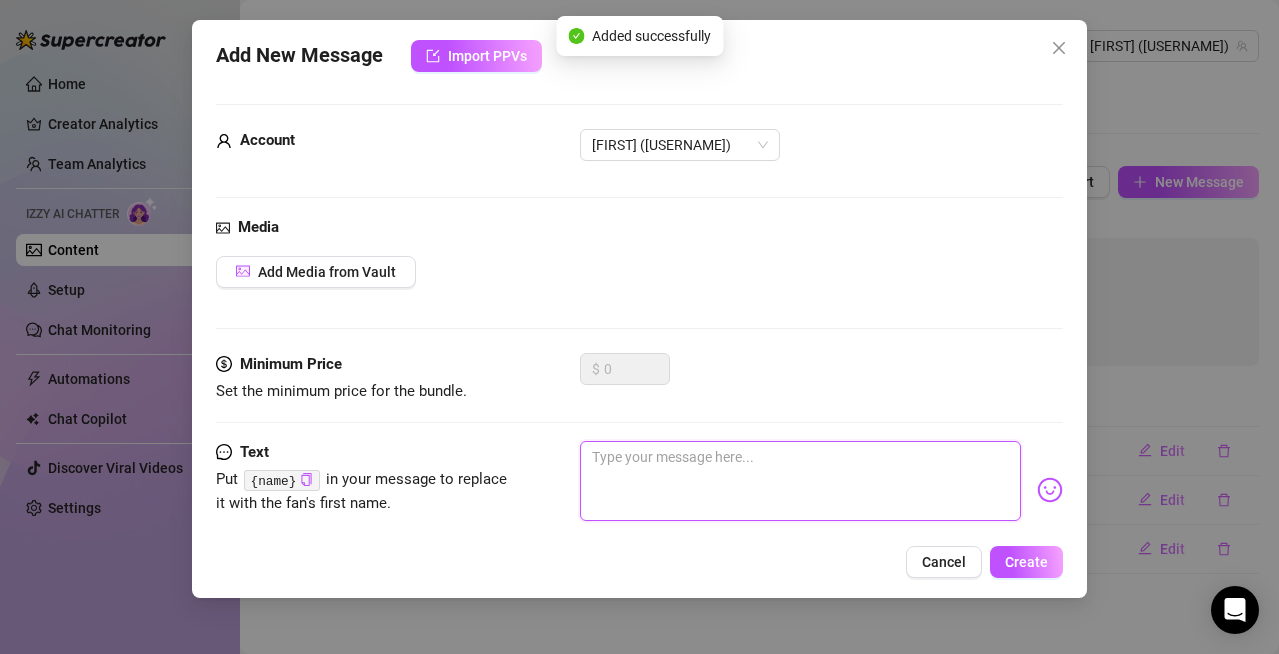 click at bounding box center (800, 481) 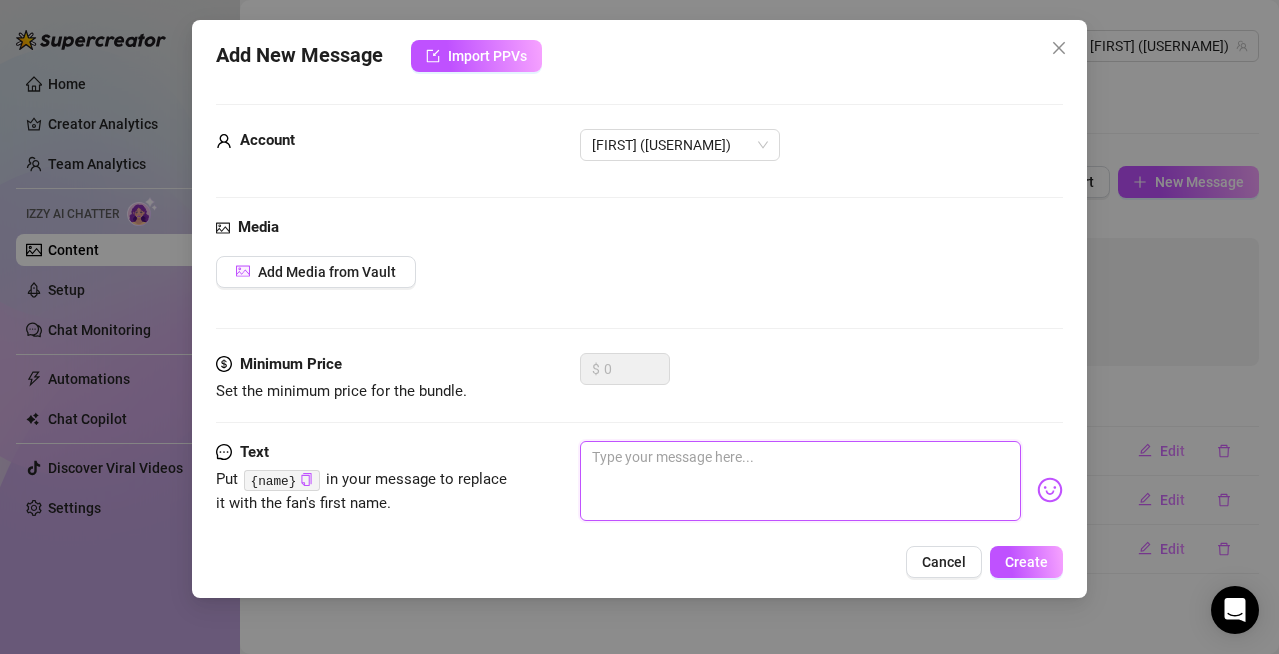 paste on "Hey sexy, what’s going on with you today? 😏" 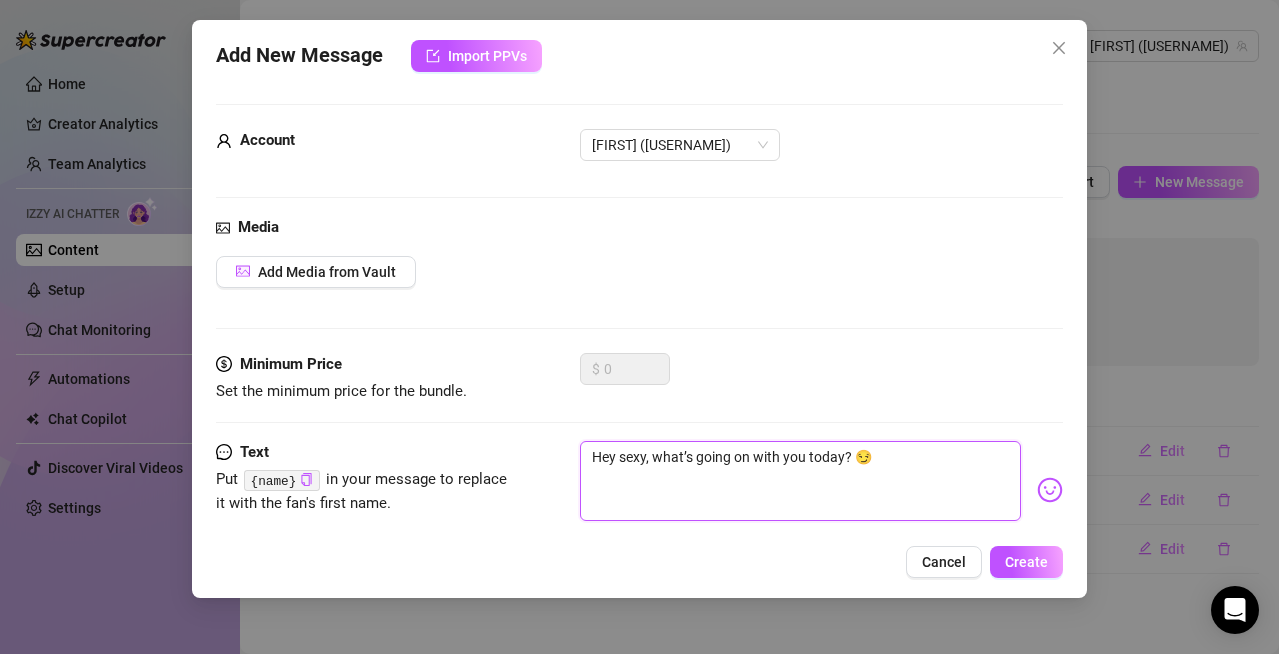 type on "Hey sexy, what’s going on with you today? 😏" 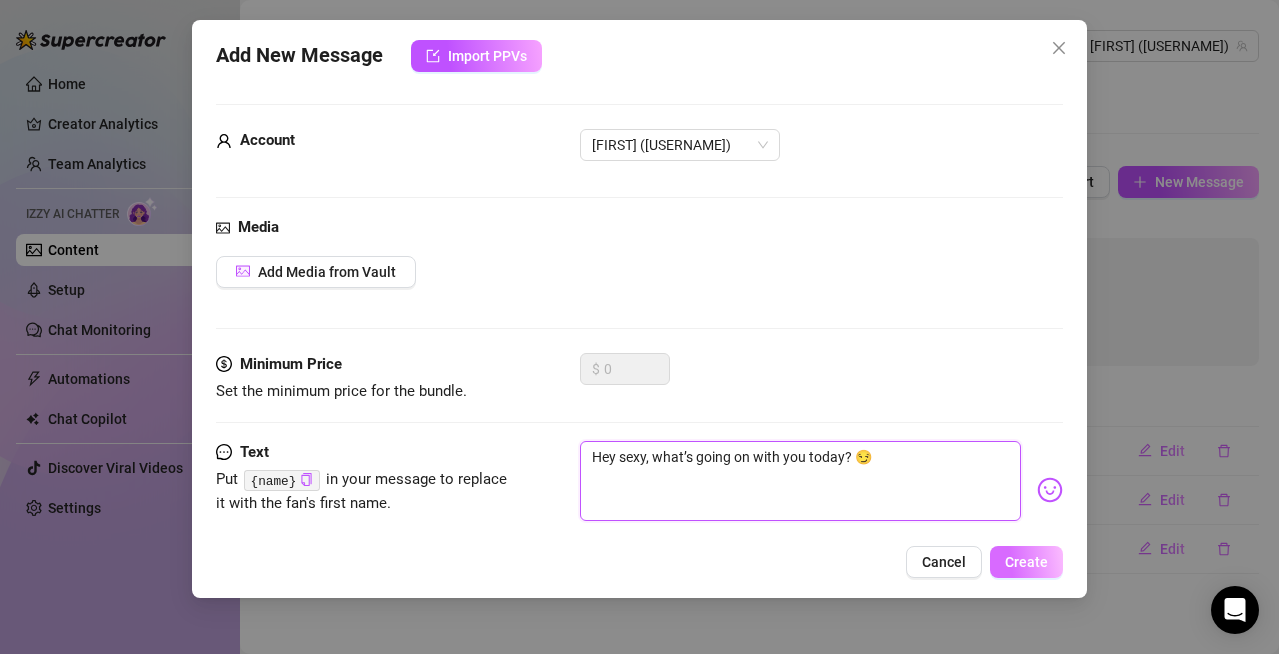 type on "Hey sexy, what’s going on with you today? 😏" 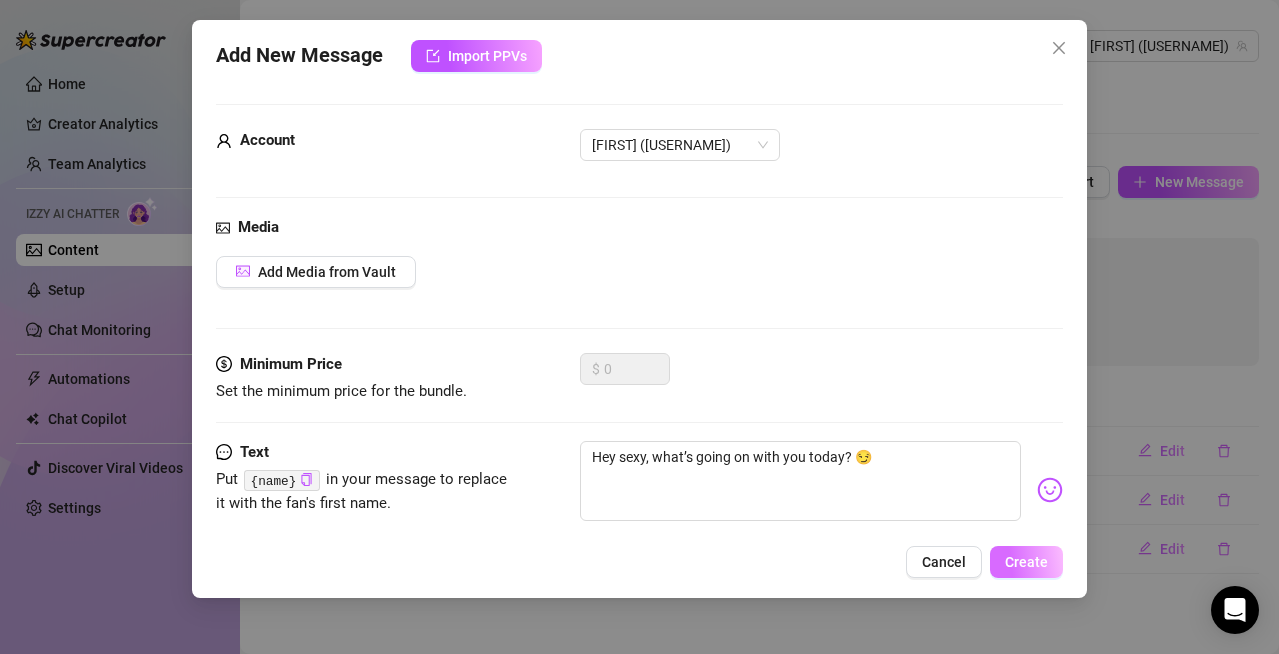 click on "Create" at bounding box center (1026, 562) 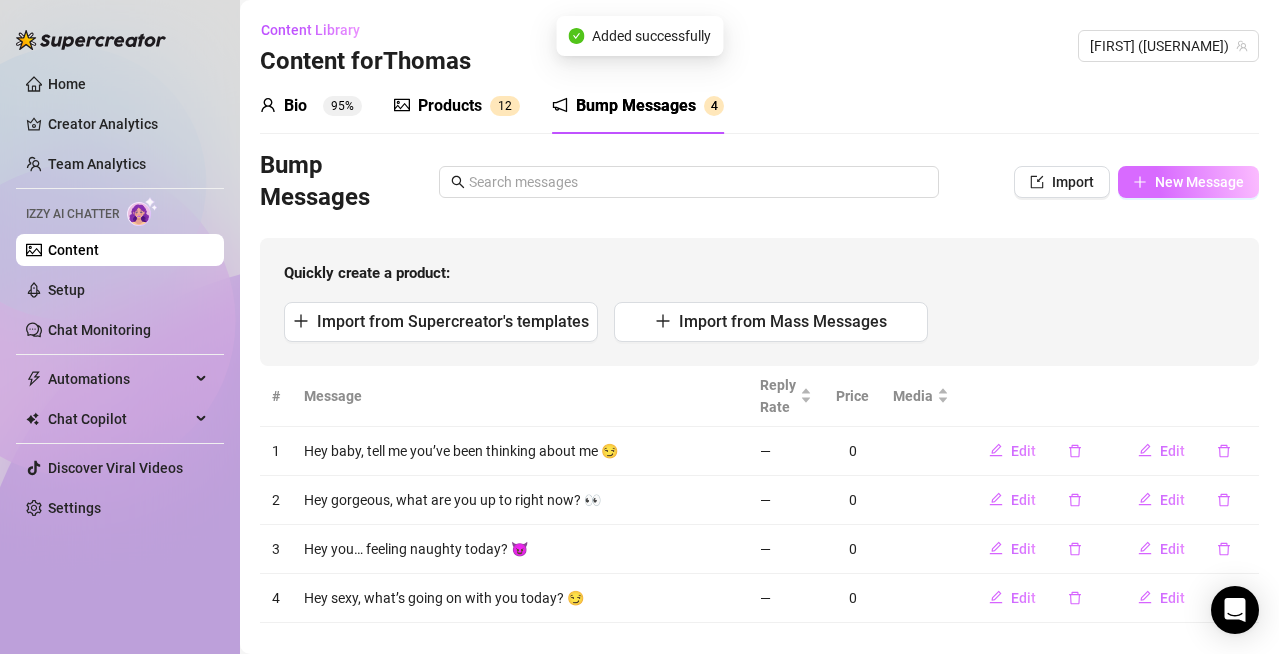 click on "New Message" at bounding box center (1199, 182) 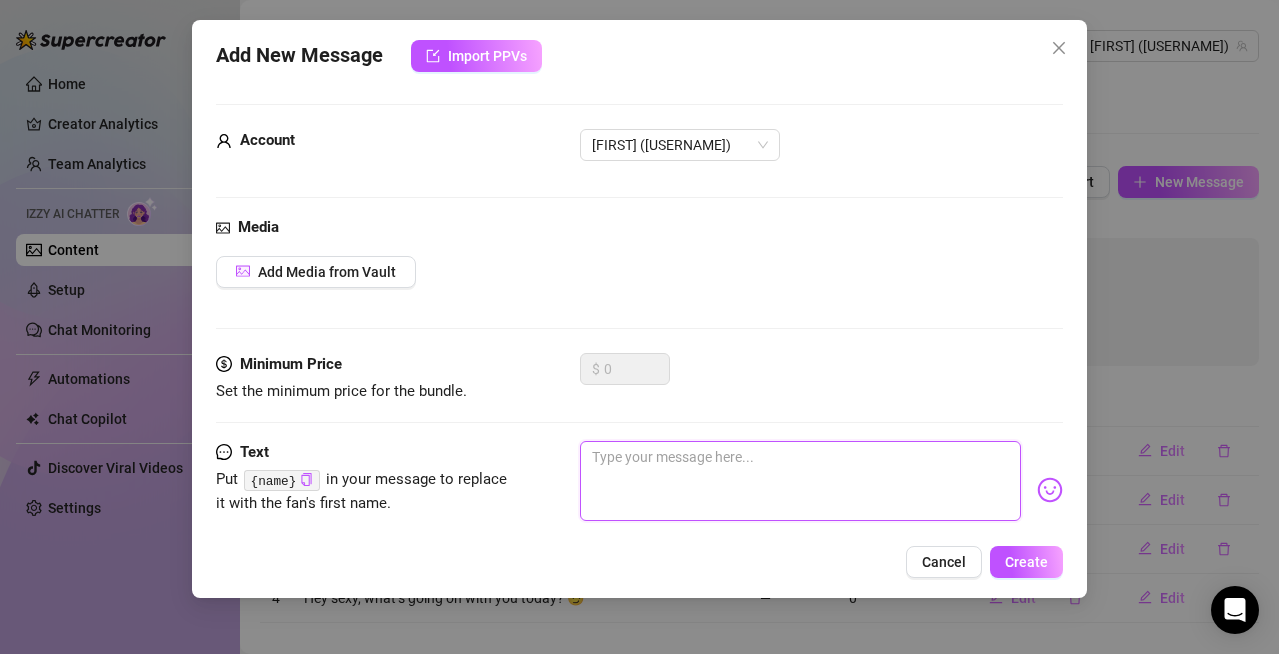 click at bounding box center (800, 481) 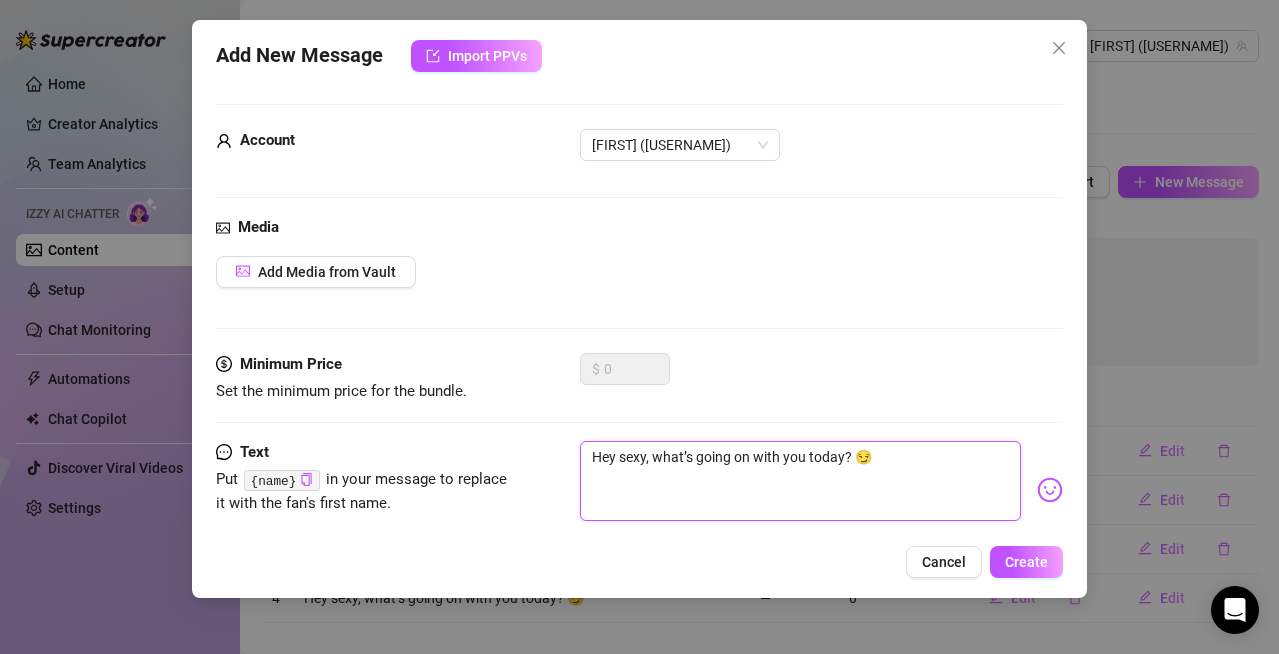 type on "Hey sexy, what’s going on with you today? 😏" 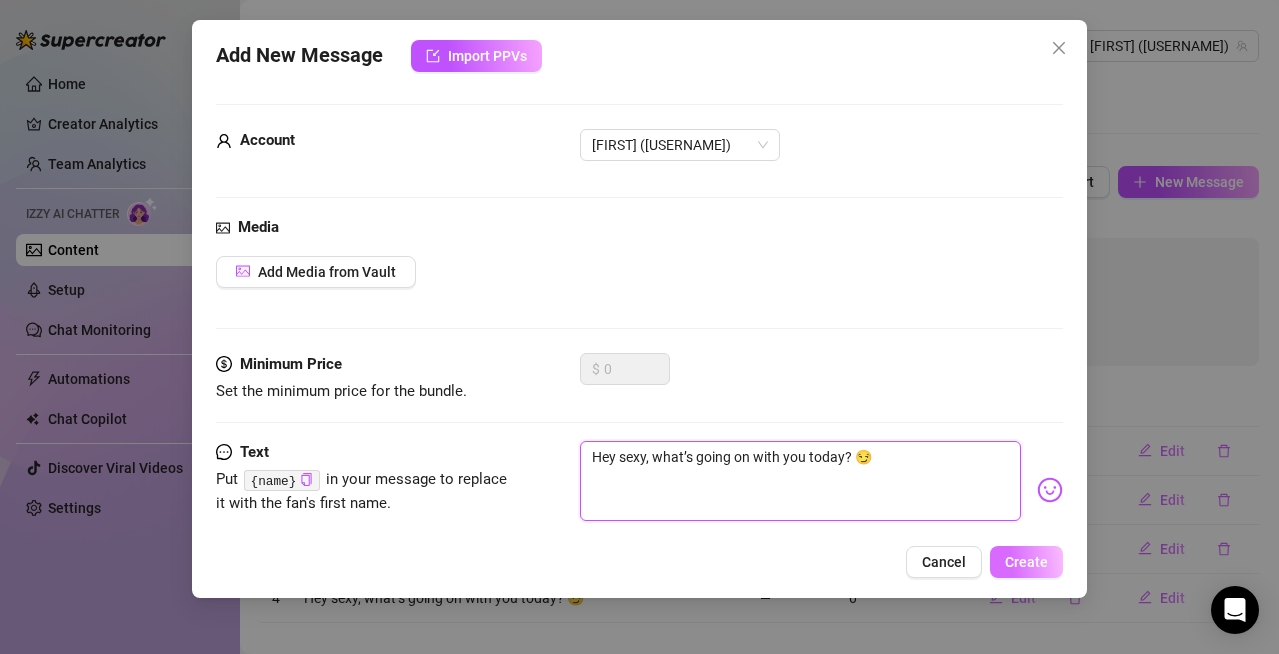 type on "Hey sexy, what’s going on with you today? 😏" 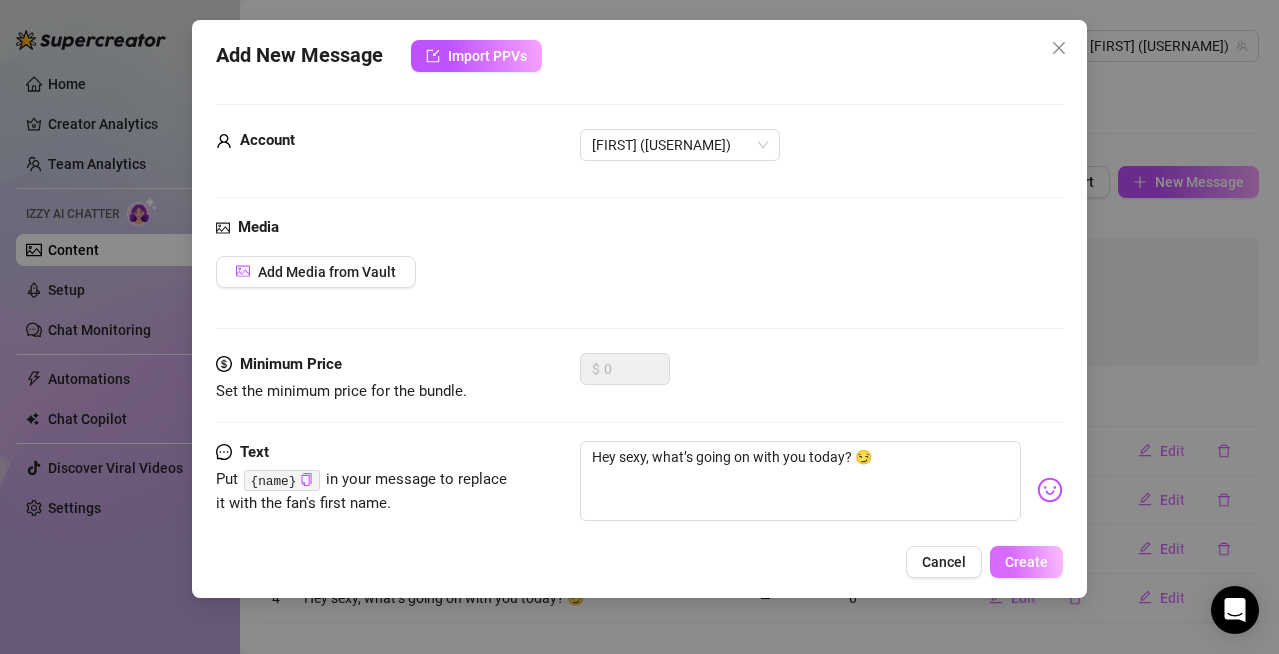 click on "Create" at bounding box center [1026, 562] 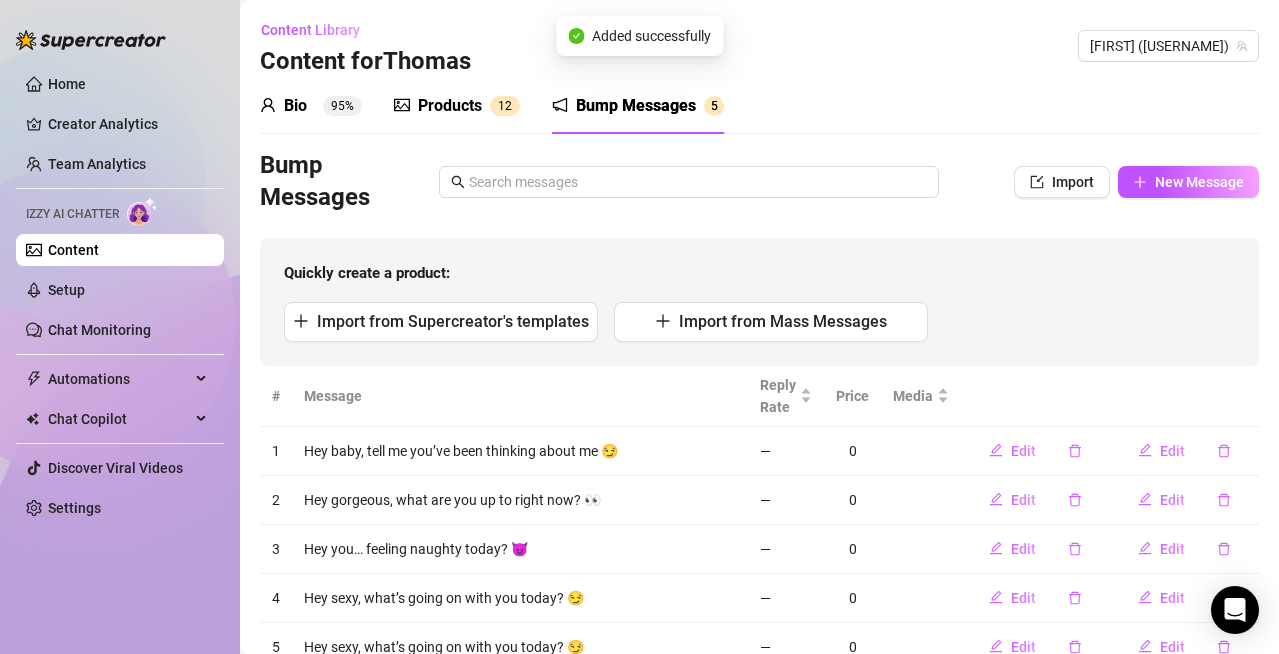 scroll, scrollTop: 78, scrollLeft: 0, axis: vertical 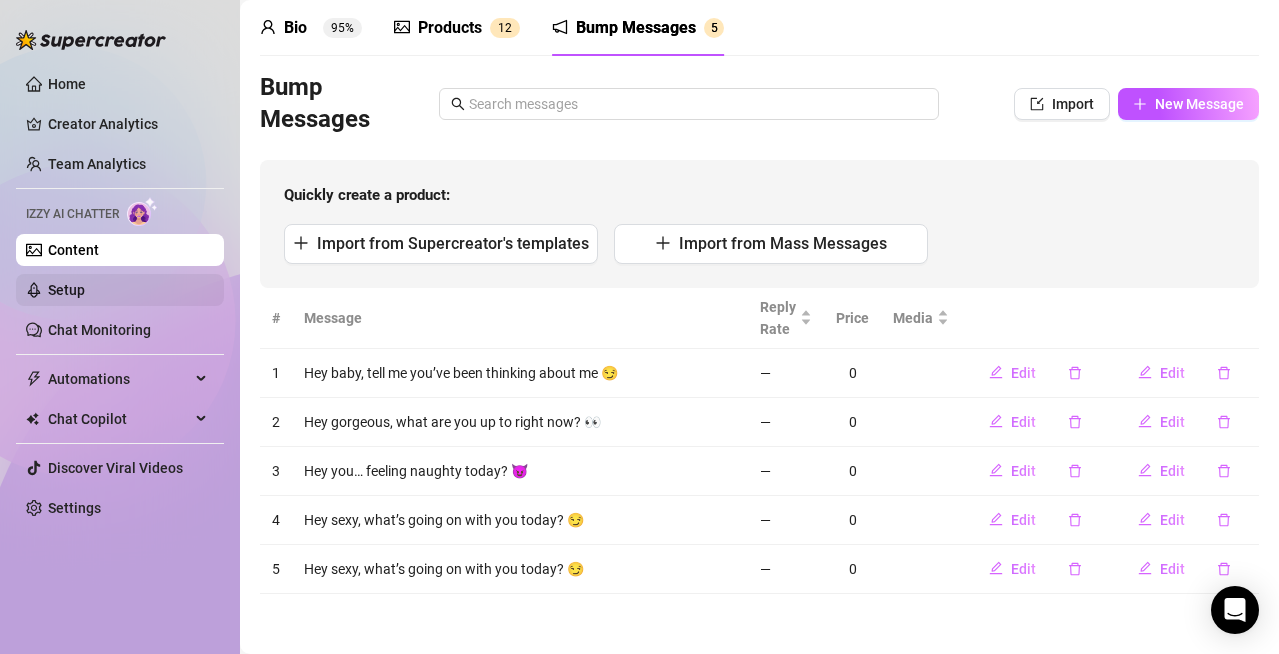 click on "Setup" at bounding box center (66, 290) 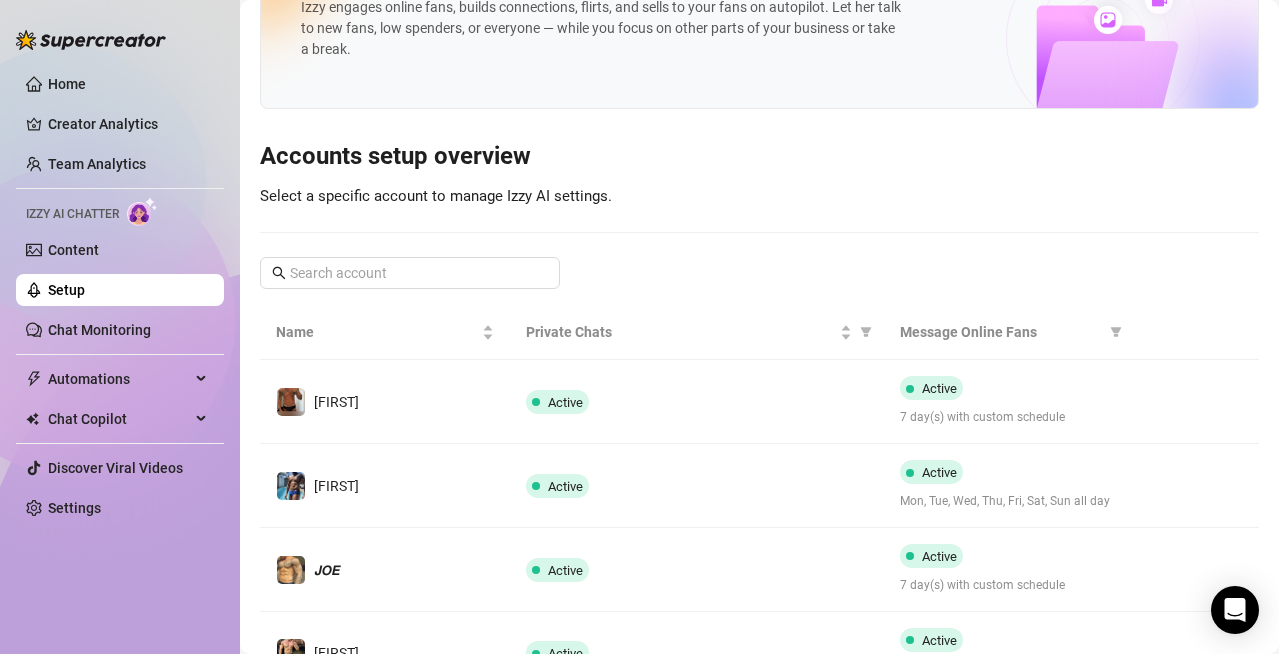 scroll, scrollTop: 329, scrollLeft: 0, axis: vertical 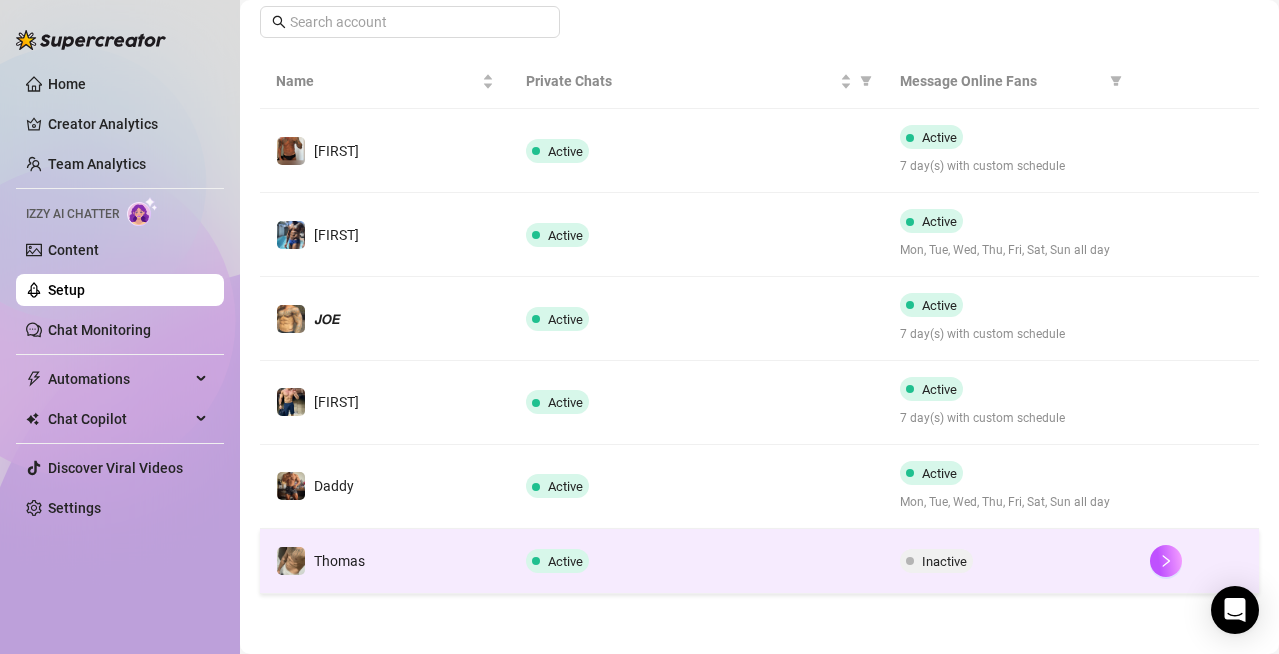click on "Inactive" at bounding box center [944, 561] 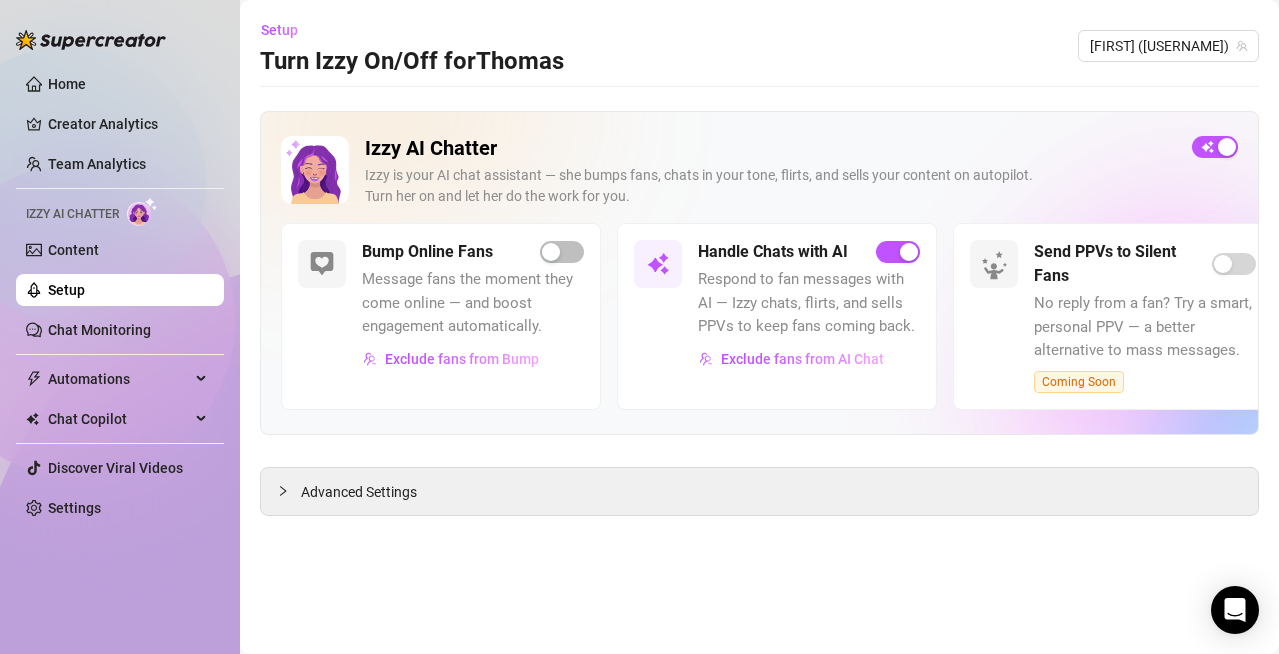 scroll, scrollTop: 0, scrollLeft: 0, axis: both 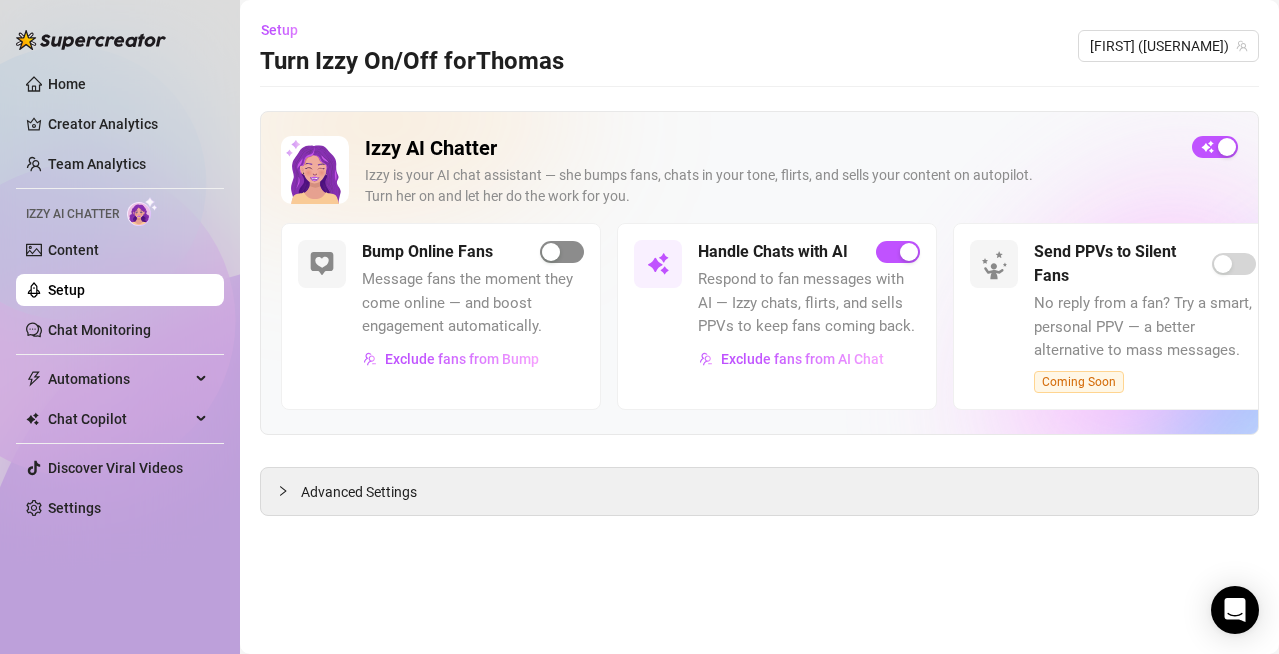 click at bounding box center (562, 252) 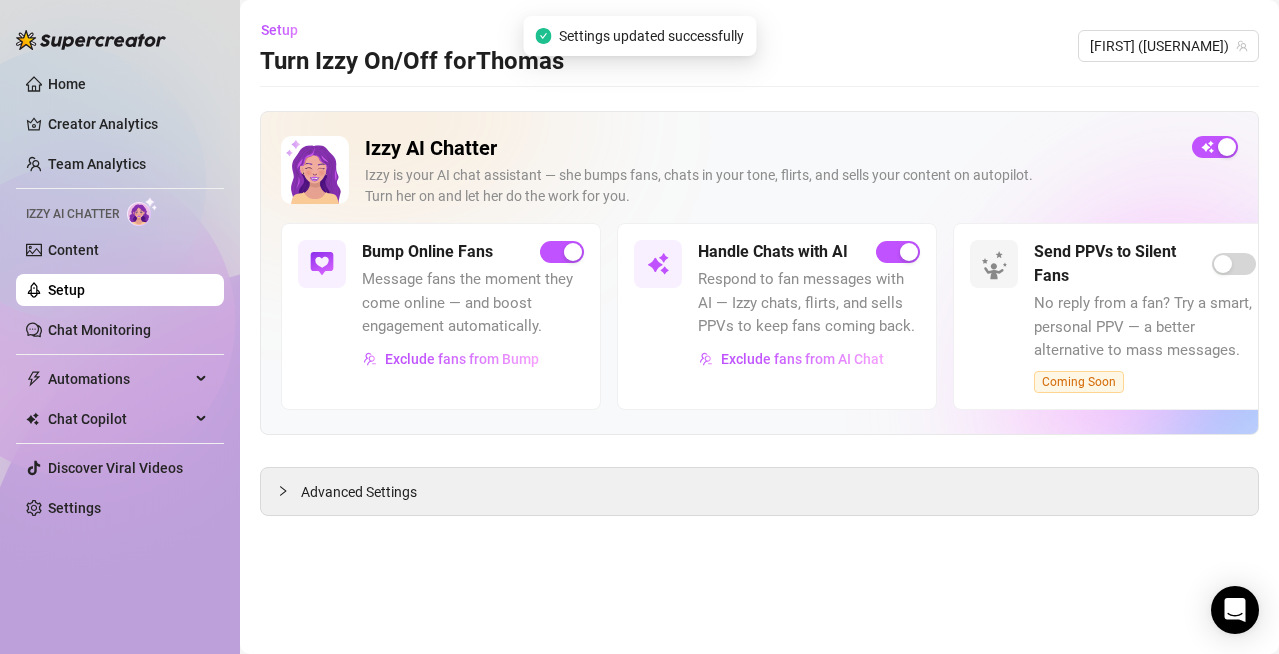 click on "Setup" at bounding box center (66, 290) 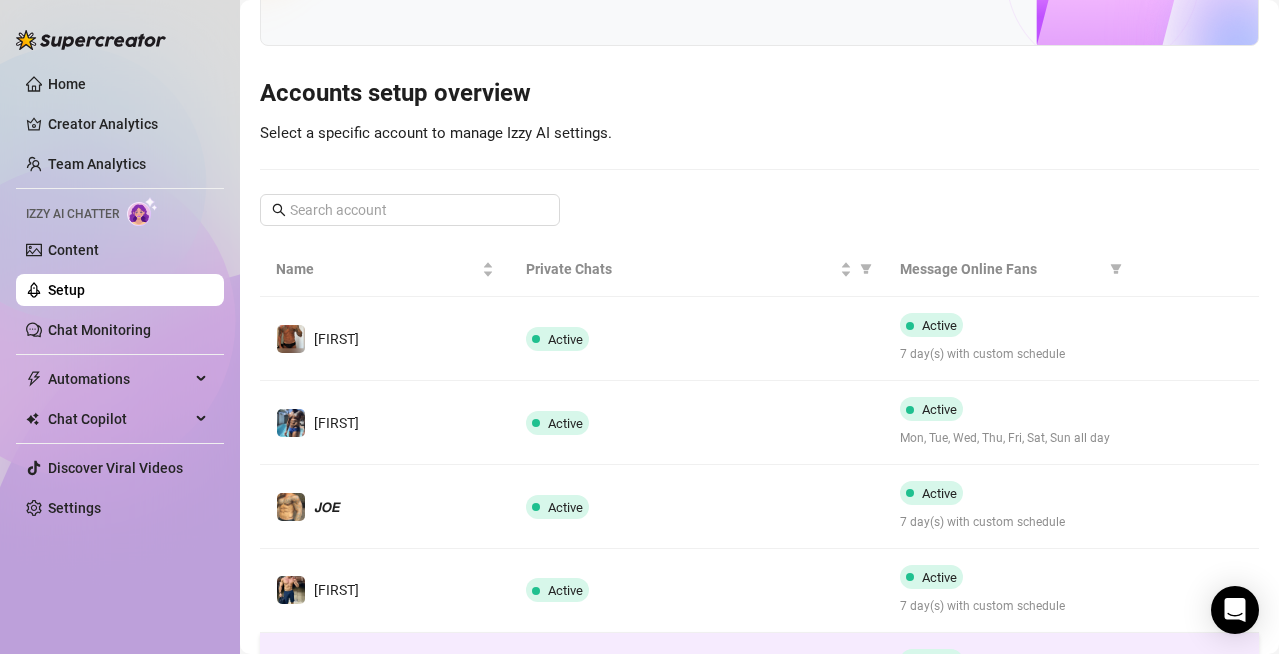 scroll, scrollTop: 347, scrollLeft: 0, axis: vertical 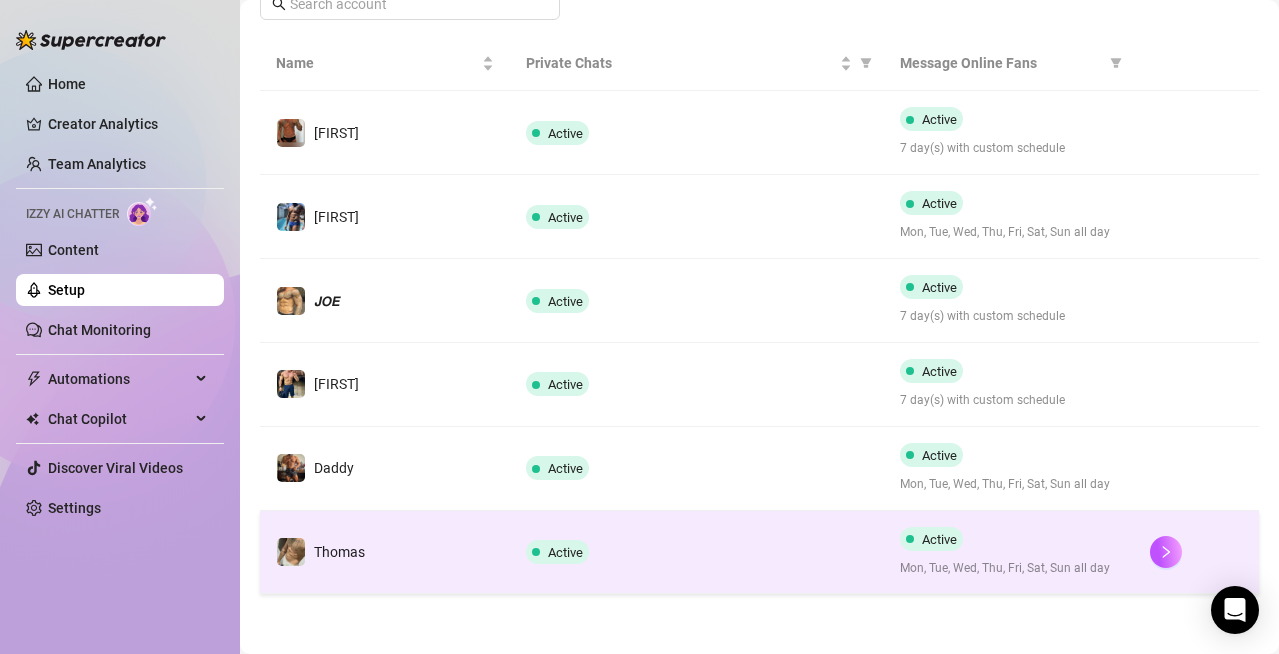 click on "Active" at bounding box center (931, 539) 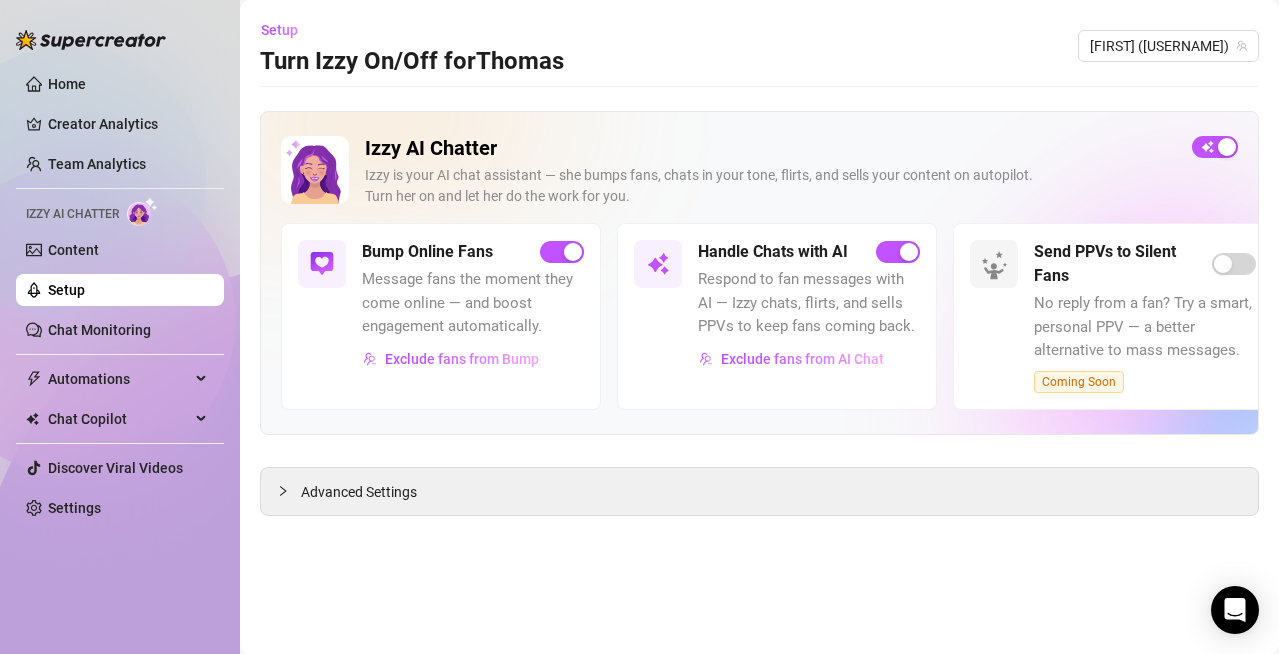 scroll, scrollTop: 0, scrollLeft: 0, axis: both 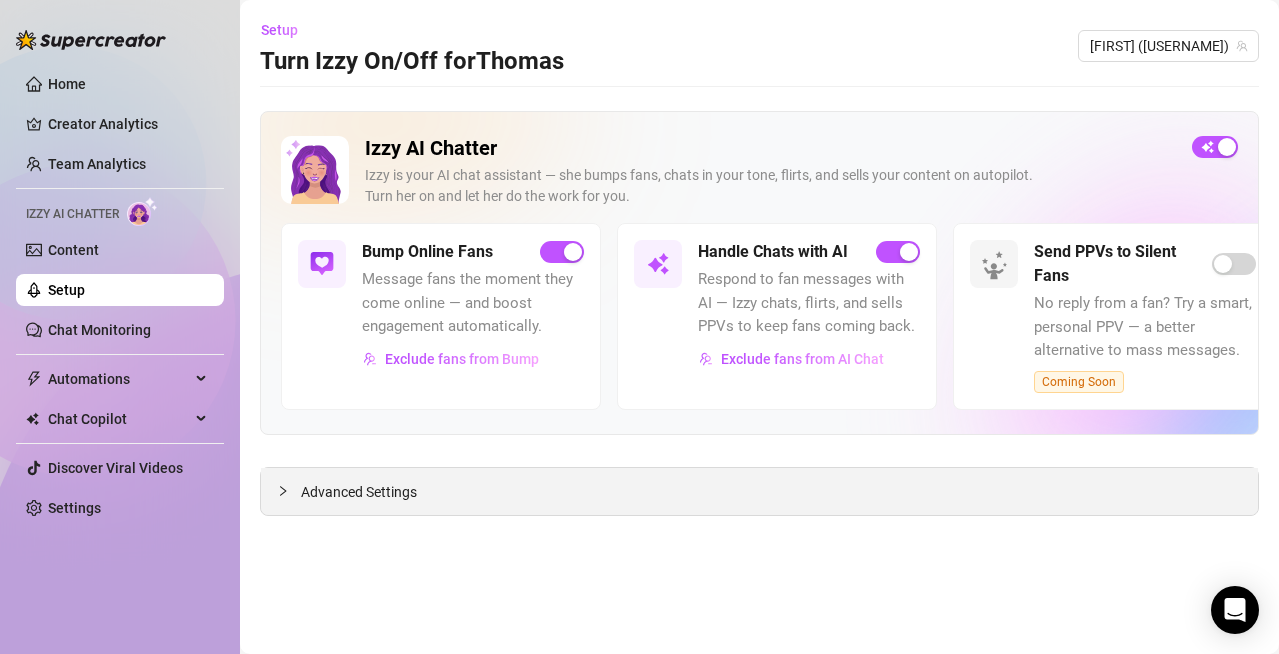 drag, startPoint x: 343, startPoint y: 488, endPoint x: 469, endPoint y: 505, distance: 127.141655 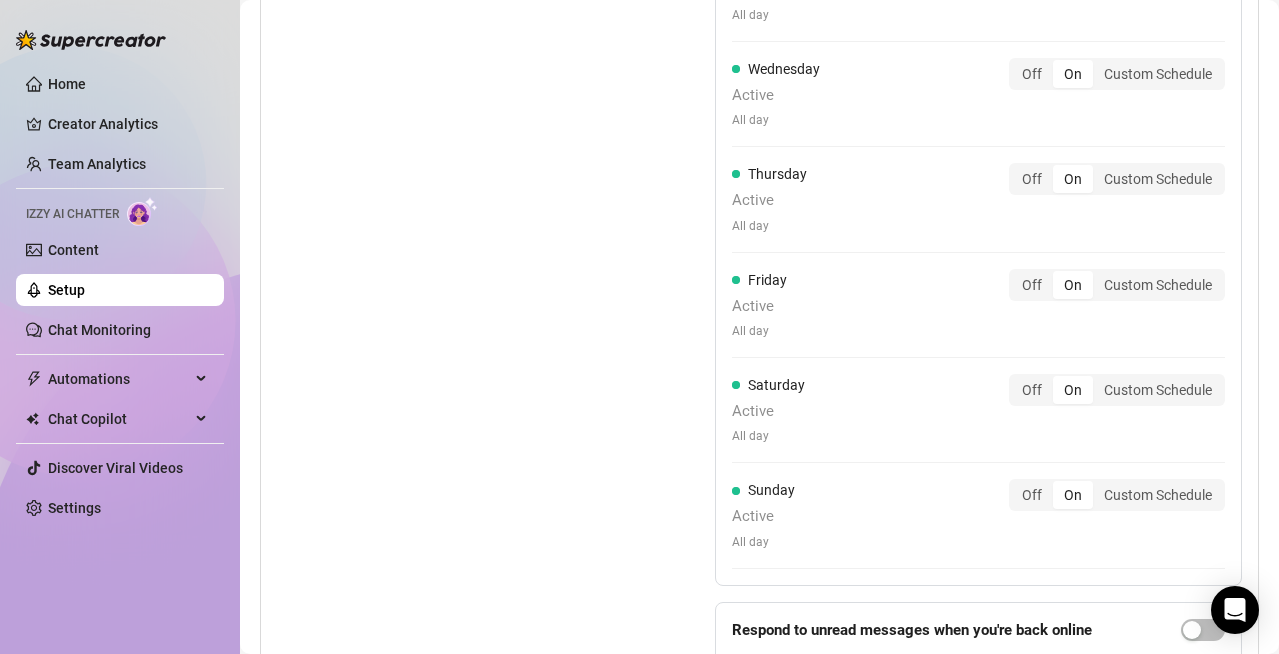 scroll, scrollTop: 1720, scrollLeft: 0, axis: vertical 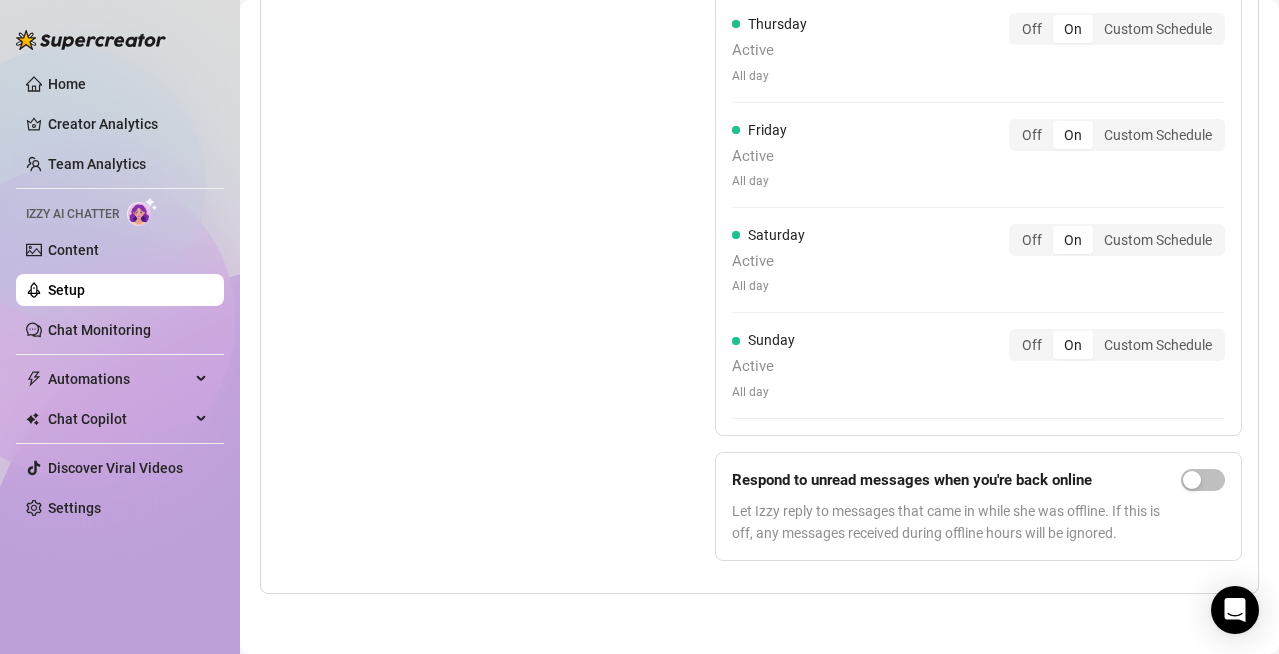 click on "Set Active Hours (Izzy Availability) Set specific hours when Izzy engaging with fans. Outside of these hours, reach out to online fans and automated replies will be paused until the next active period. Effective Timezone: America/Sao_Paulo" at bounding box center (446, 128) 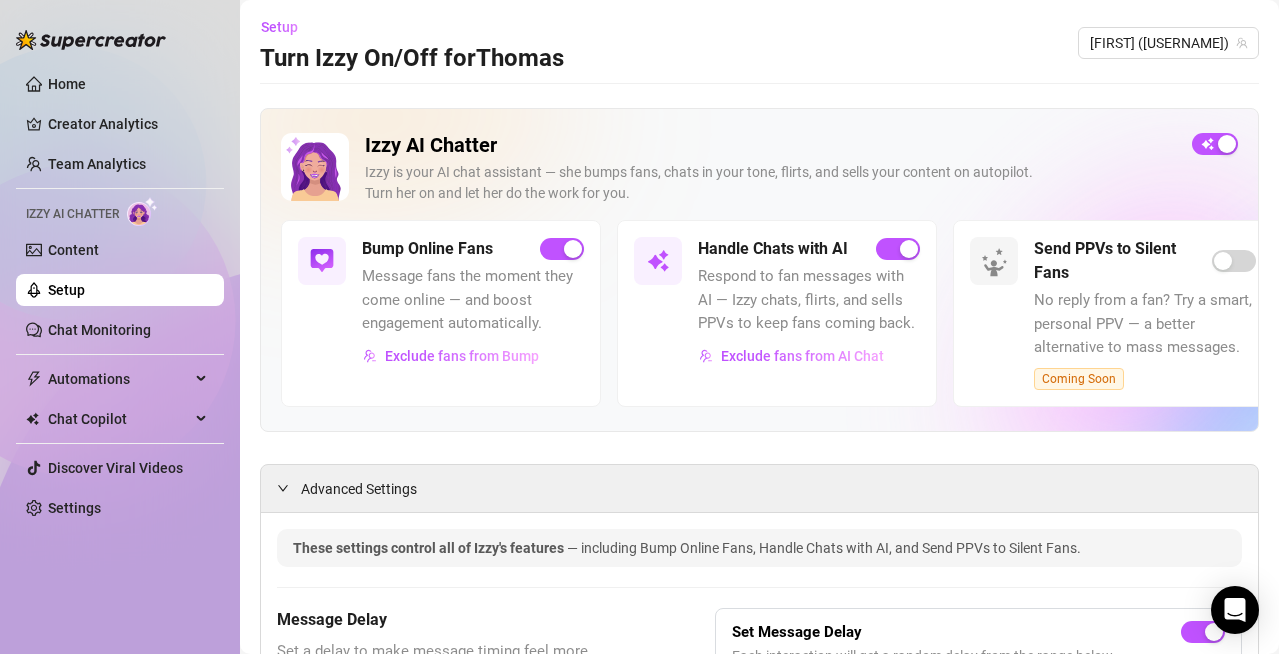scroll, scrollTop: 0, scrollLeft: 0, axis: both 